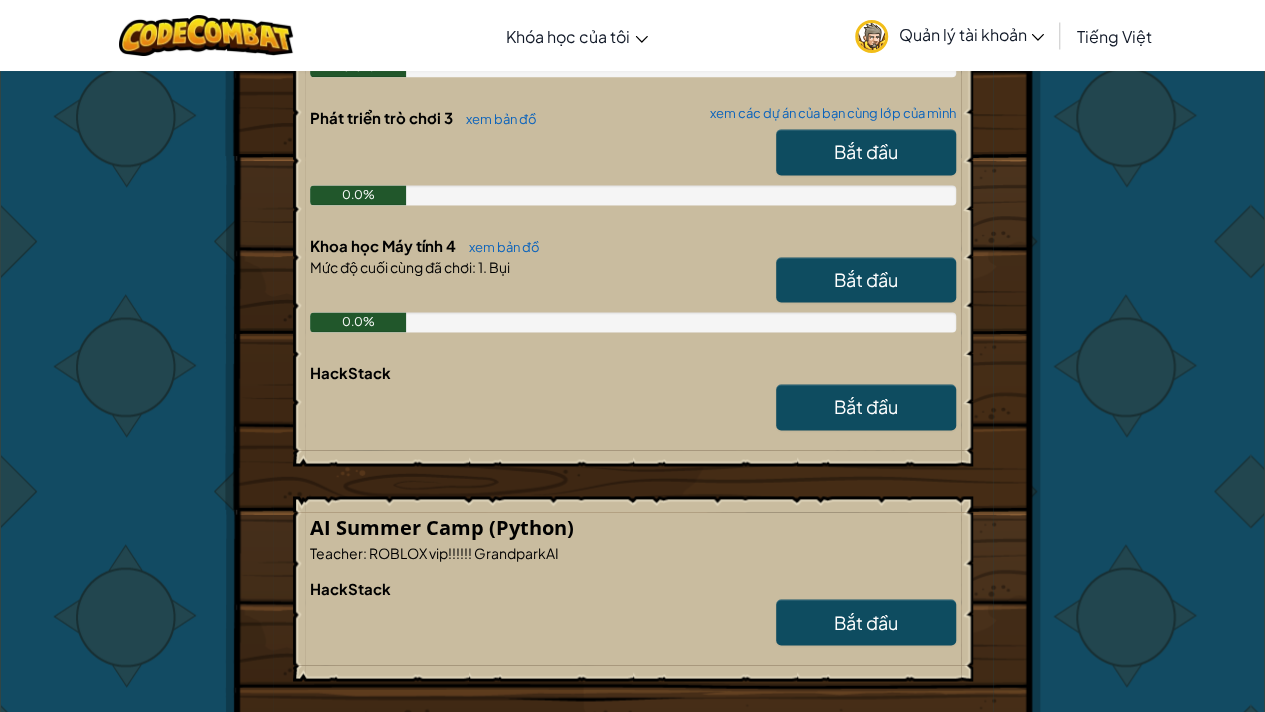scroll, scrollTop: 1332, scrollLeft: 0, axis: vertical 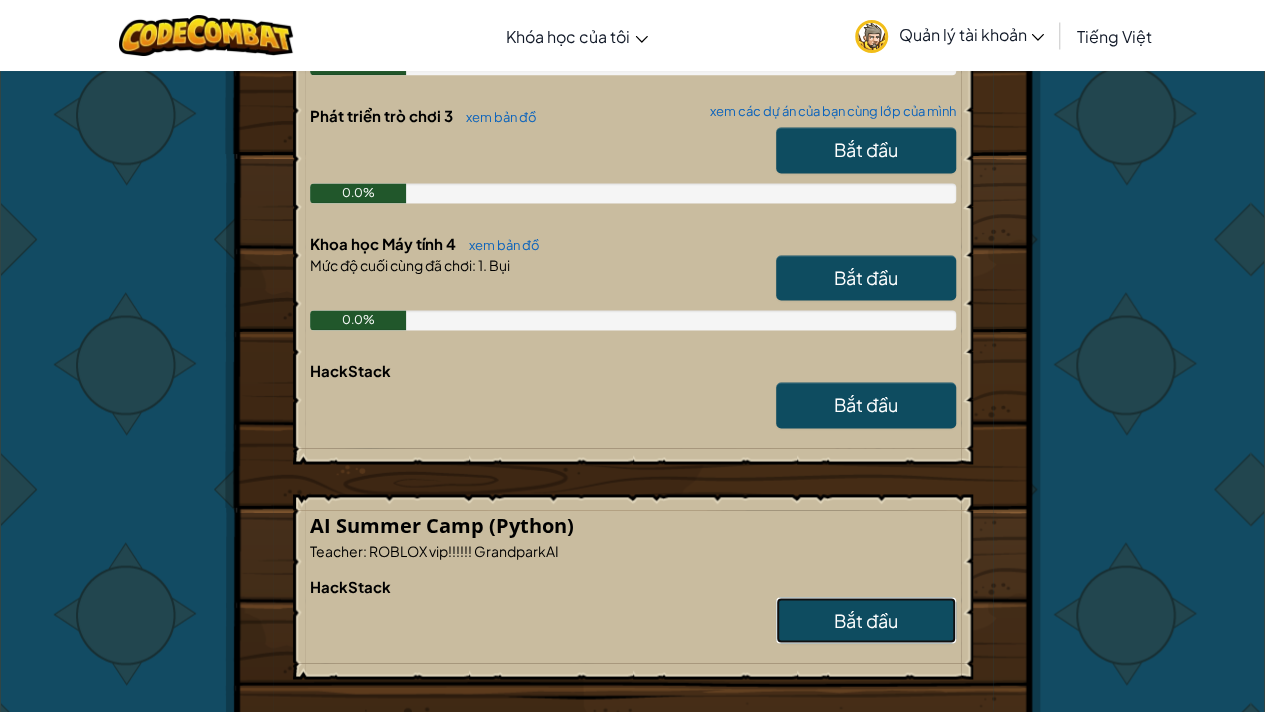click on "Bắt đầu" at bounding box center (866, 619) 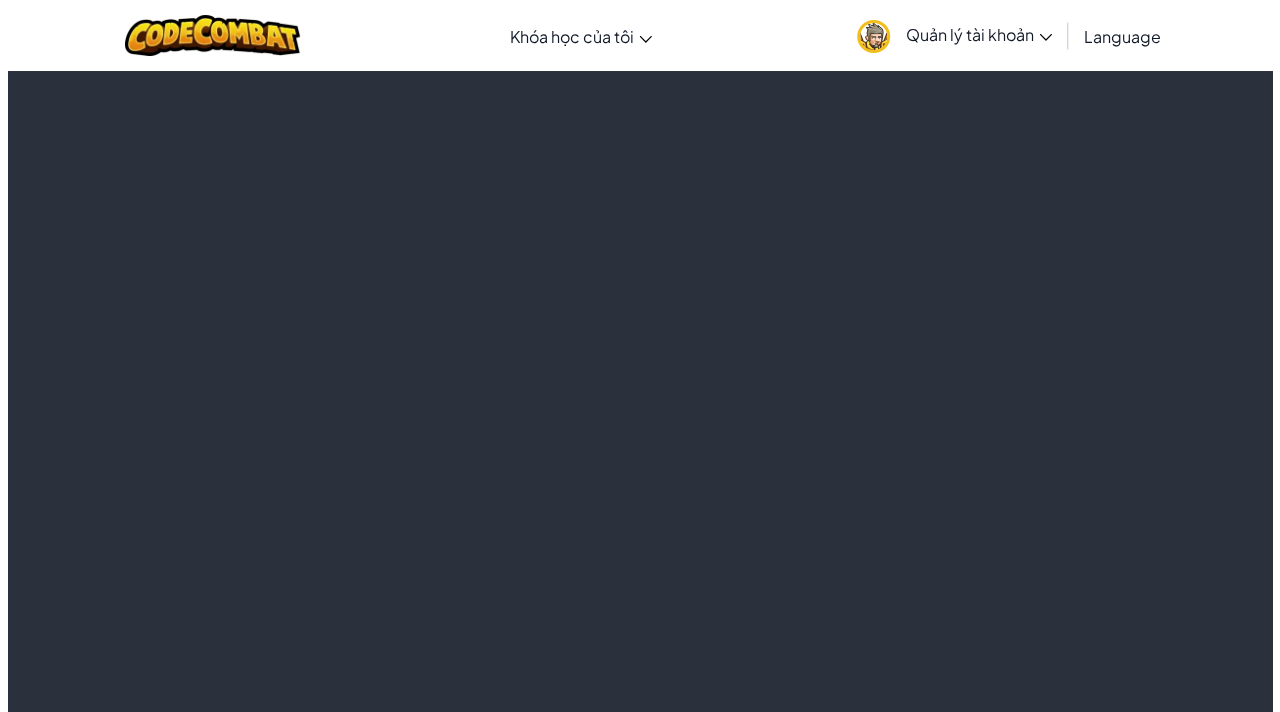 scroll, scrollTop: 0, scrollLeft: 0, axis: both 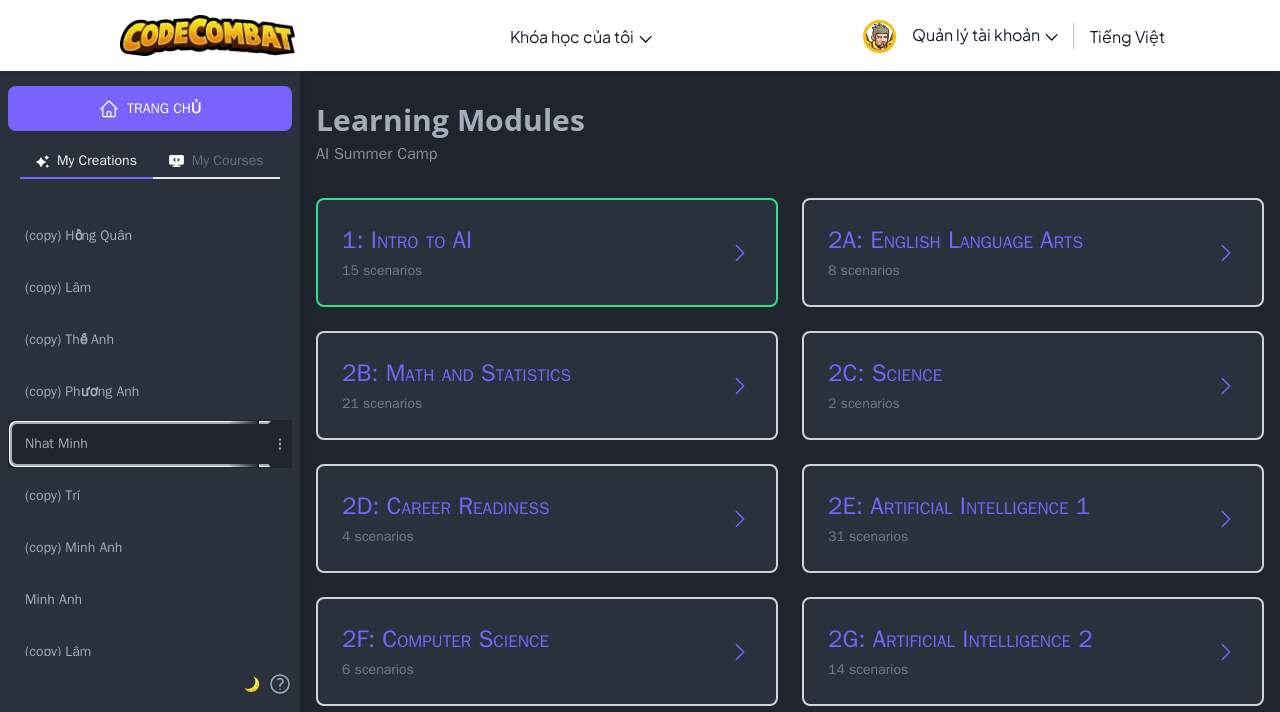 drag, startPoint x: 120, startPoint y: 438, endPoint x: 38, endPoint y: 434, distance: 82.0975 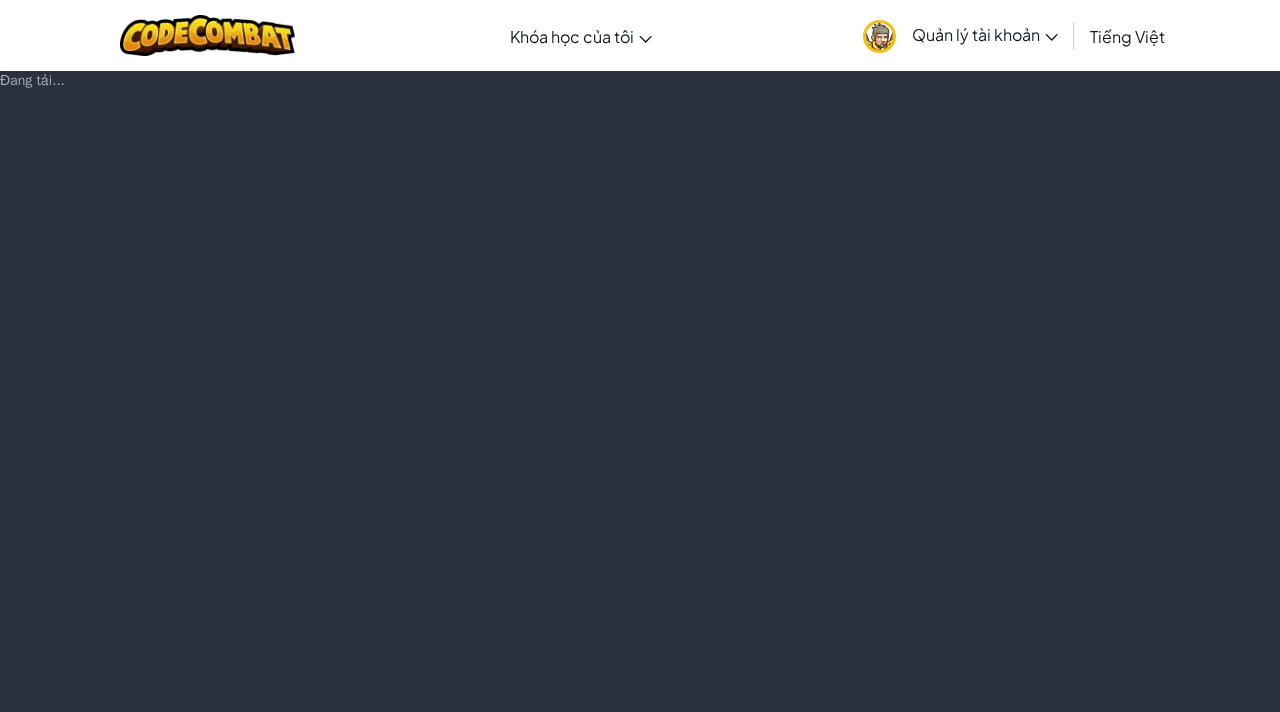 click on "Đang tải..." at bounding box center (640, 391) 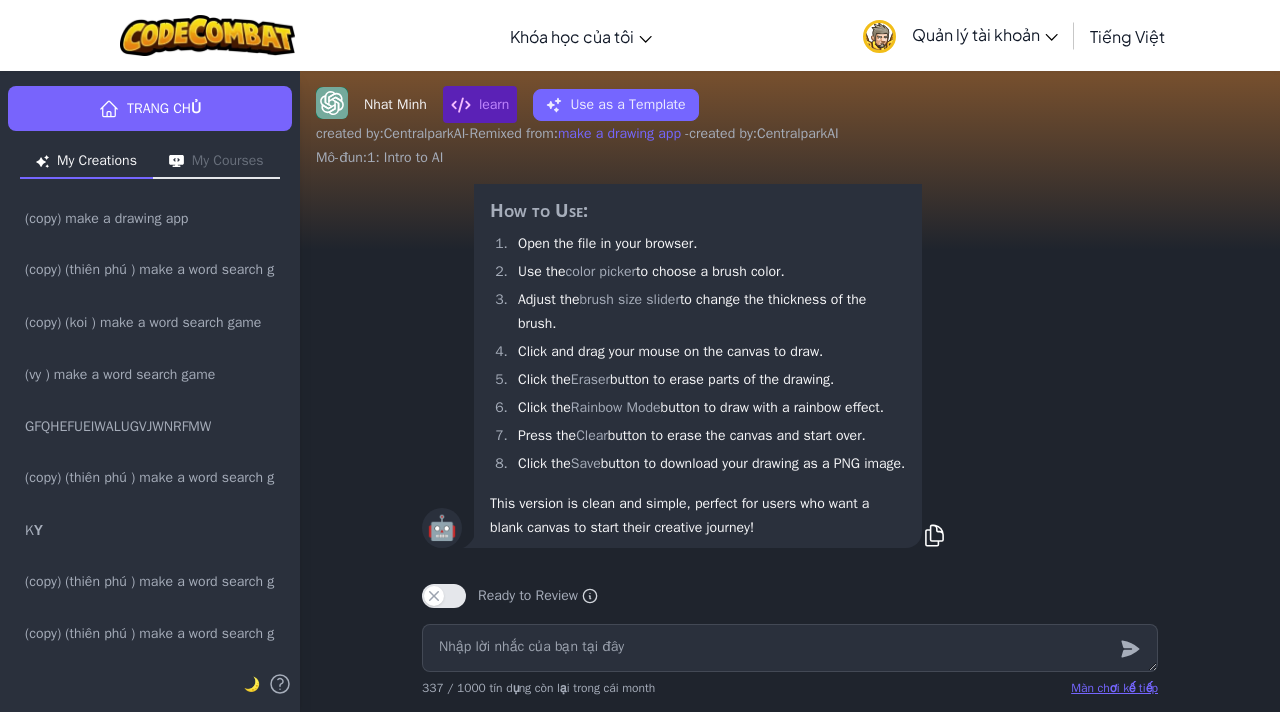 scroll, scrollTop: 0, scrollLeft: 0, axis: both 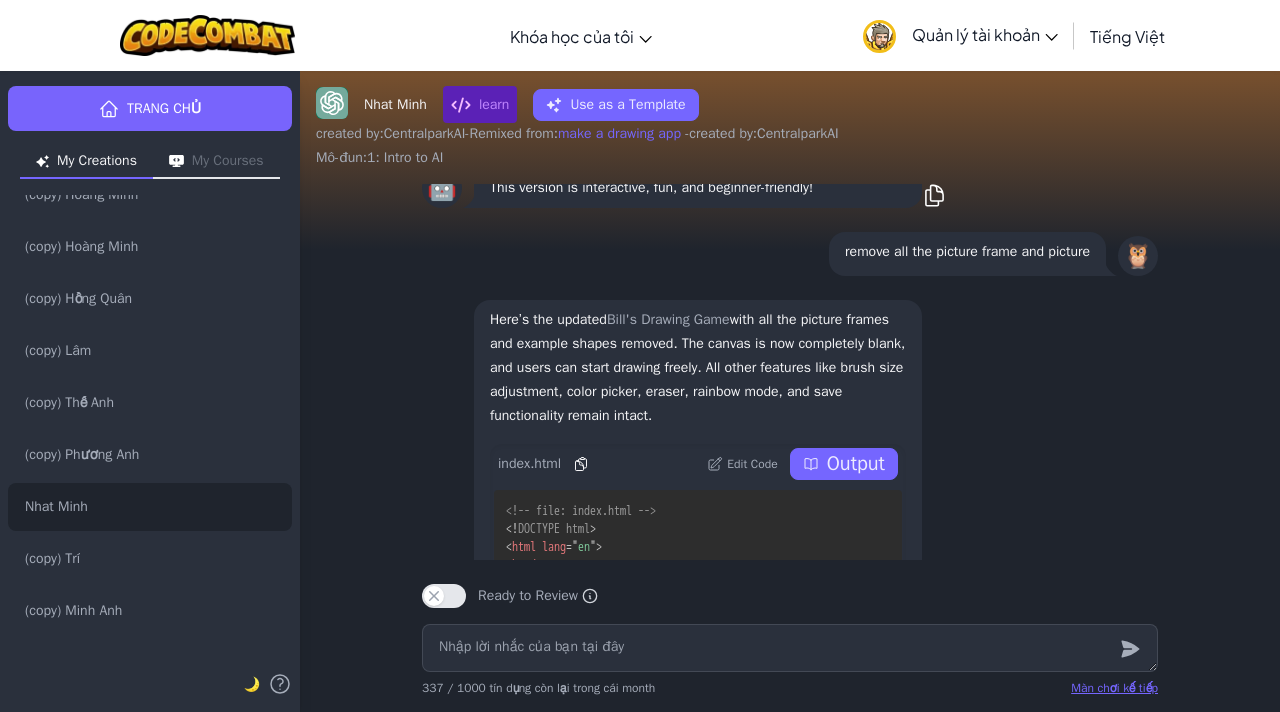 click at bounding box center (790, 648) 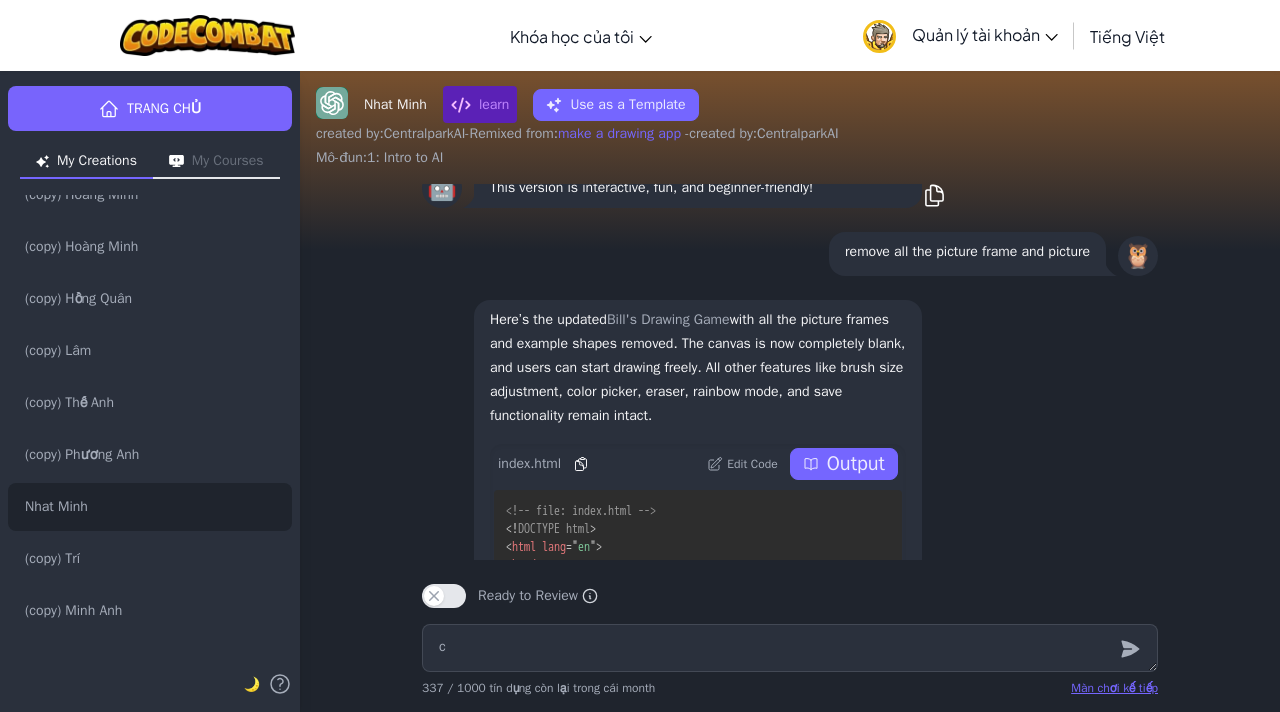 type on "x" 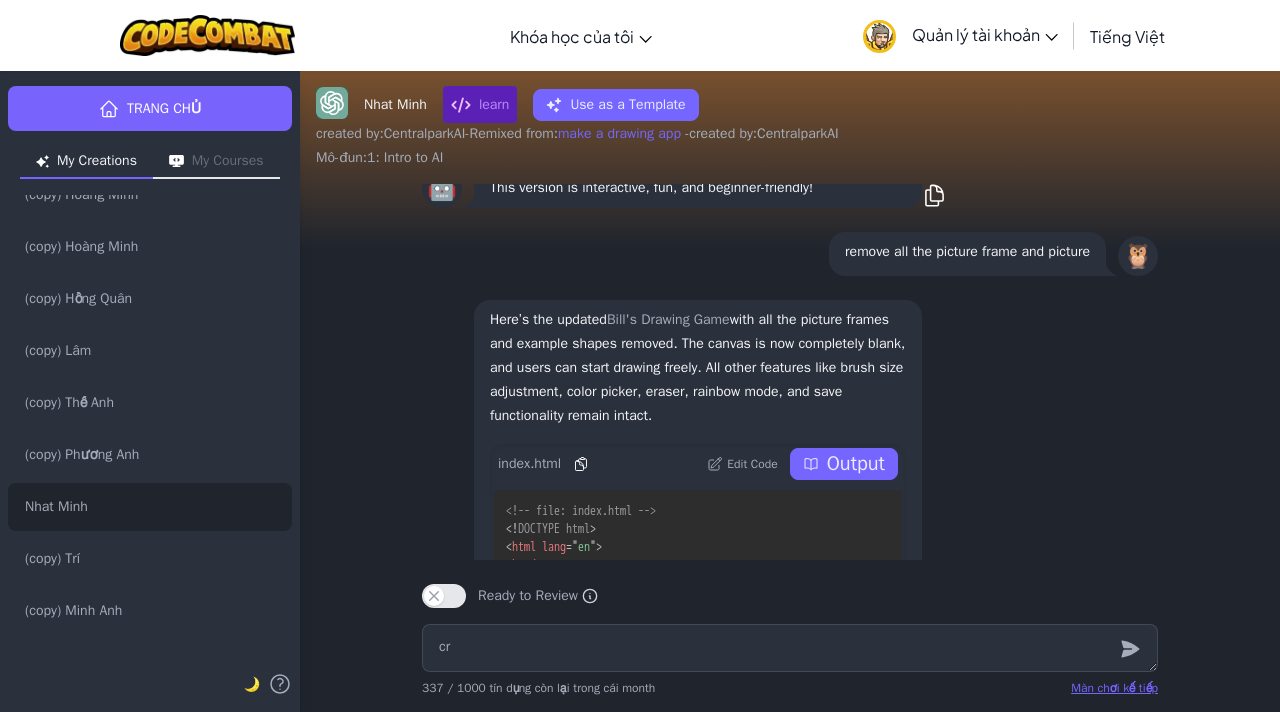 type on "x" 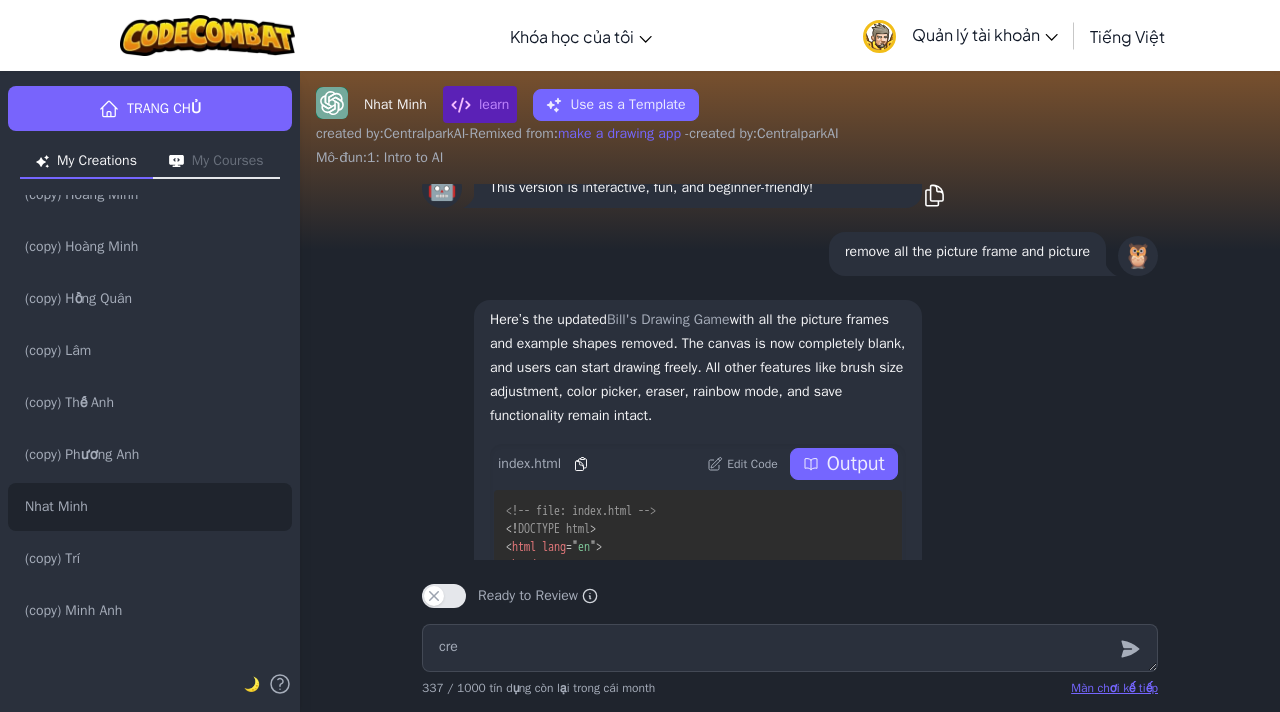 type on "crea" 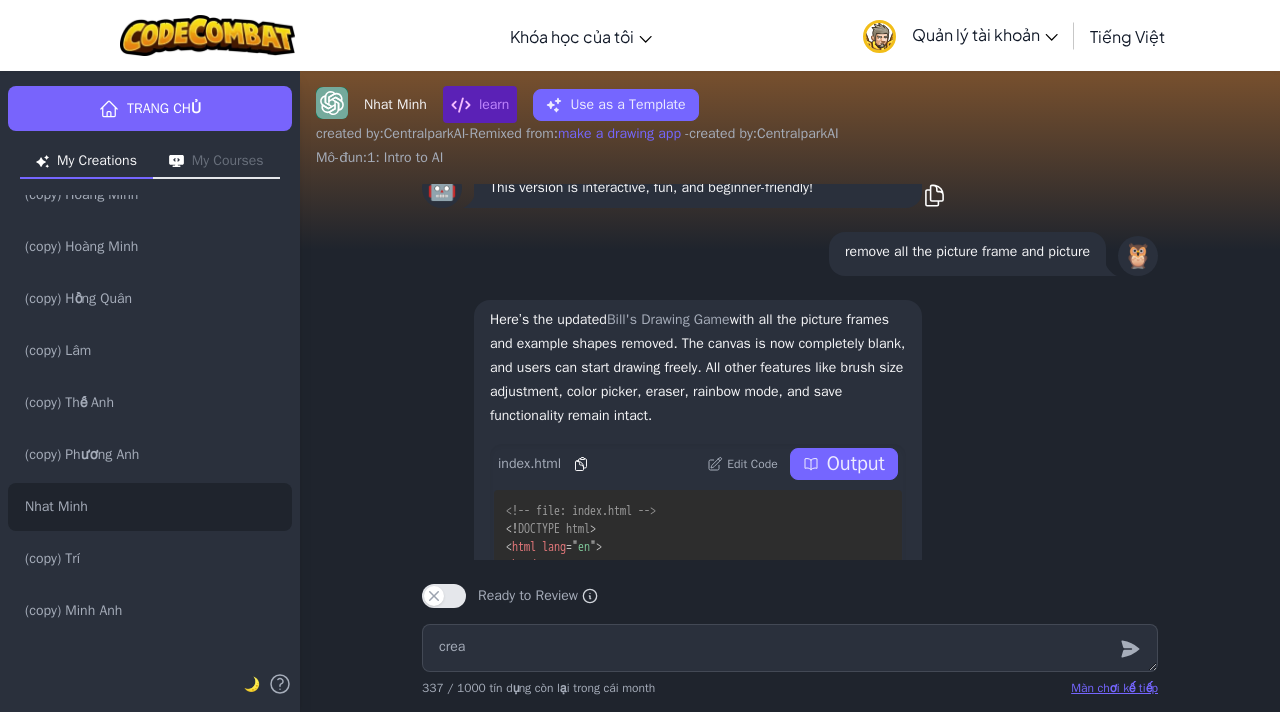 type on "x" 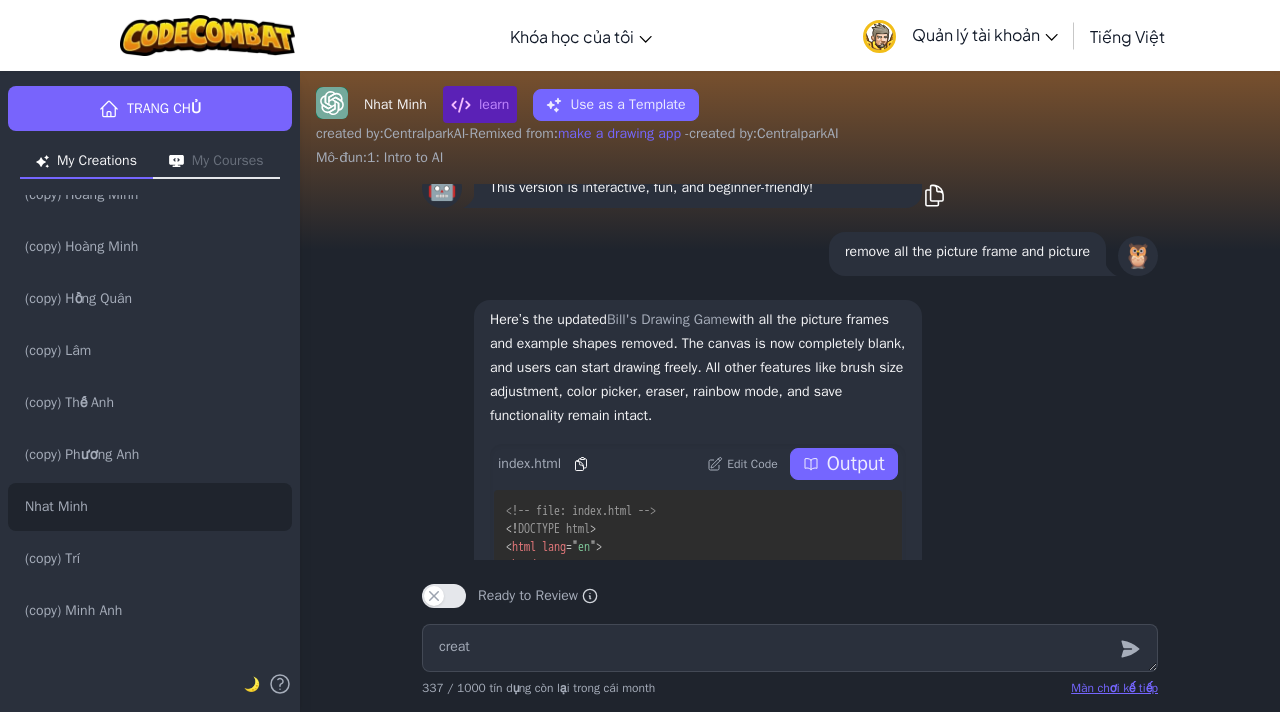 type on "x" 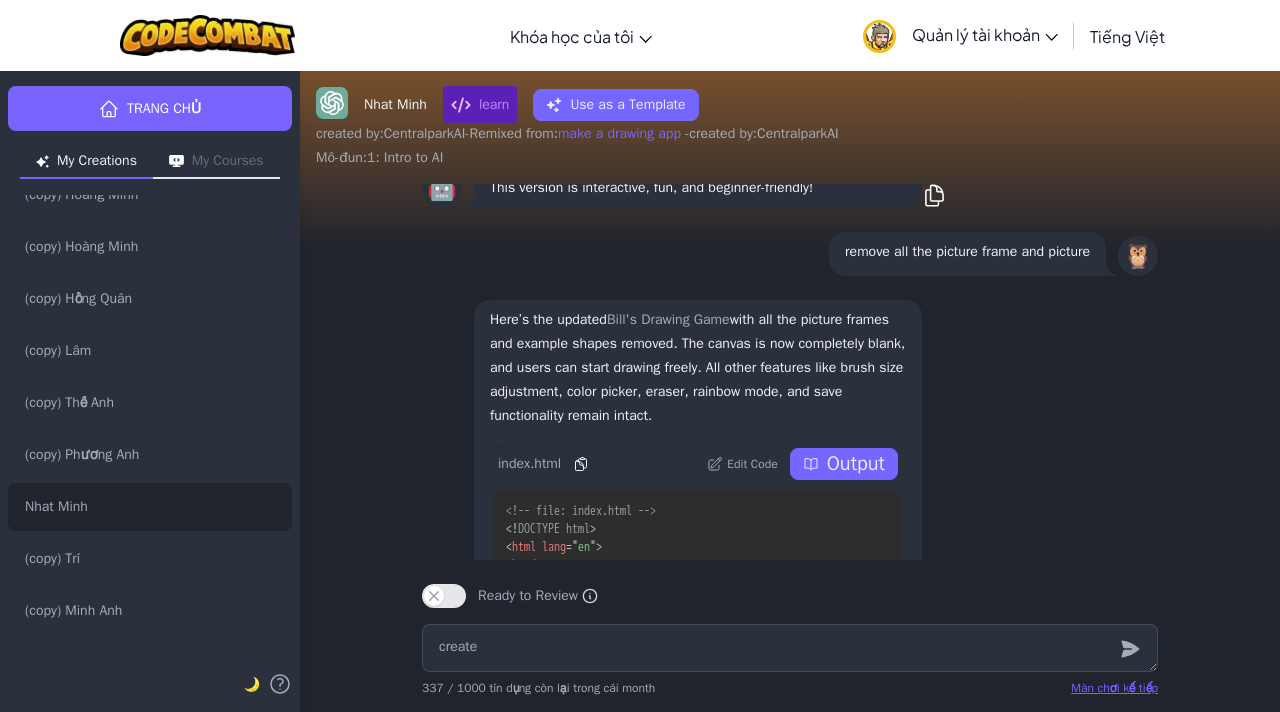 type on "x" 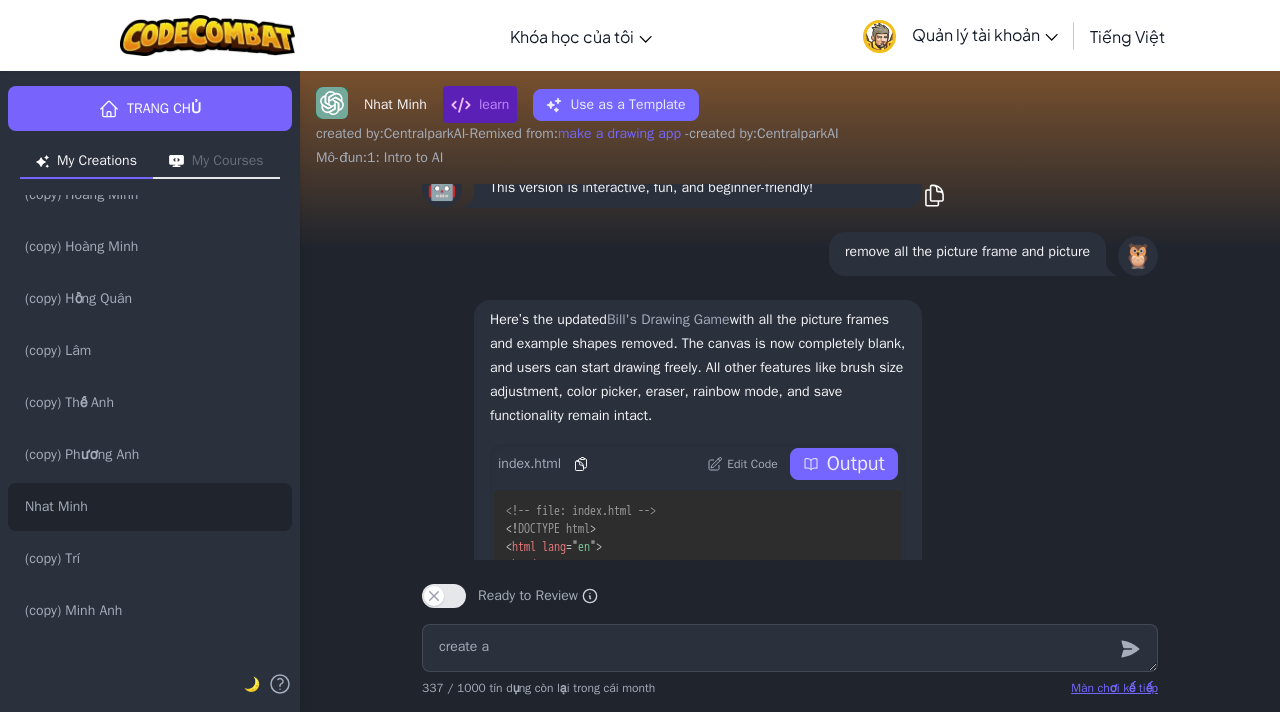 type on "x" 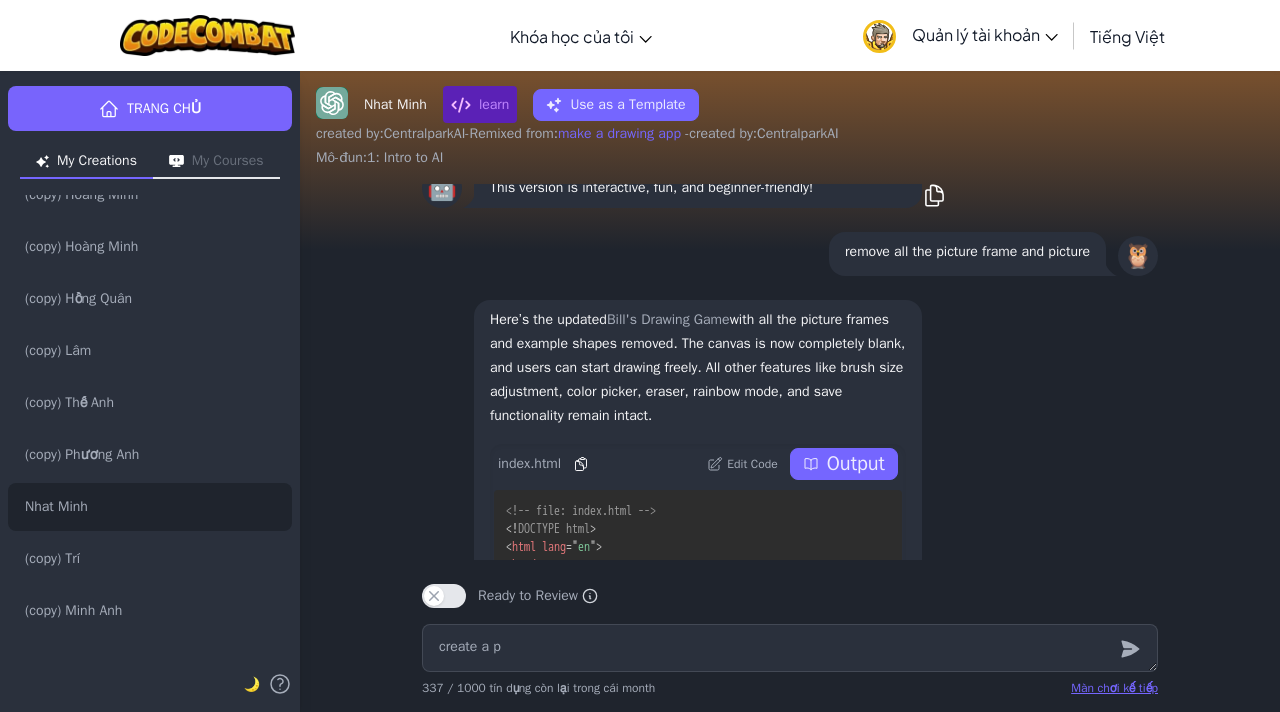 type on "x" 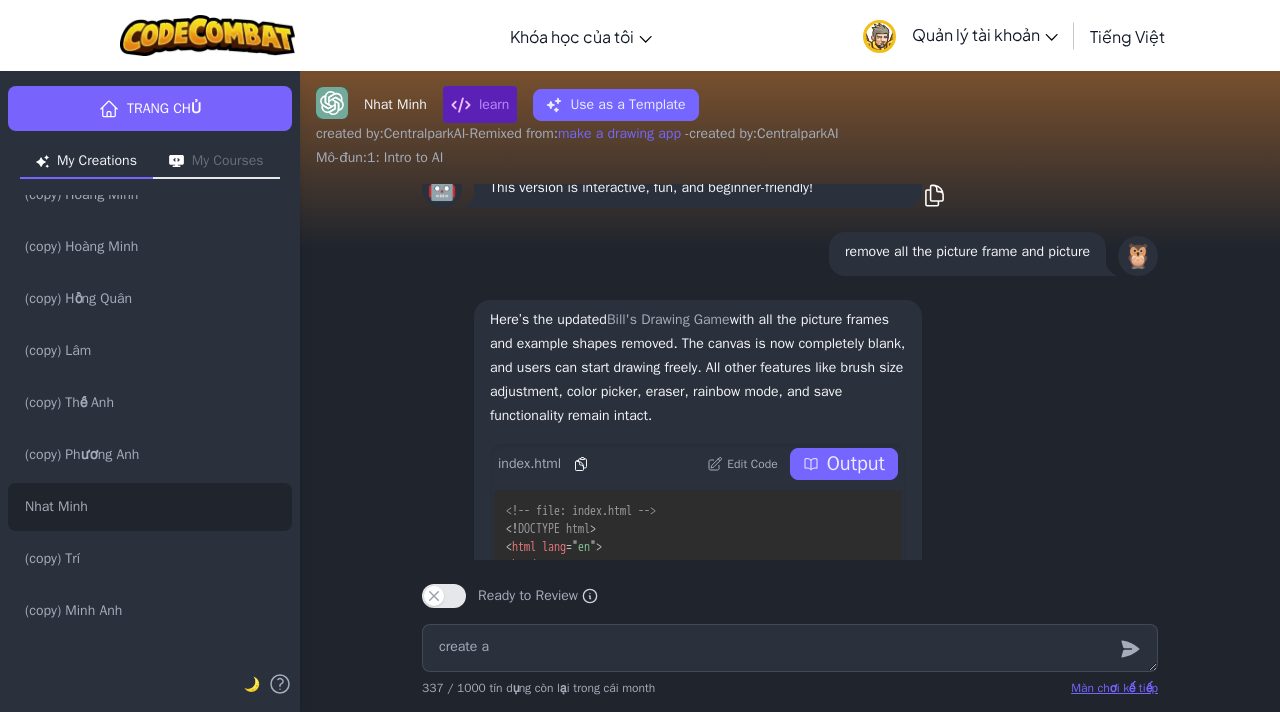 type on "x" 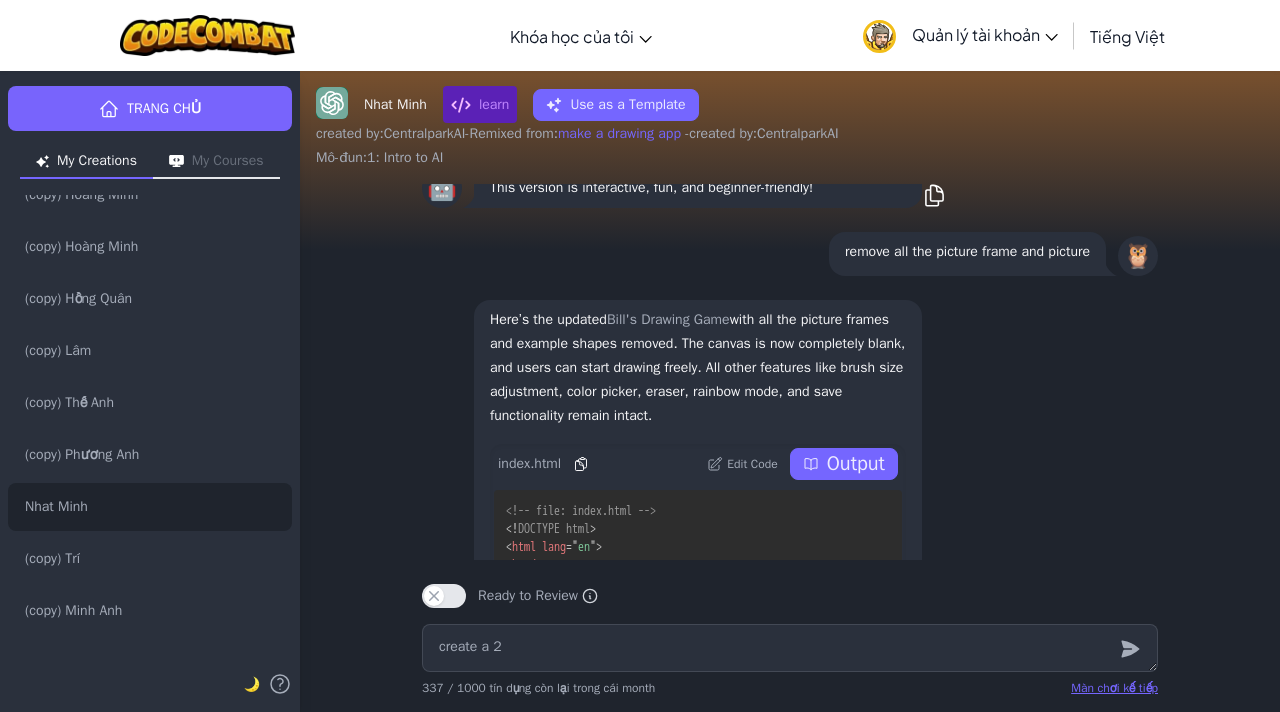 type on "x" 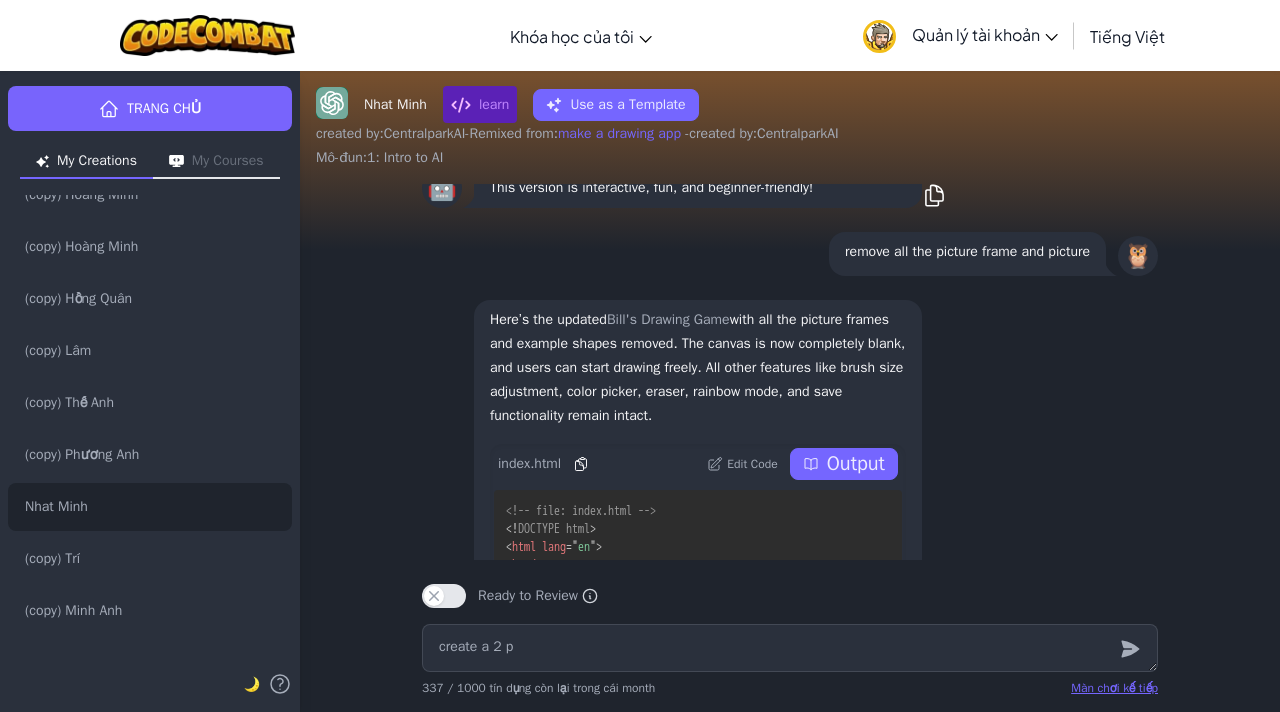 type on "x" 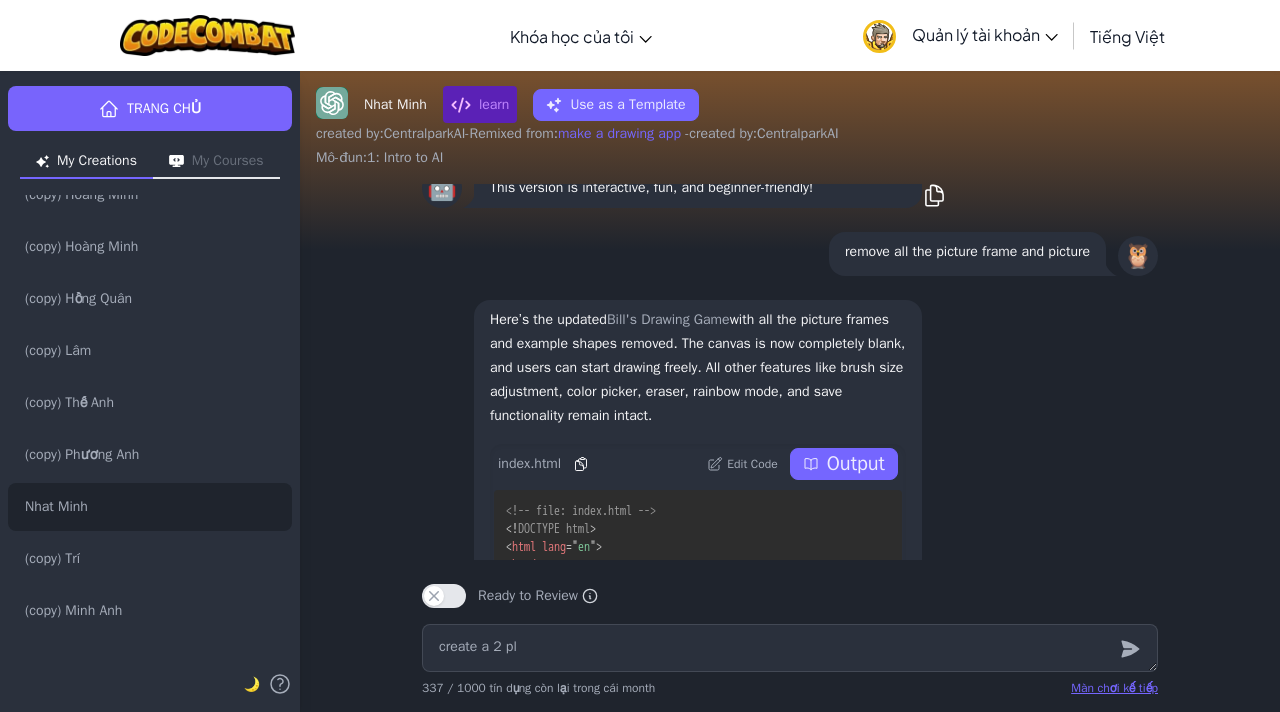 type on "x" 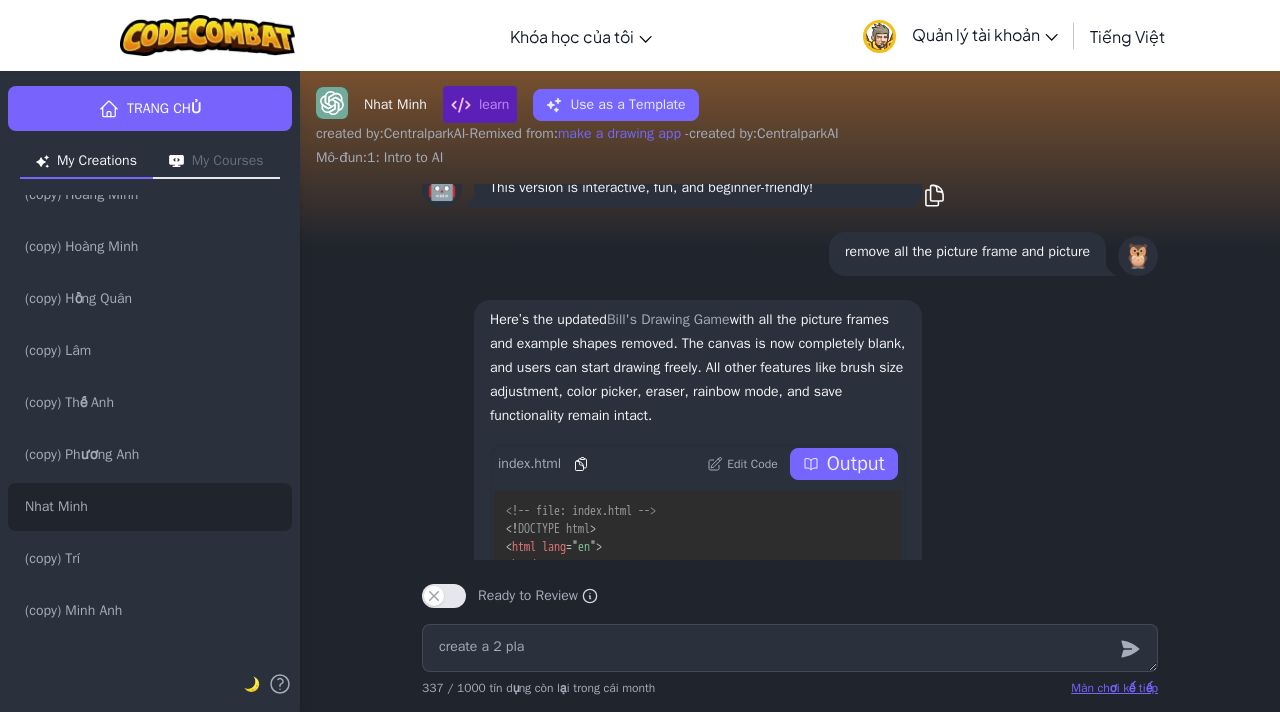 type on "x" 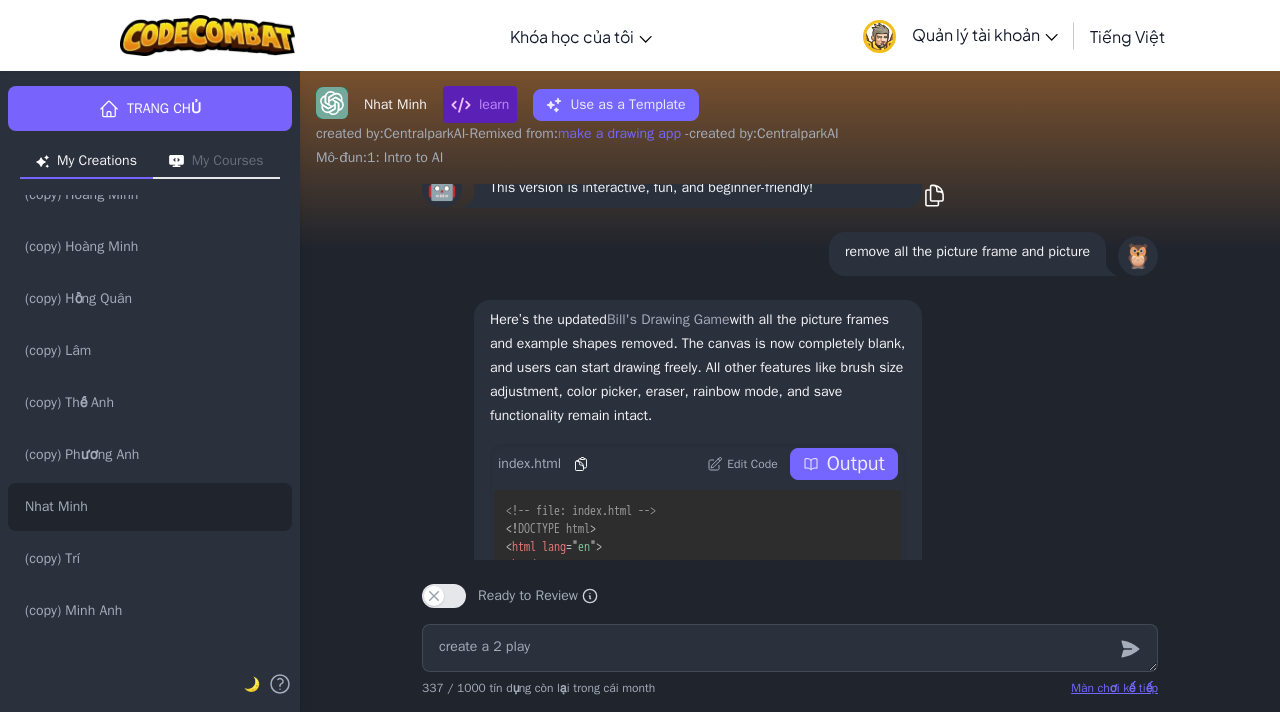 type on "x" 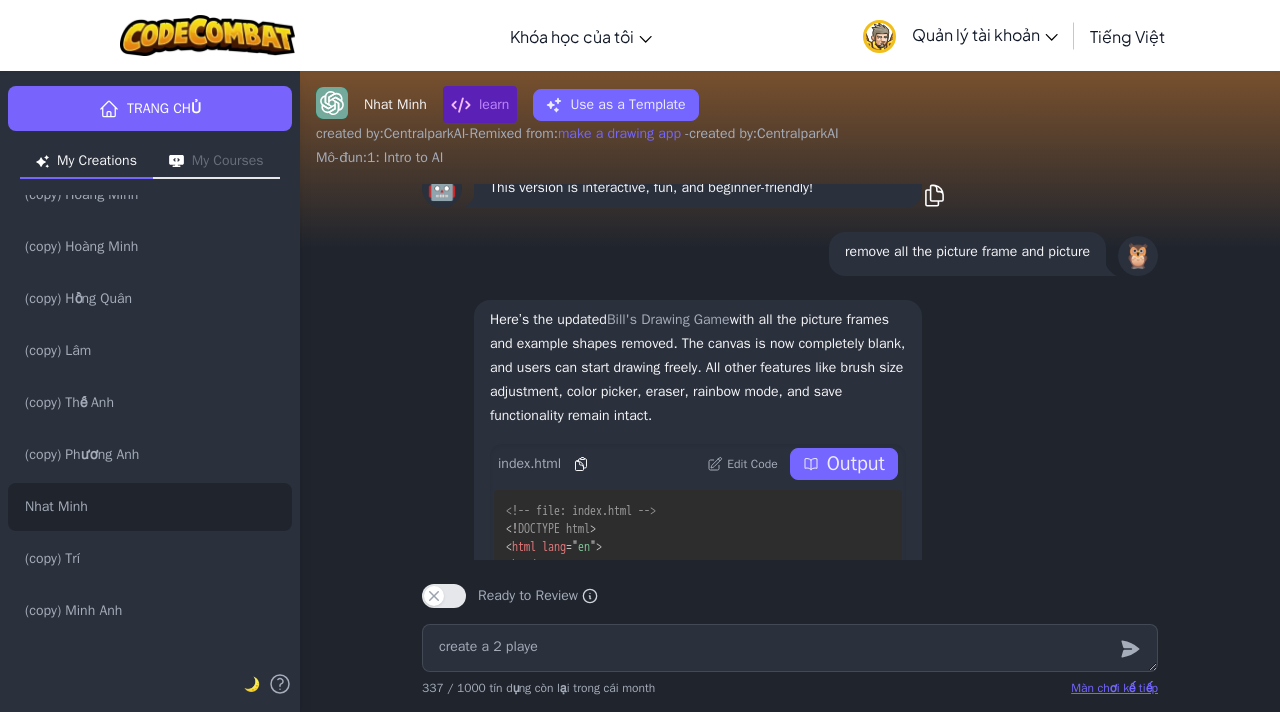 type on "x" 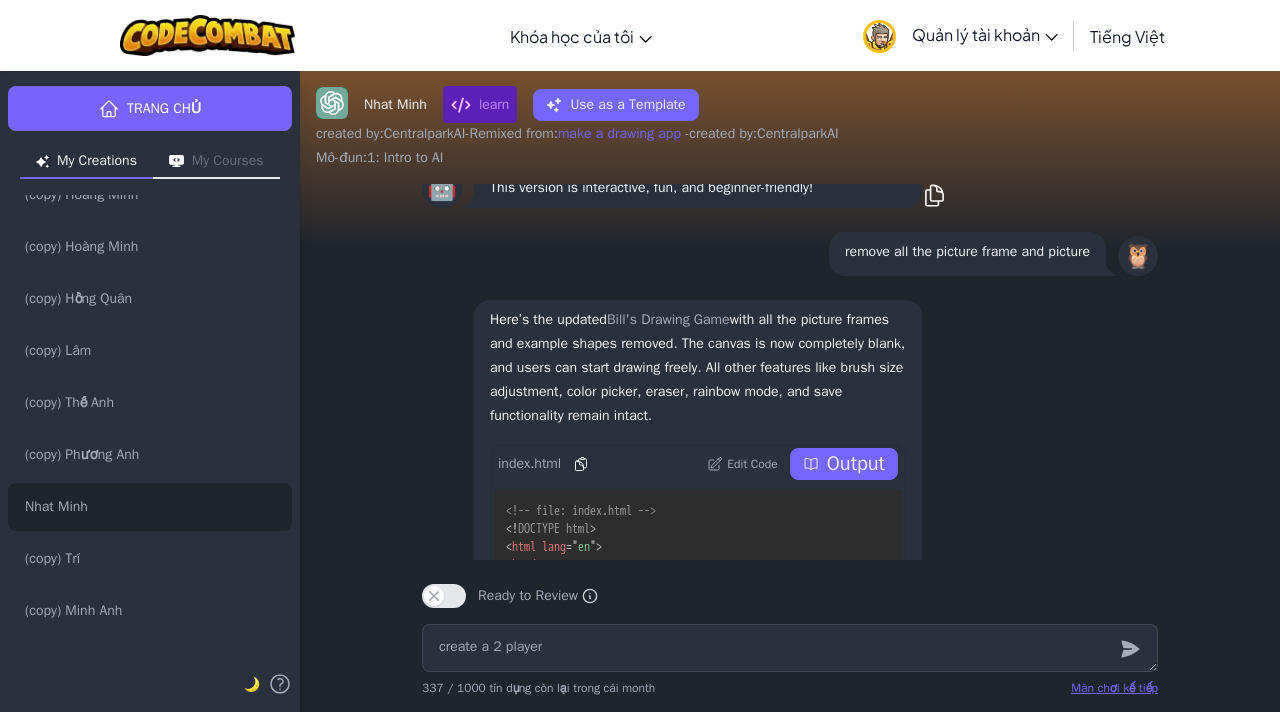 type on "x" 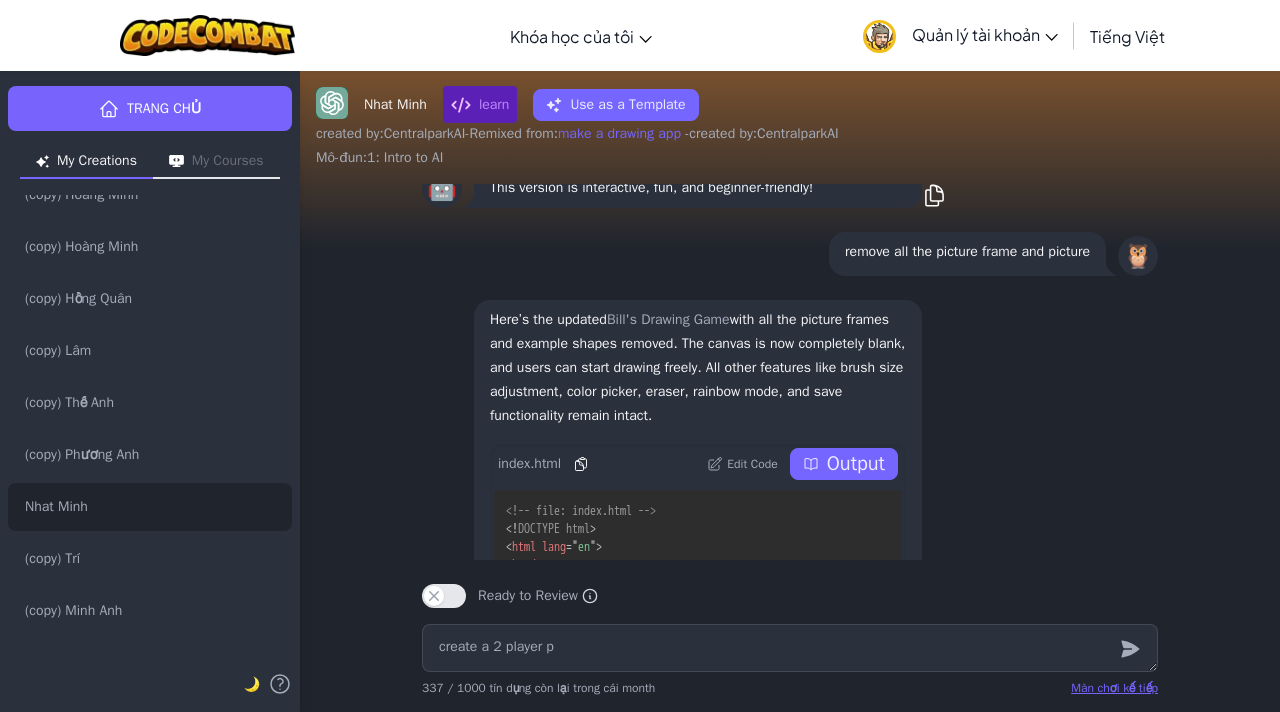 type on "create a 2 player pa" 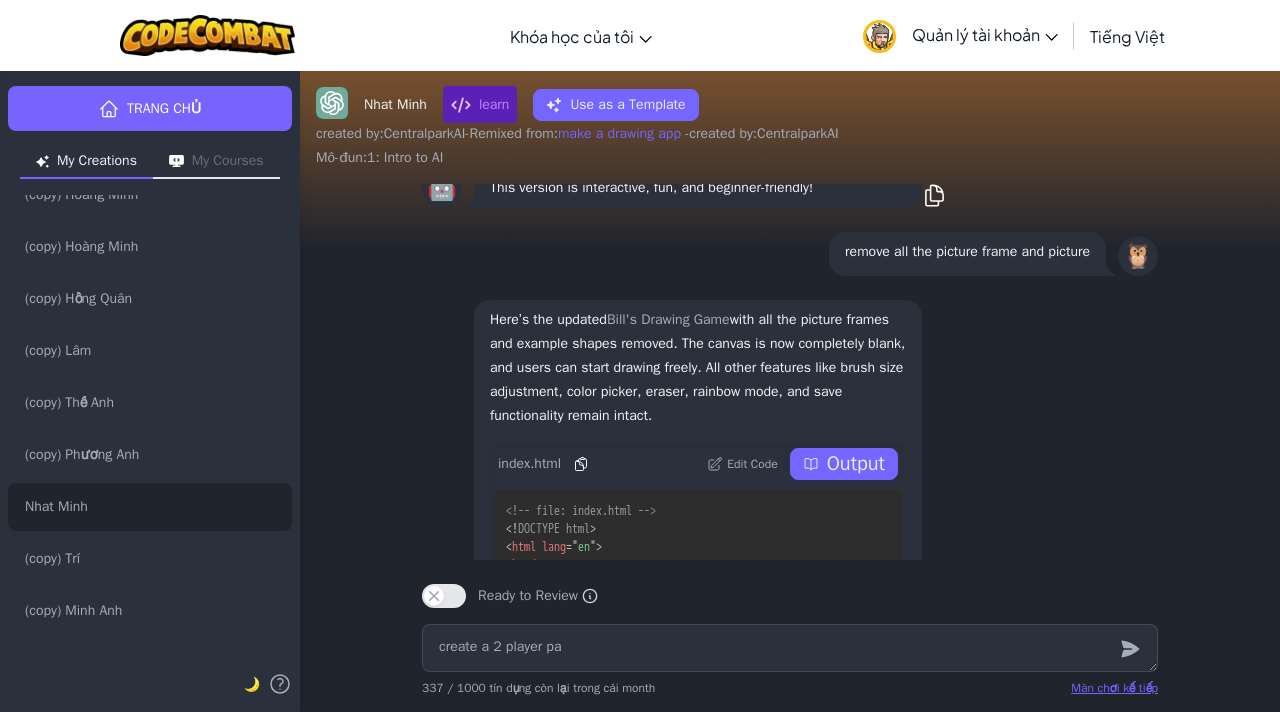 type on "x" 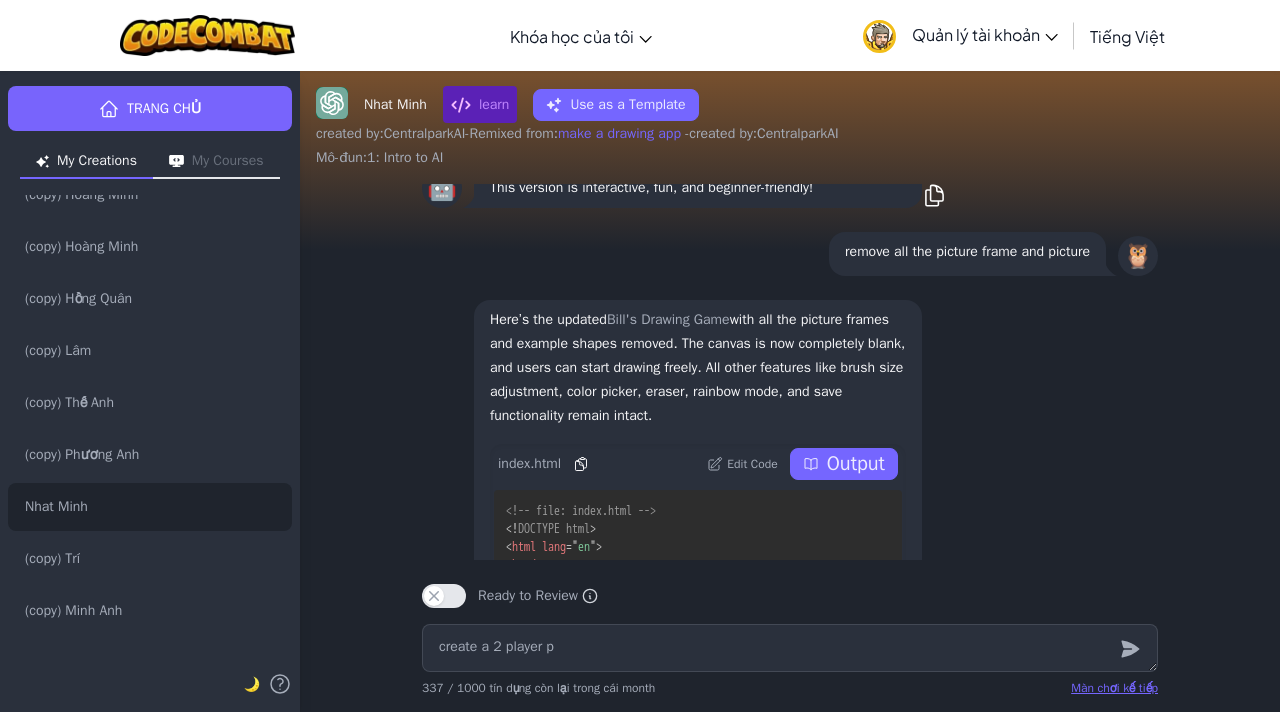 type on "create a 2 player pả" 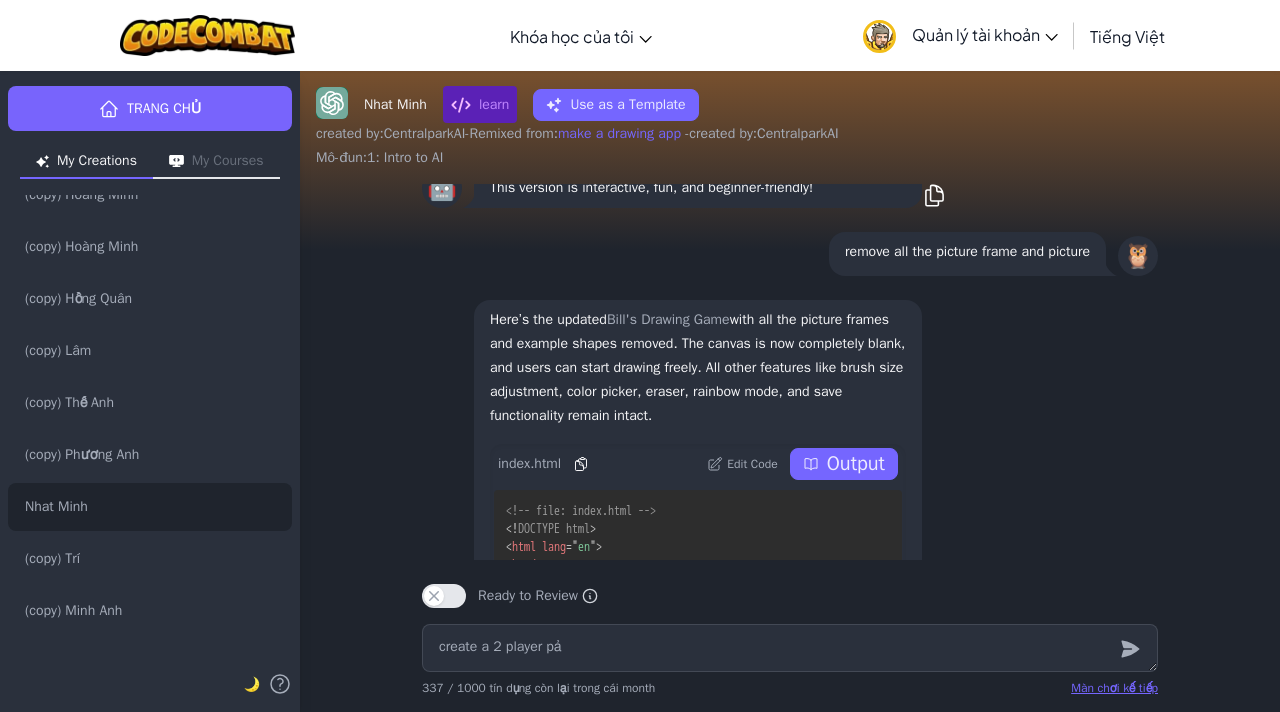 type on "x" 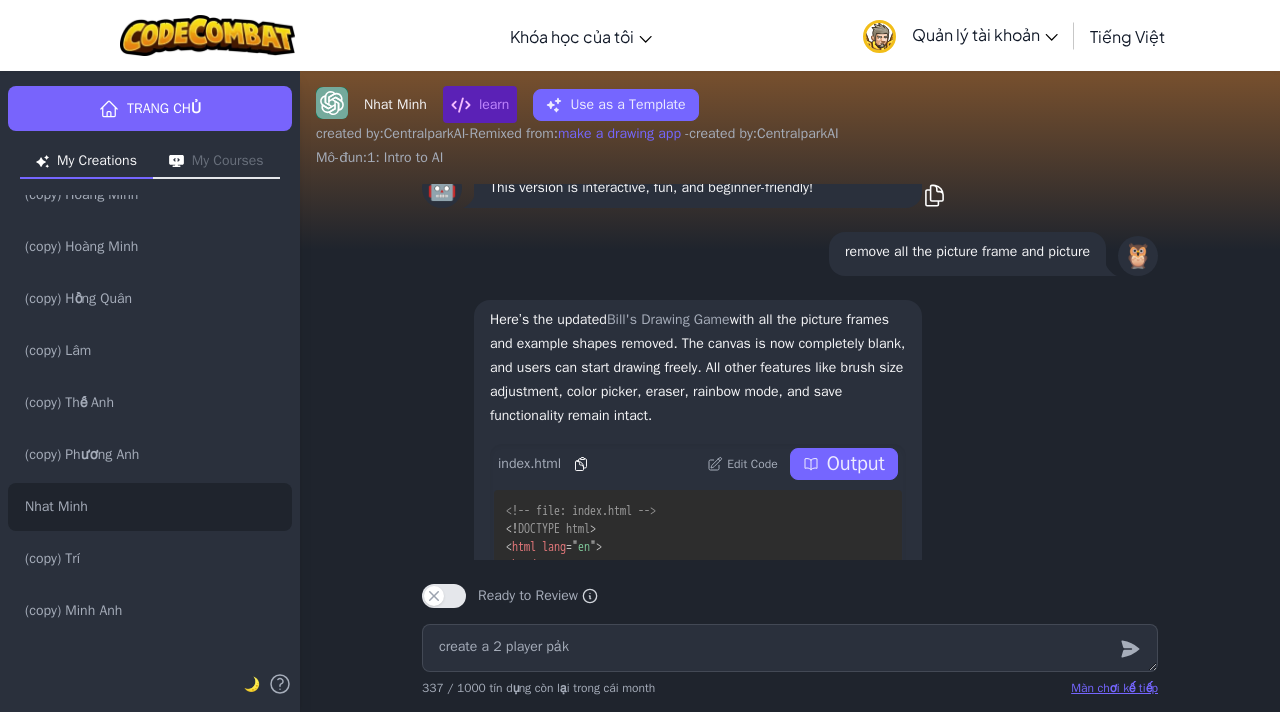 type on "x" 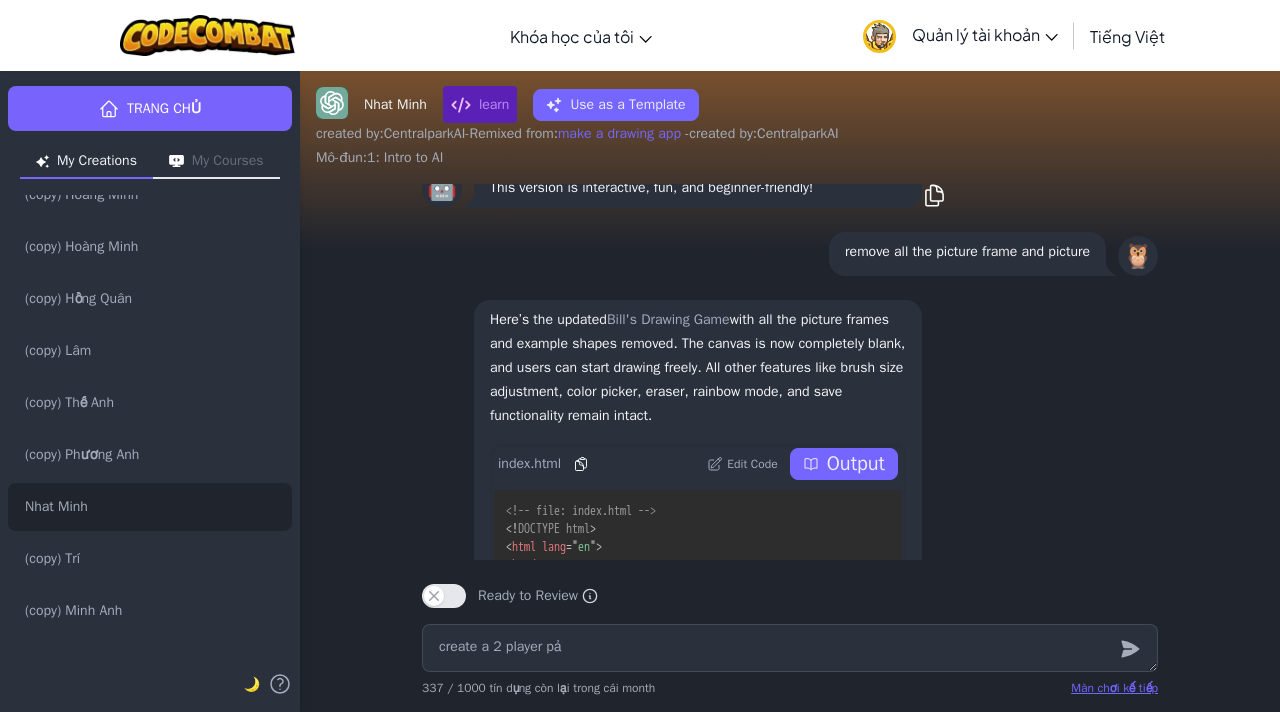 type on "x" 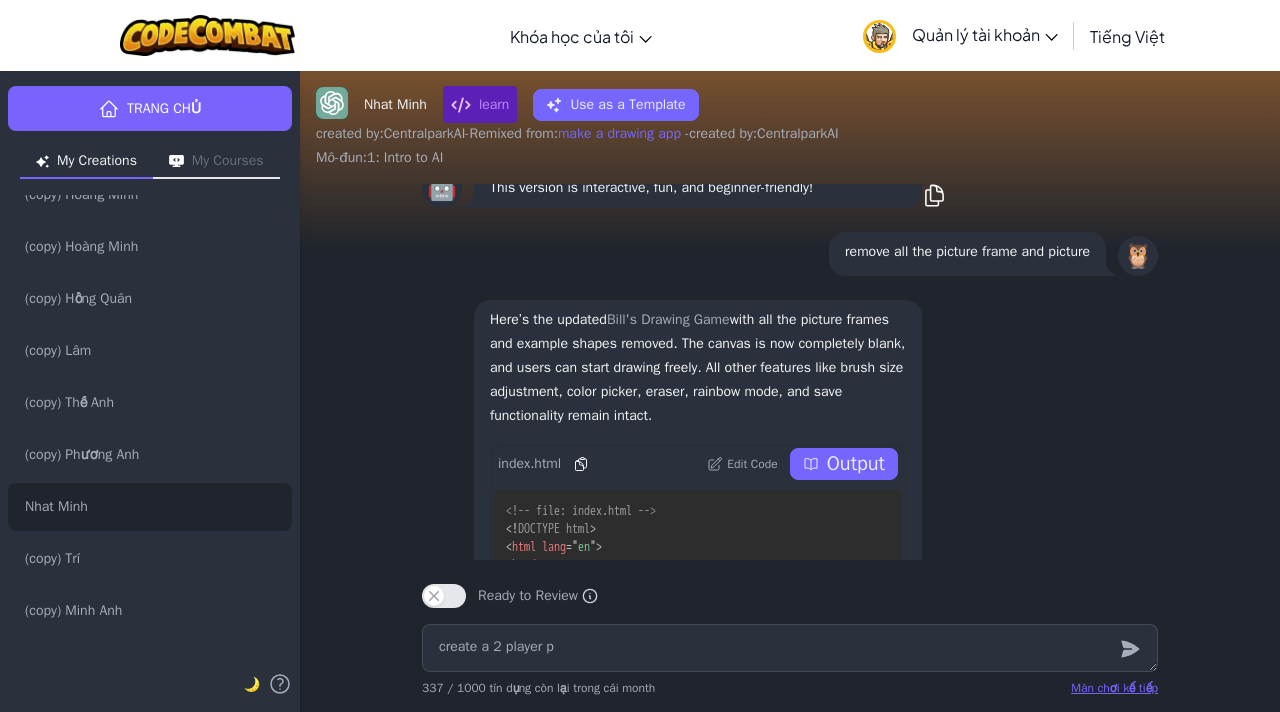 type on "x" 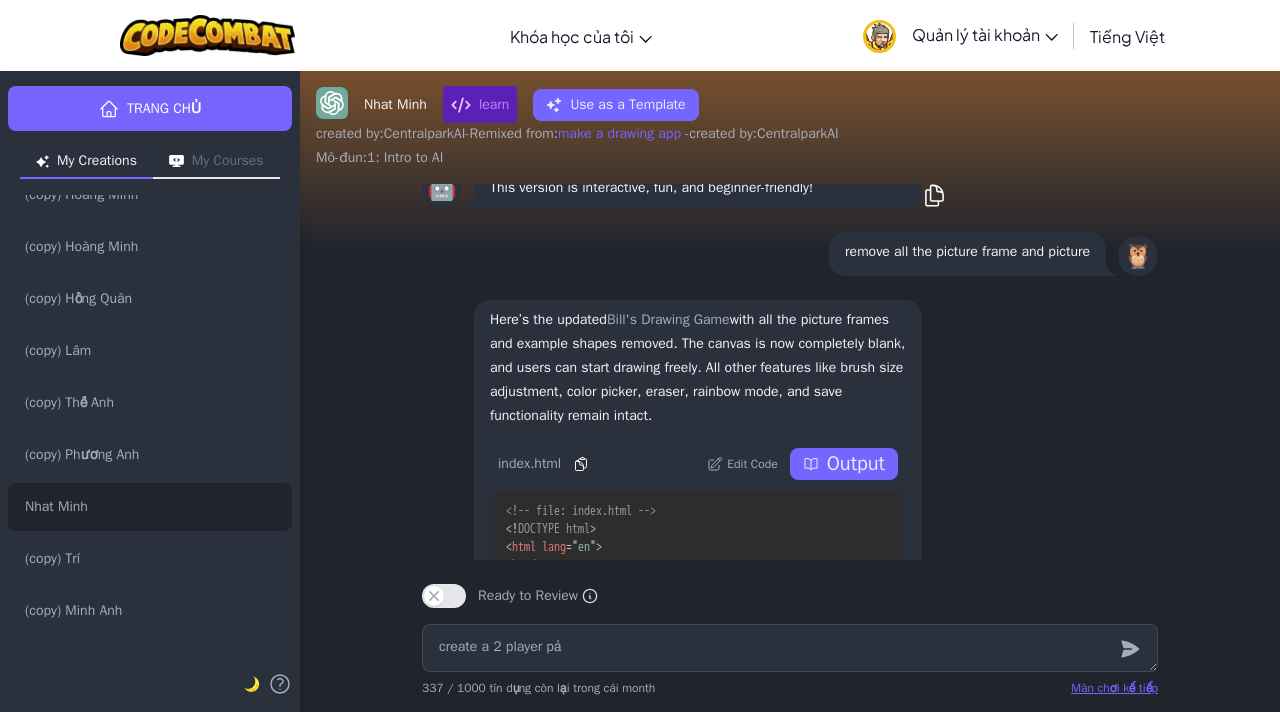 type on "x" 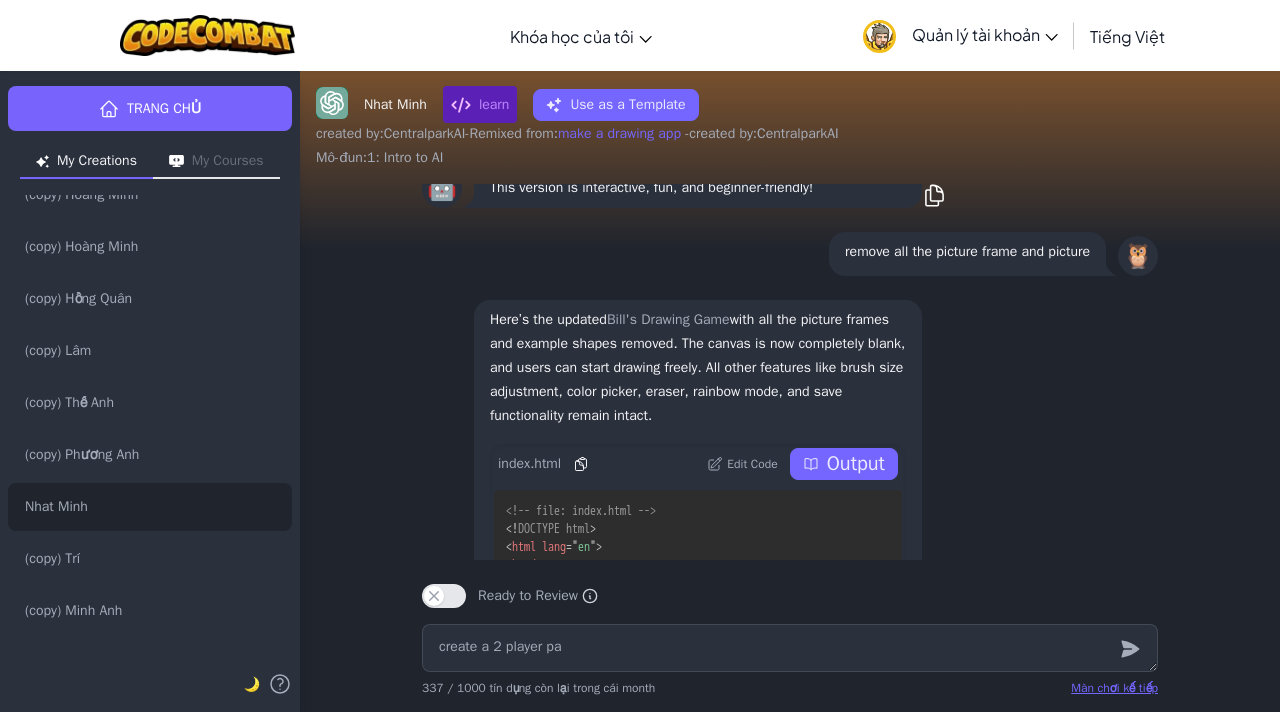 type on "create a 2 player par" 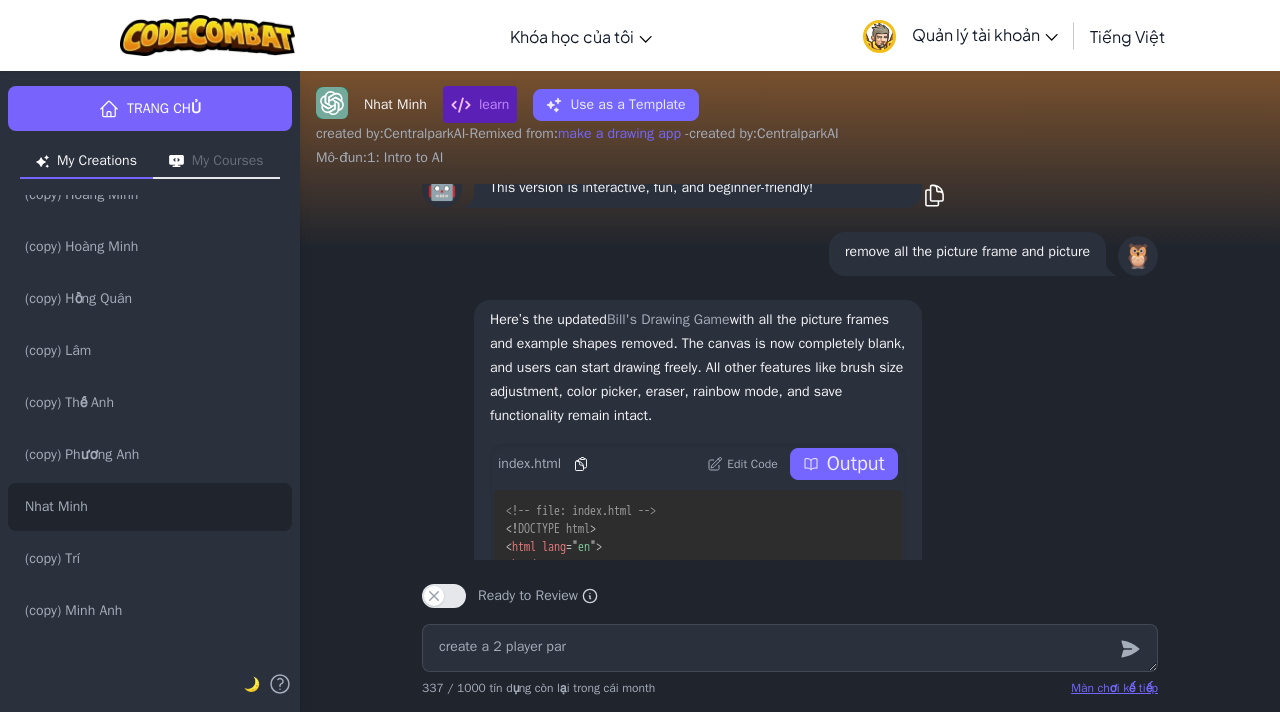 type on "x" 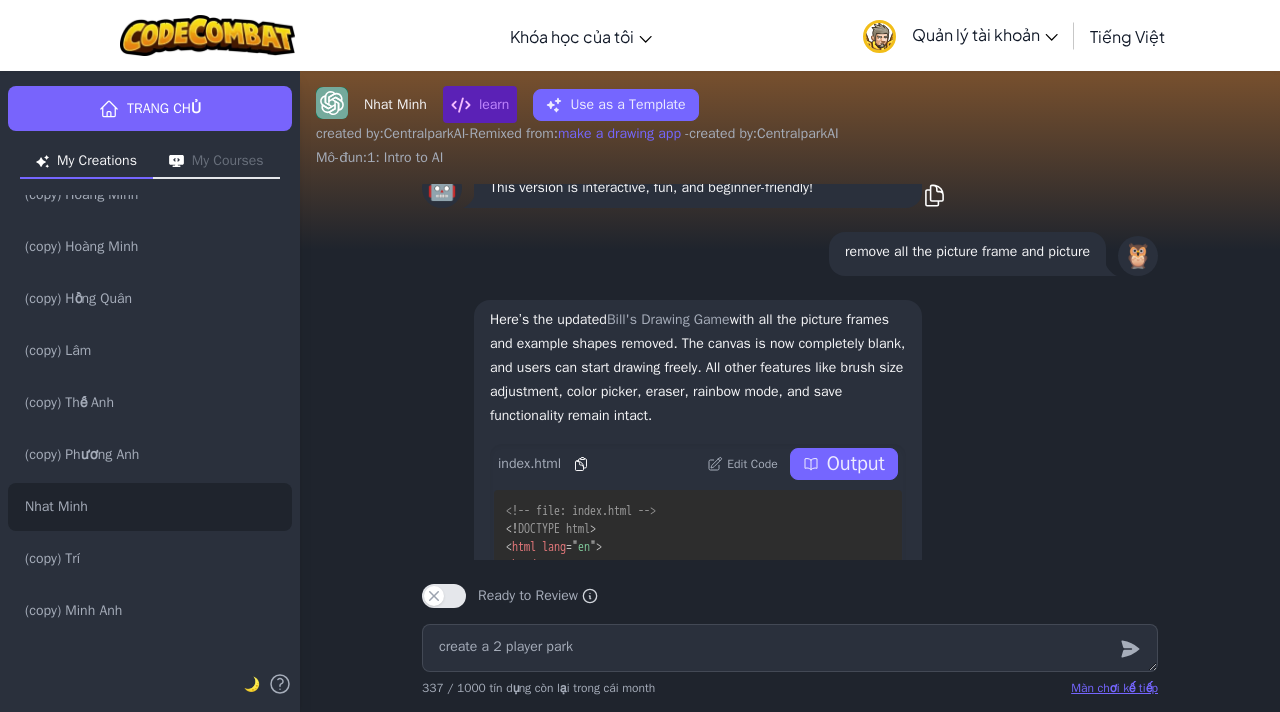 type on "x" 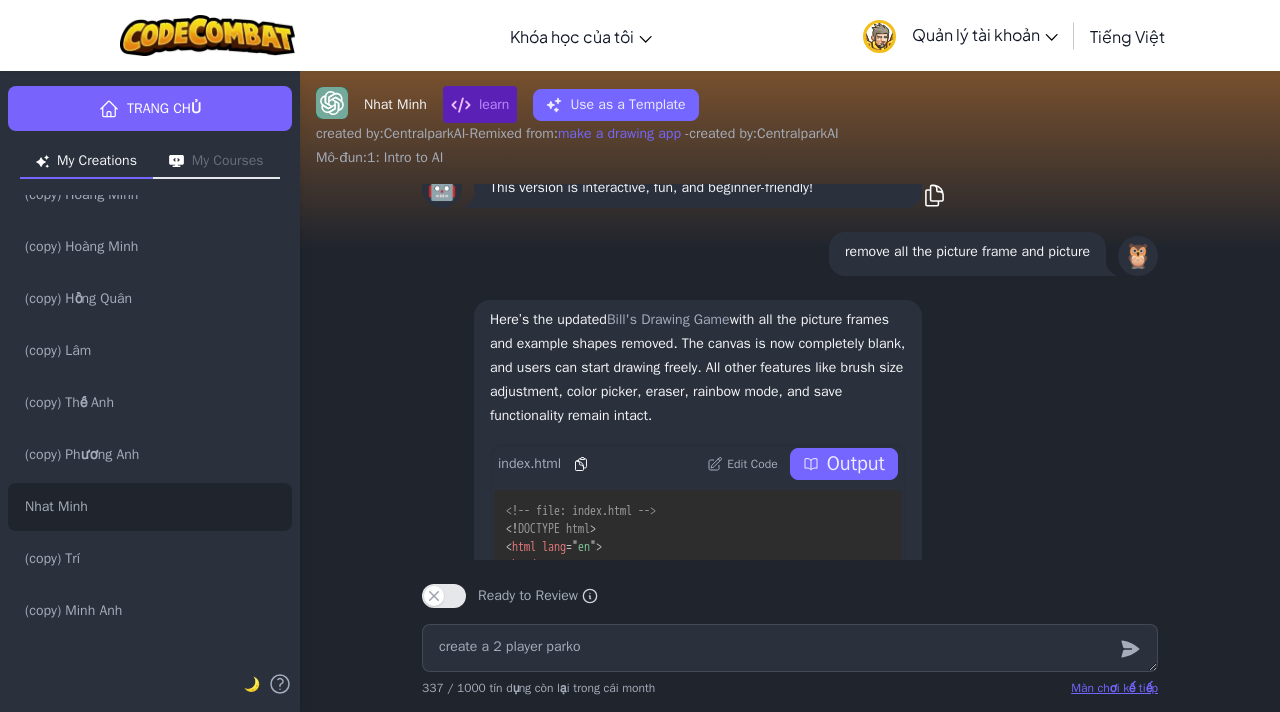 type on "x" 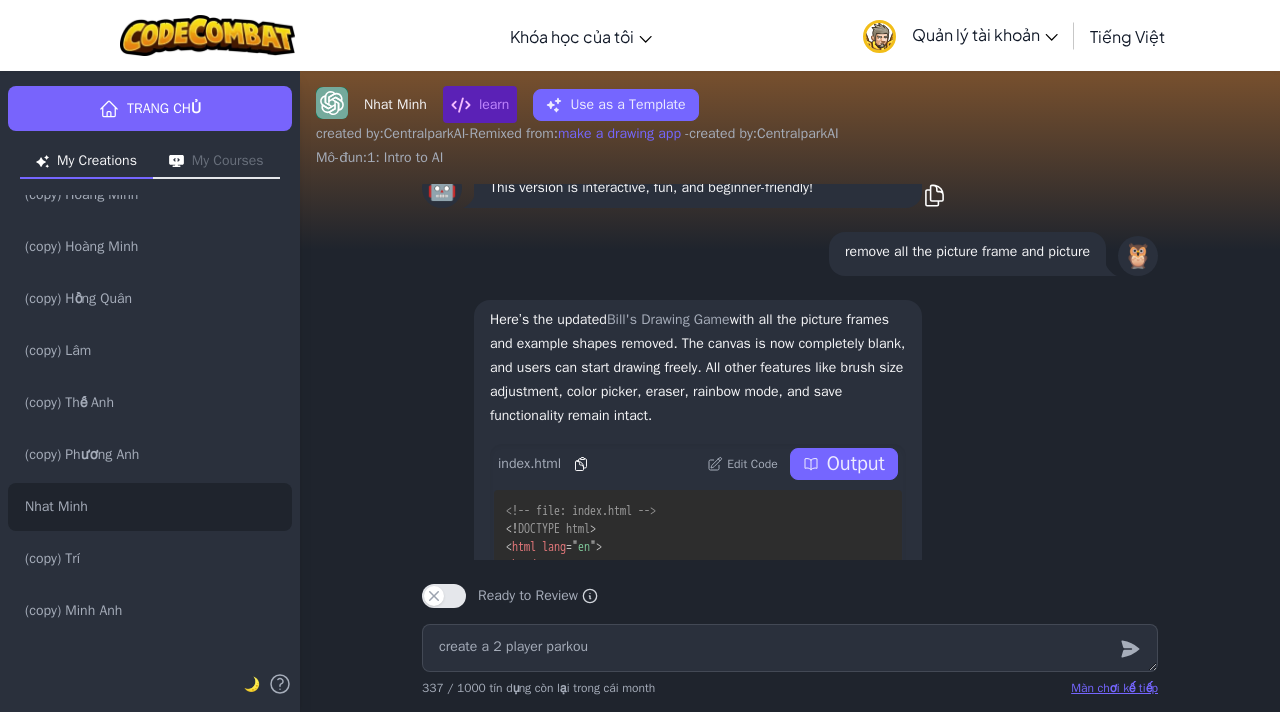 type on "x" 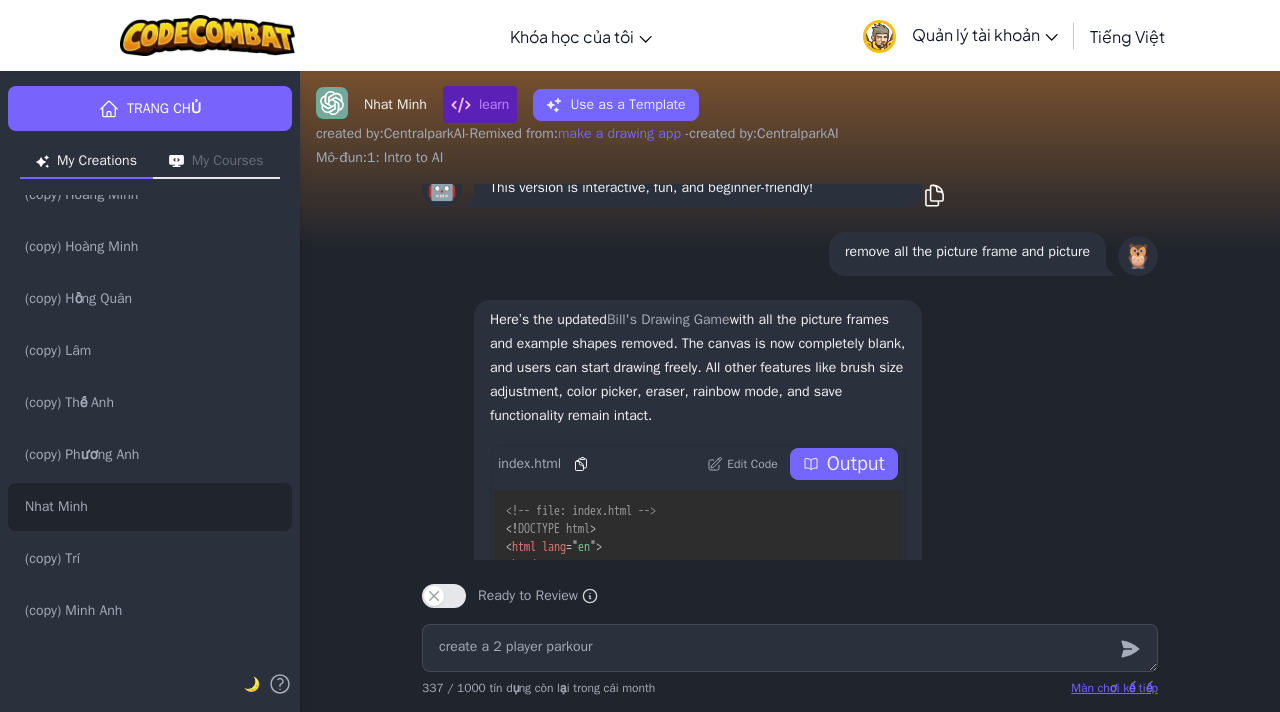 type on "x" 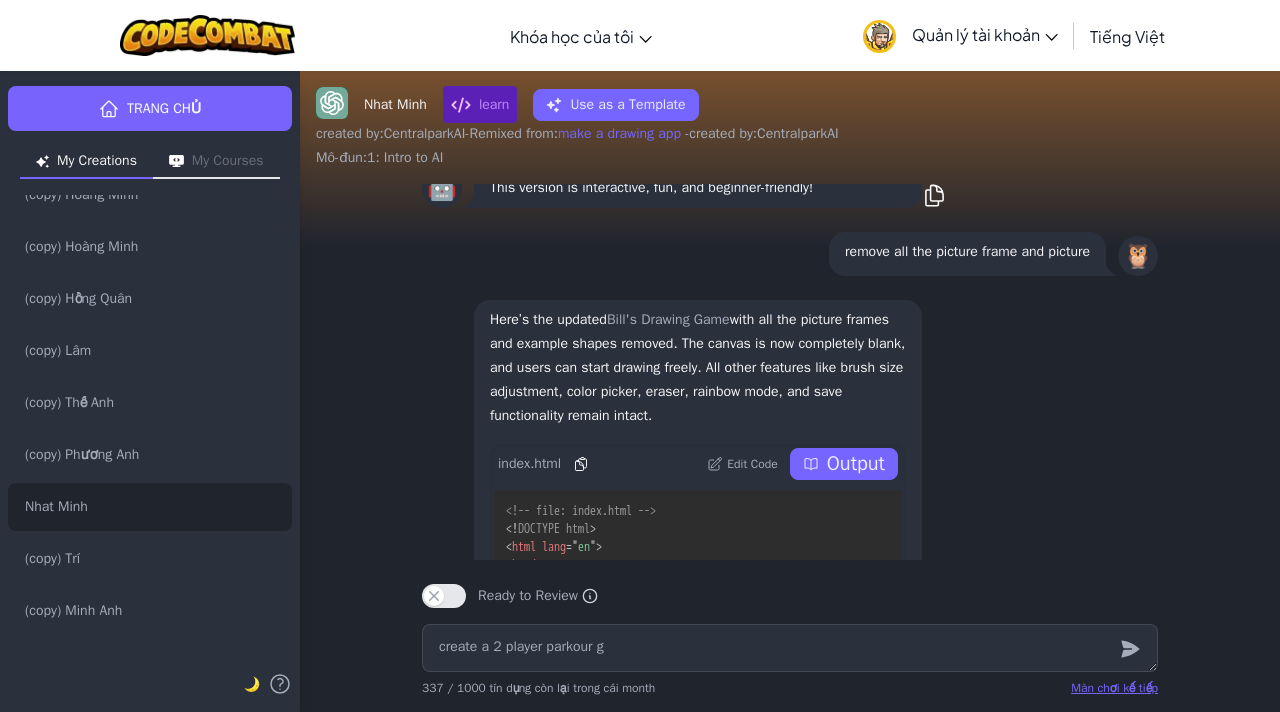 type on "x" 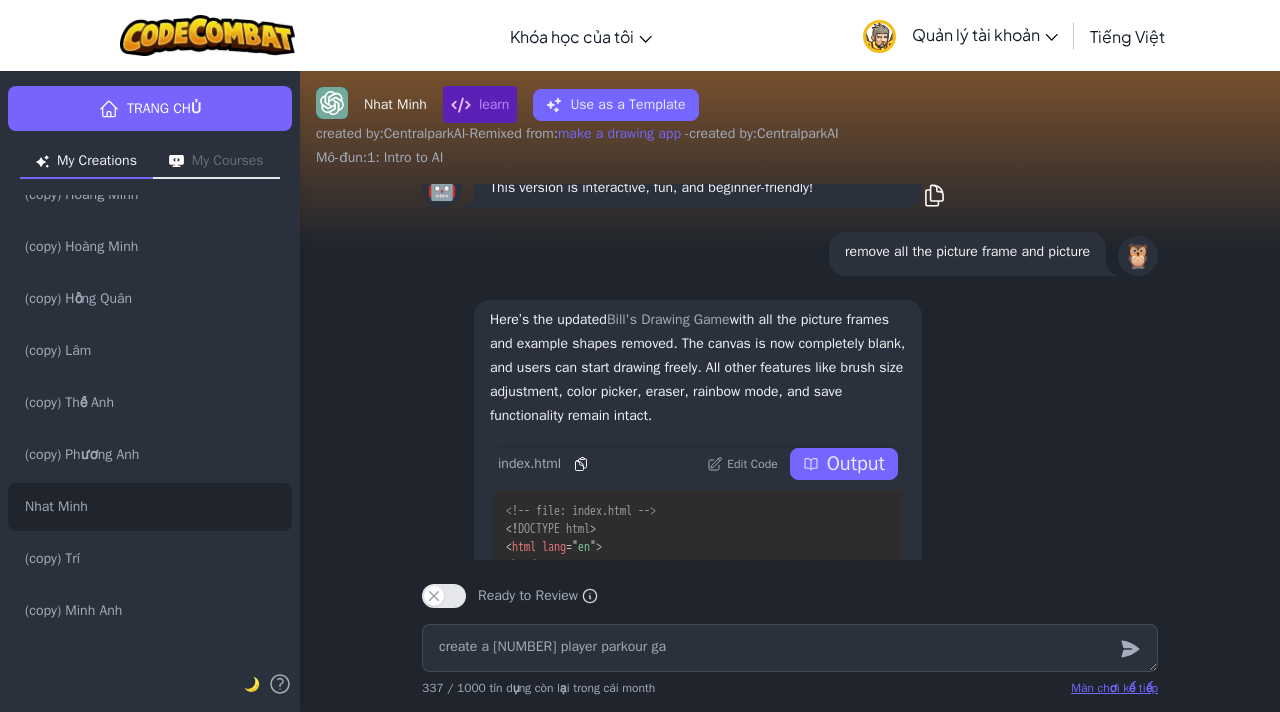type on "x" 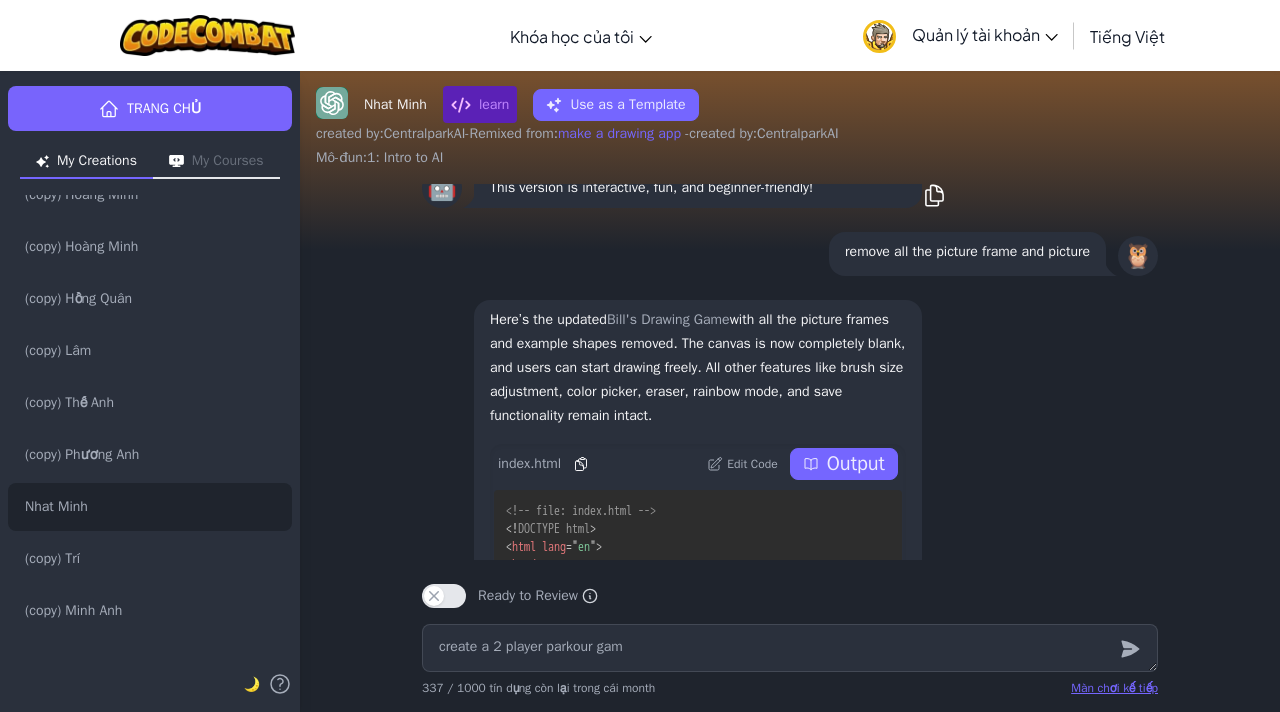 type on "x" 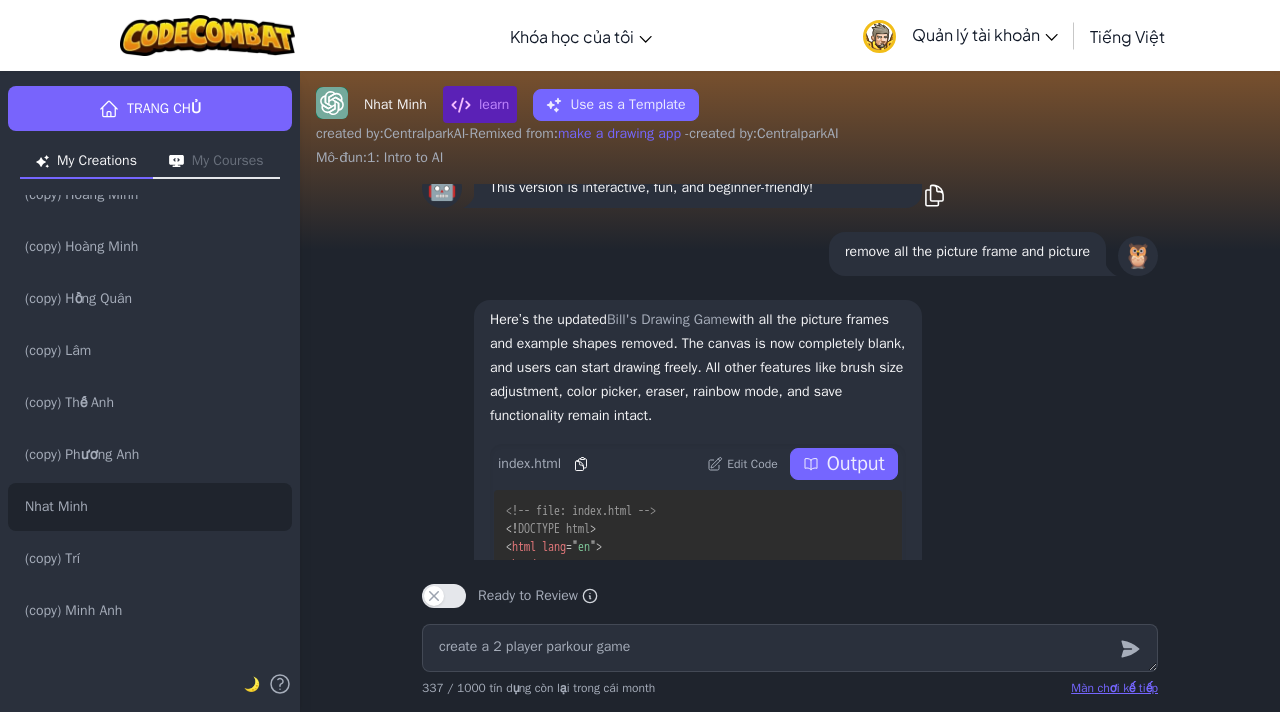 type on "create a 2 player parkour game" 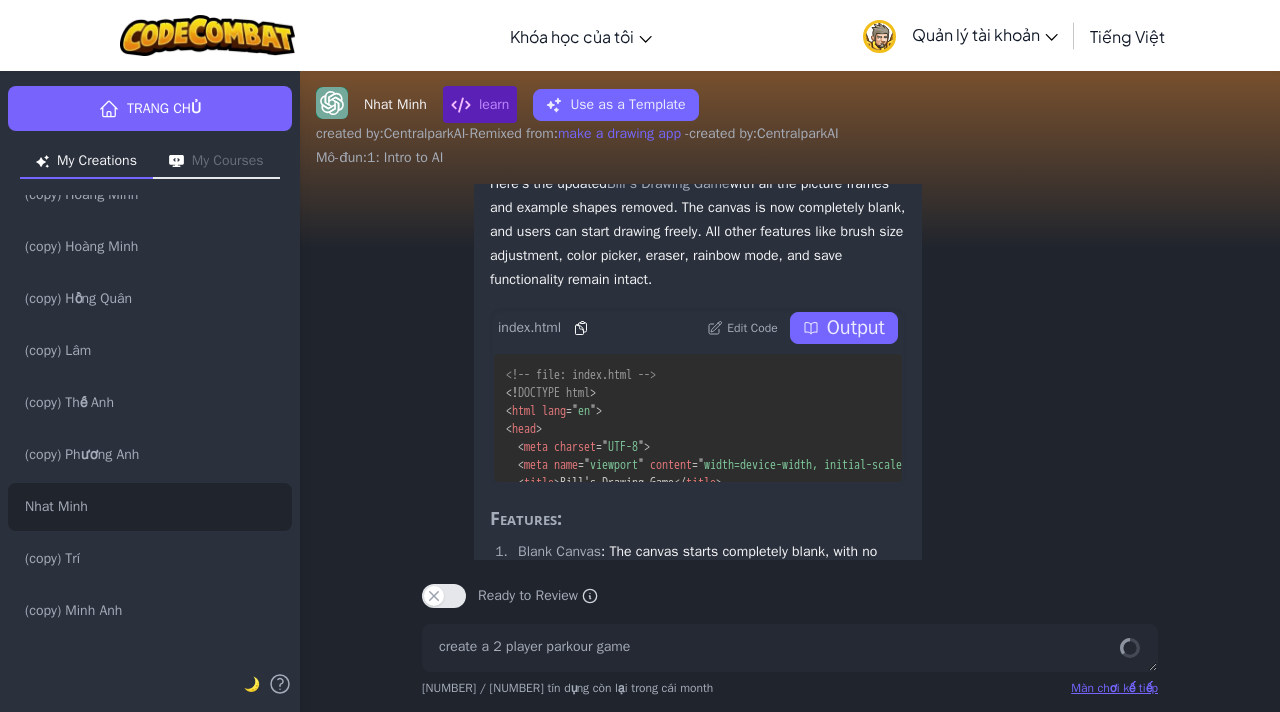 scroll, scrollTop: 0, scrollLeft: 0, axis: both 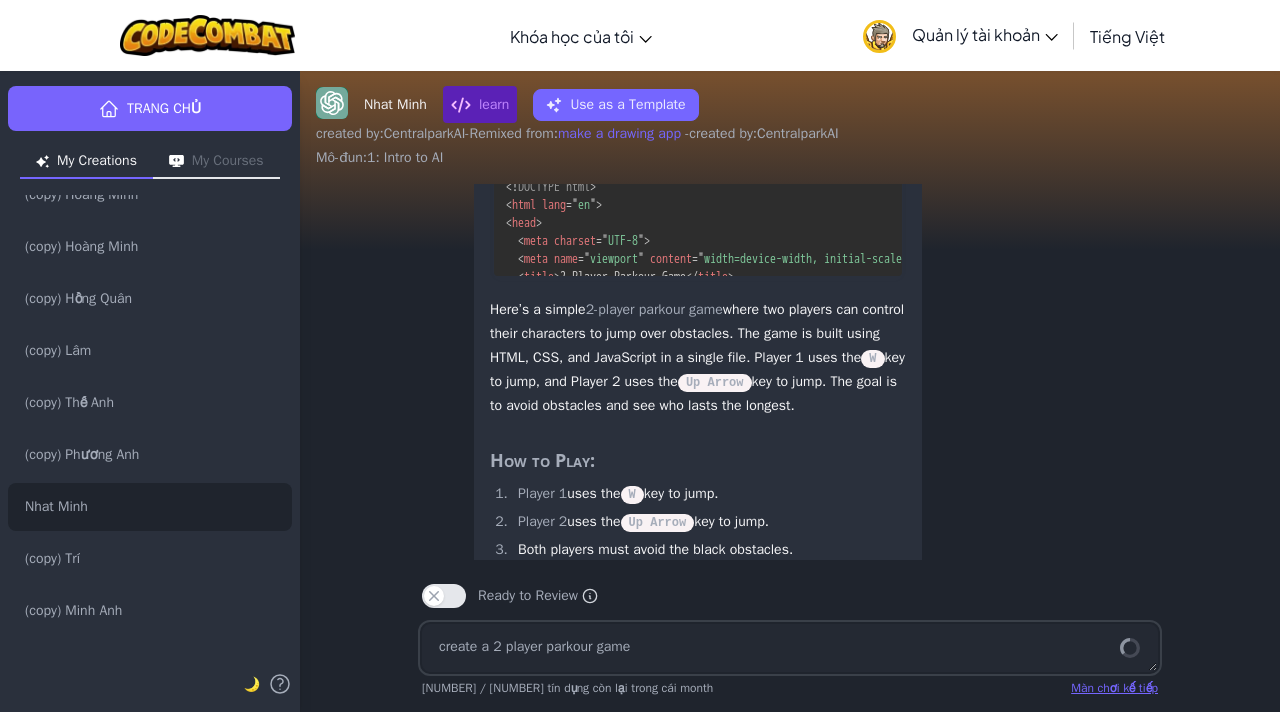 click on "[PLAYER] 1 uses the W key to jump.
[PLAYER] 2 uses the Up Arrow key to jump.
Both players must avoid the black obstacles.
If both players collide with obstacles, the game ends.
Press the Spacebar to restart the game." at bounding box center (698, 550) 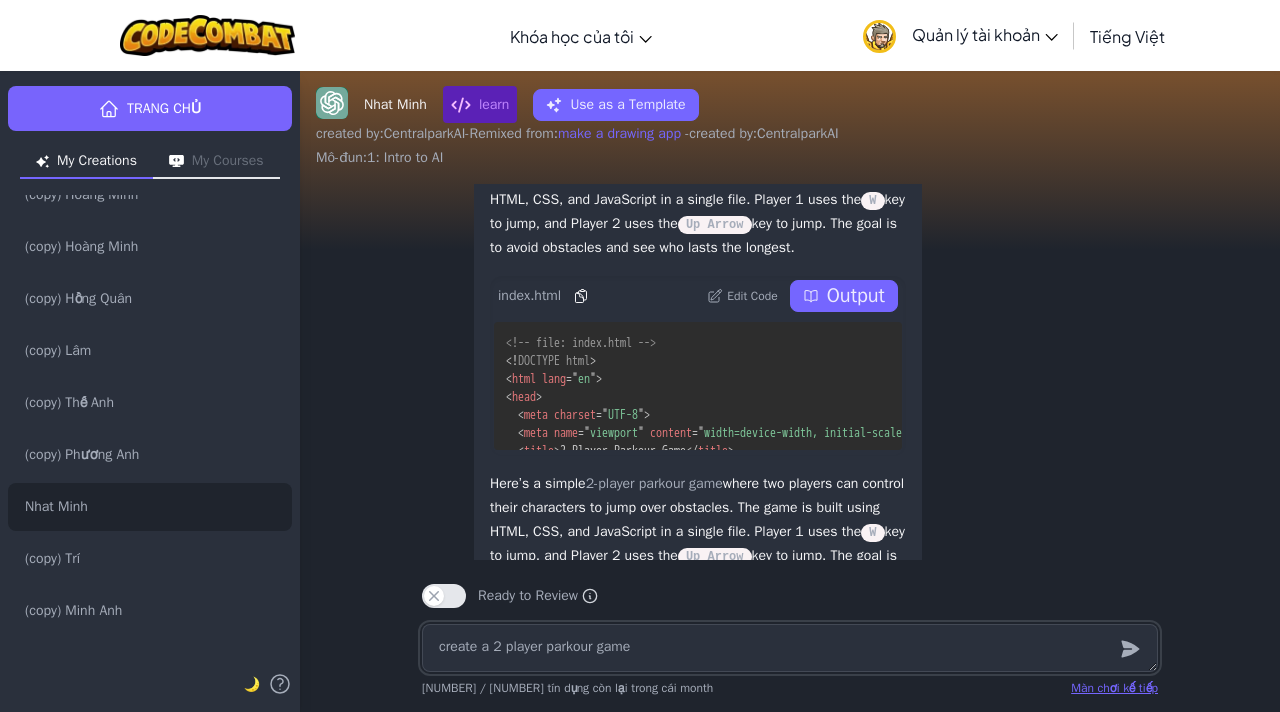 scroll, scrollTop: -340, scrollLeft: 0, axis: vertical 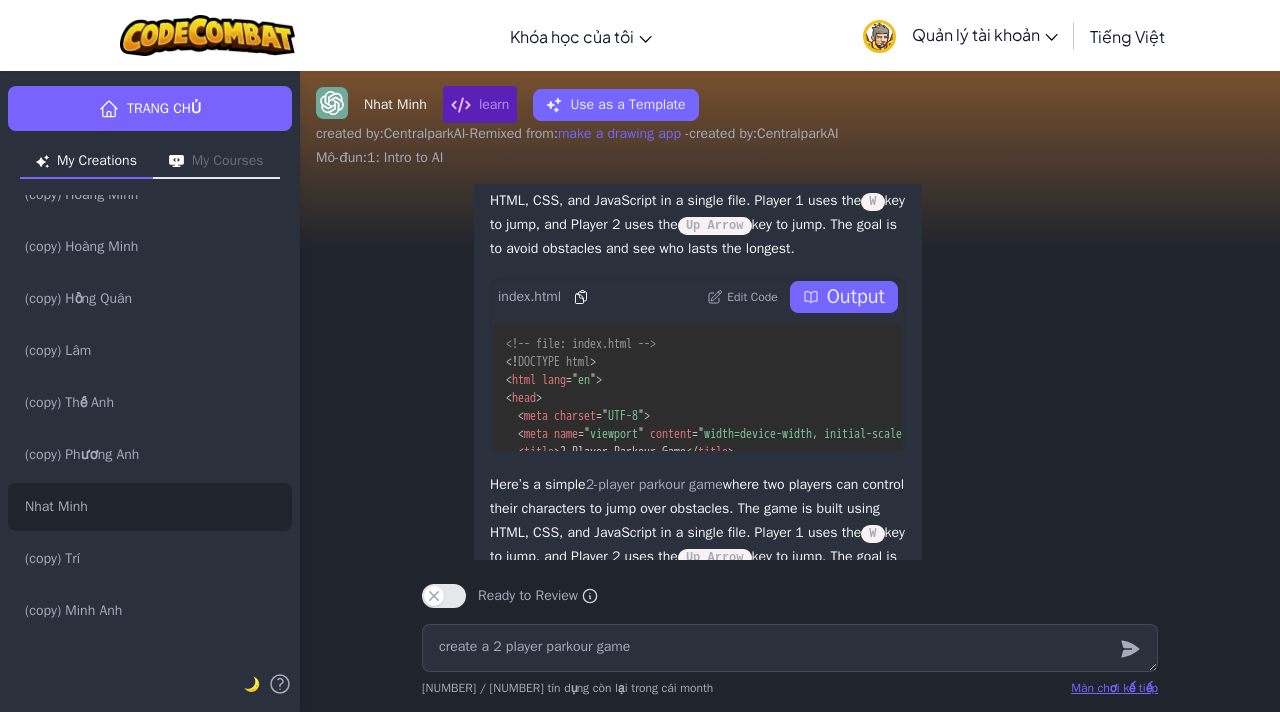 click on "Output" at bounding box center (856, 297) 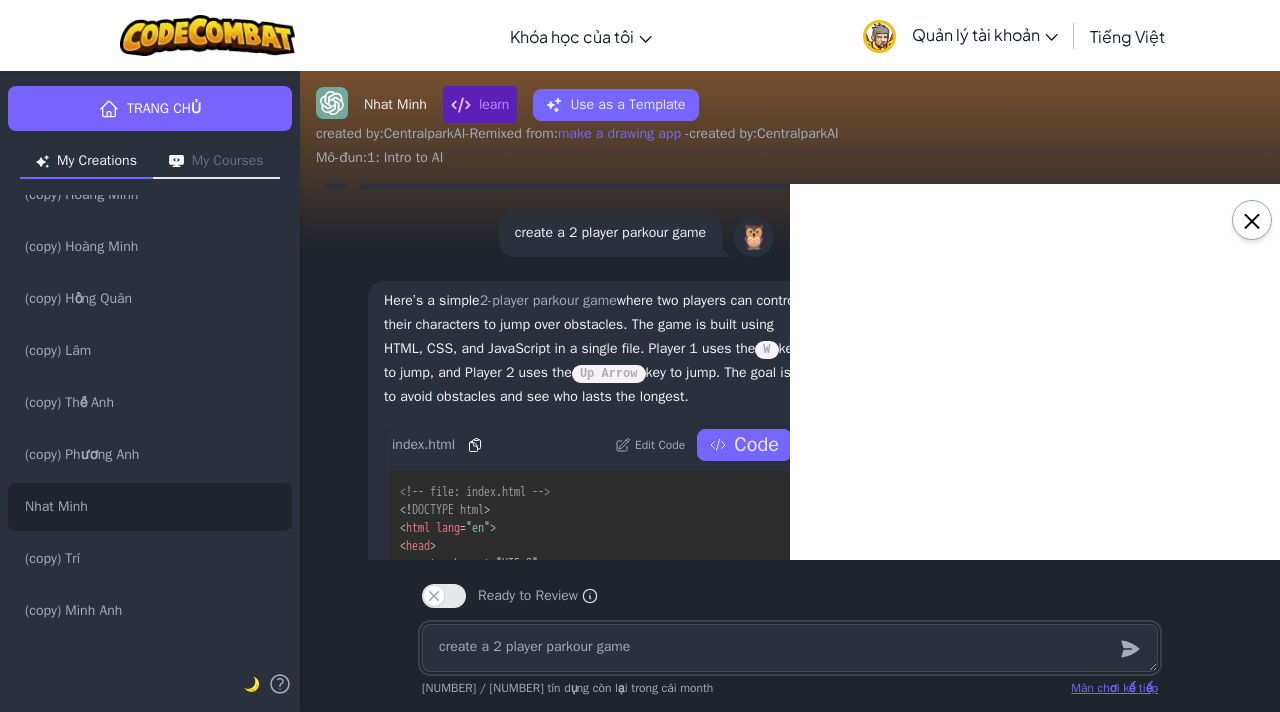 type on "x" 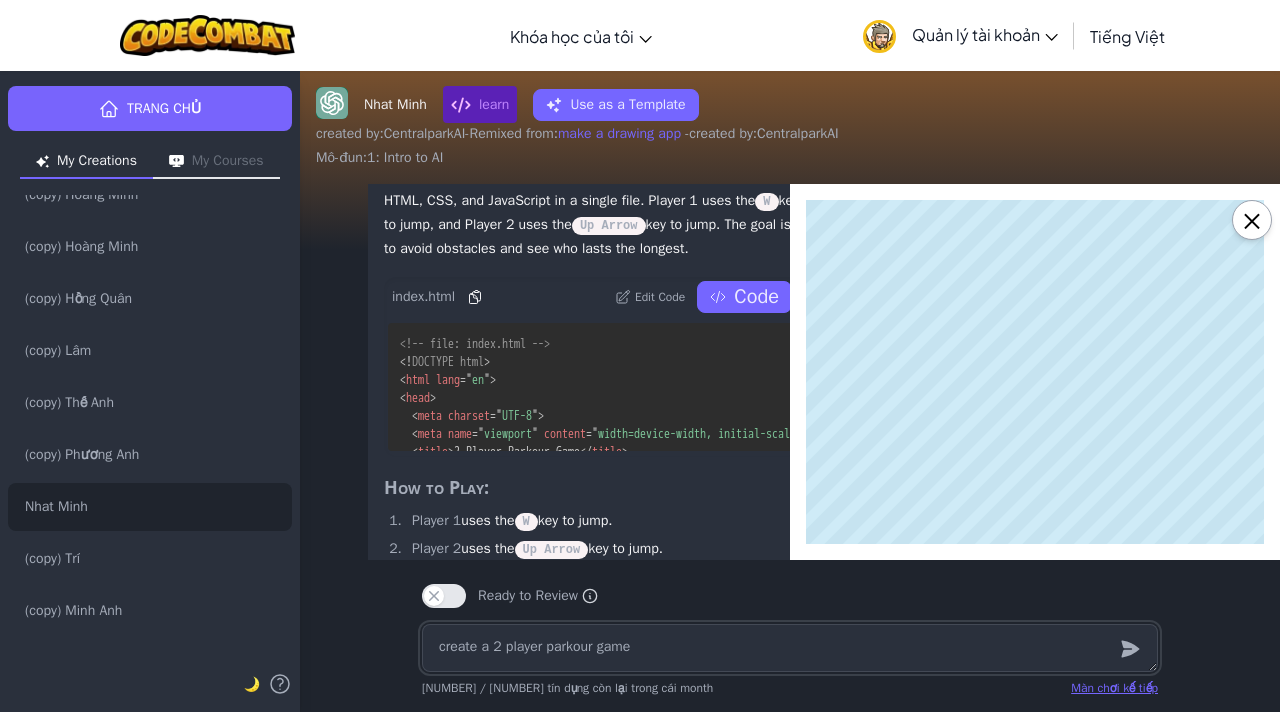 scroll, scrollTop: 0, scrollLeft: 0, axis: both 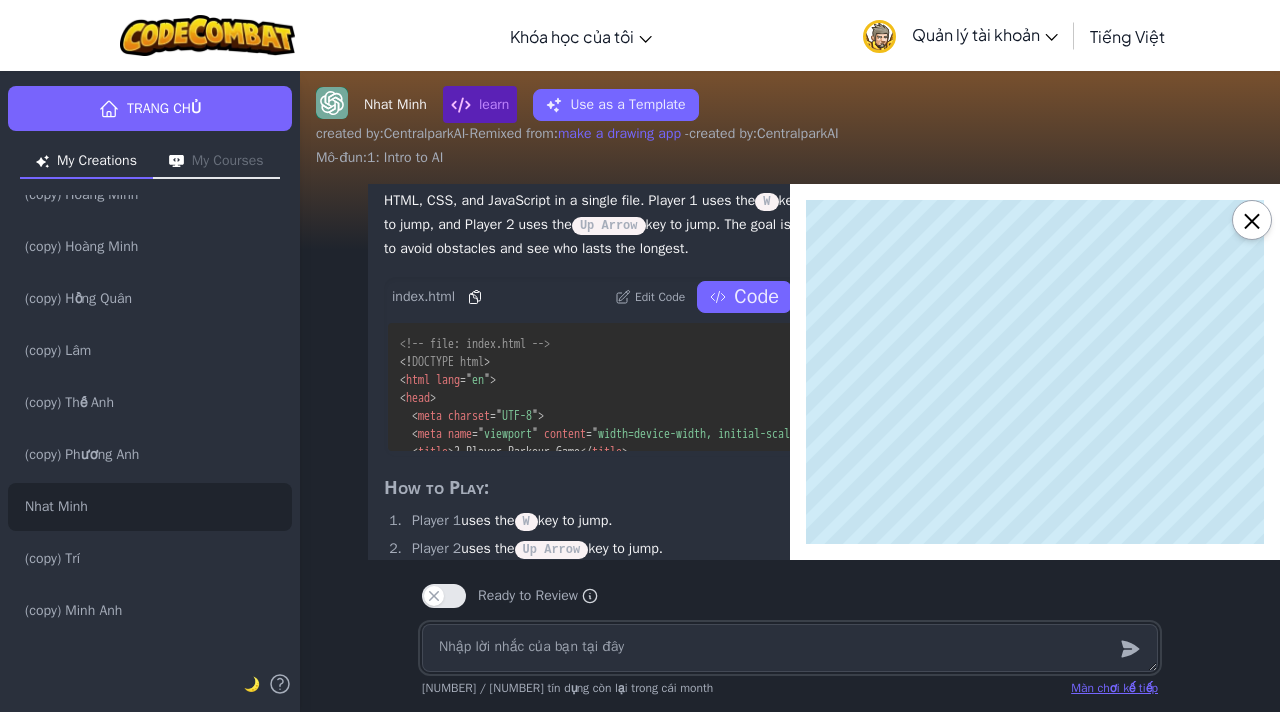 type on "x" 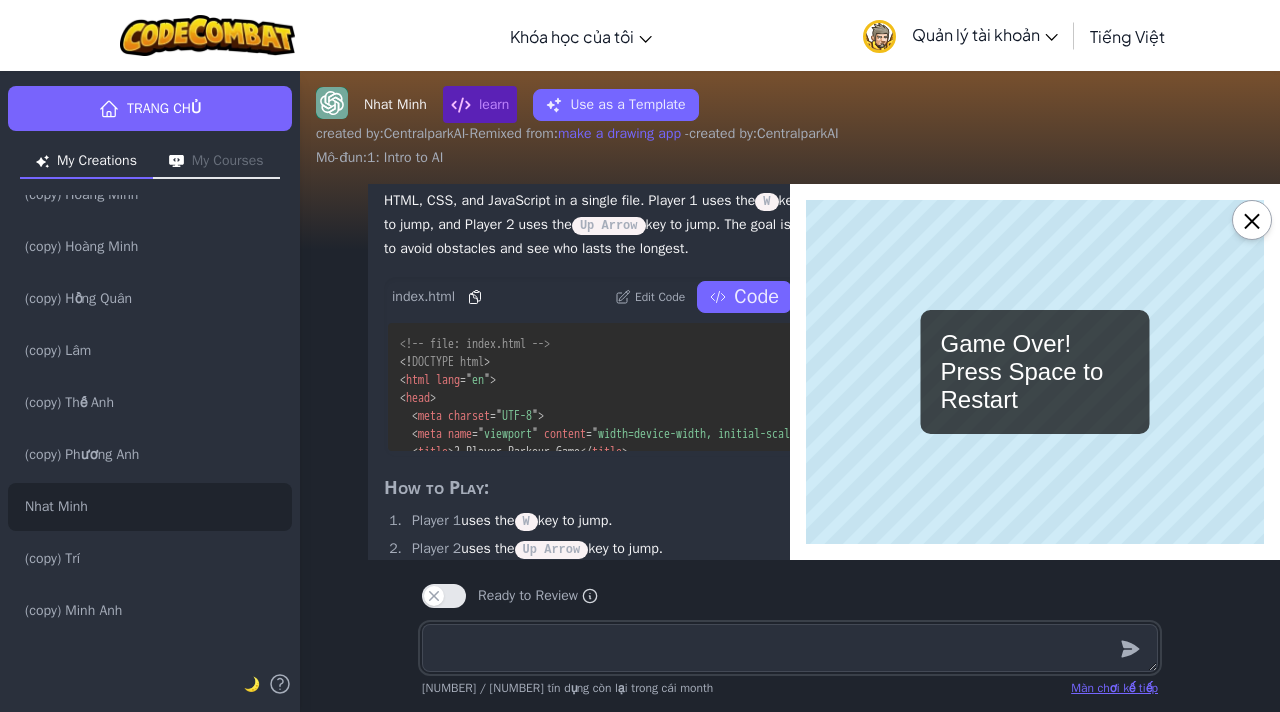 type on "x" 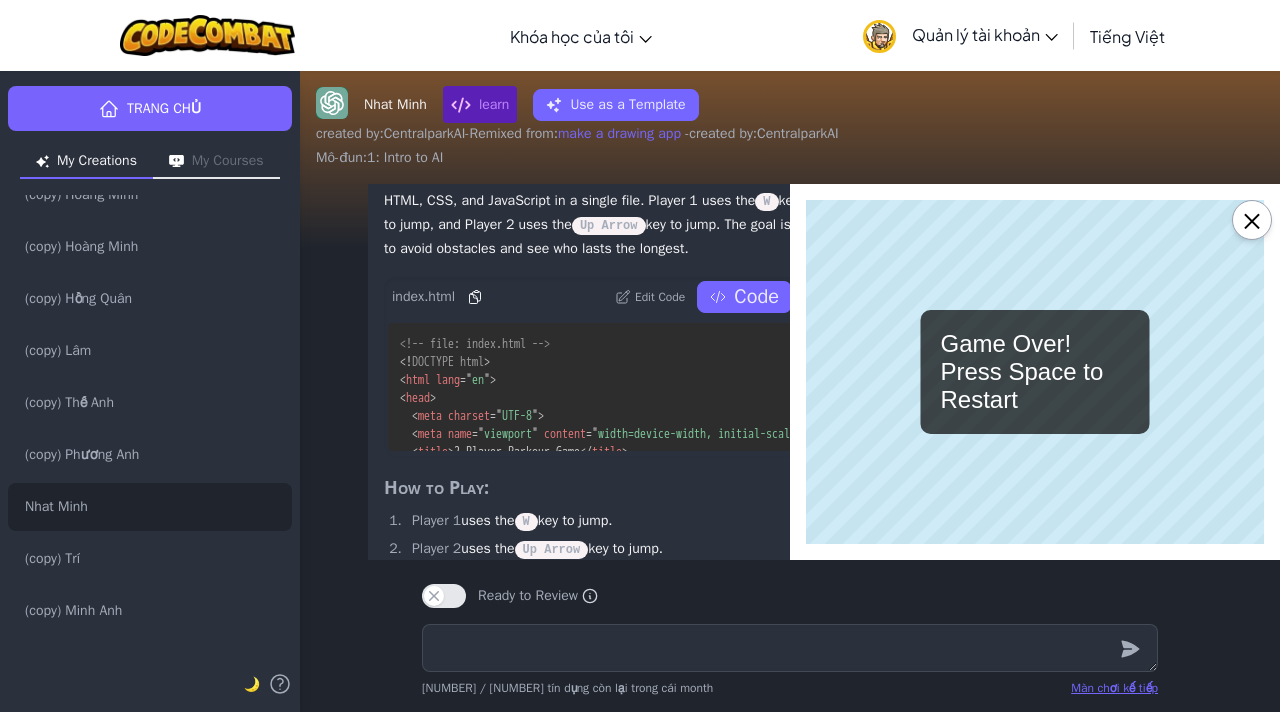click on "Game Over! Press Space to Restart" at bounding box center (1035, 372) 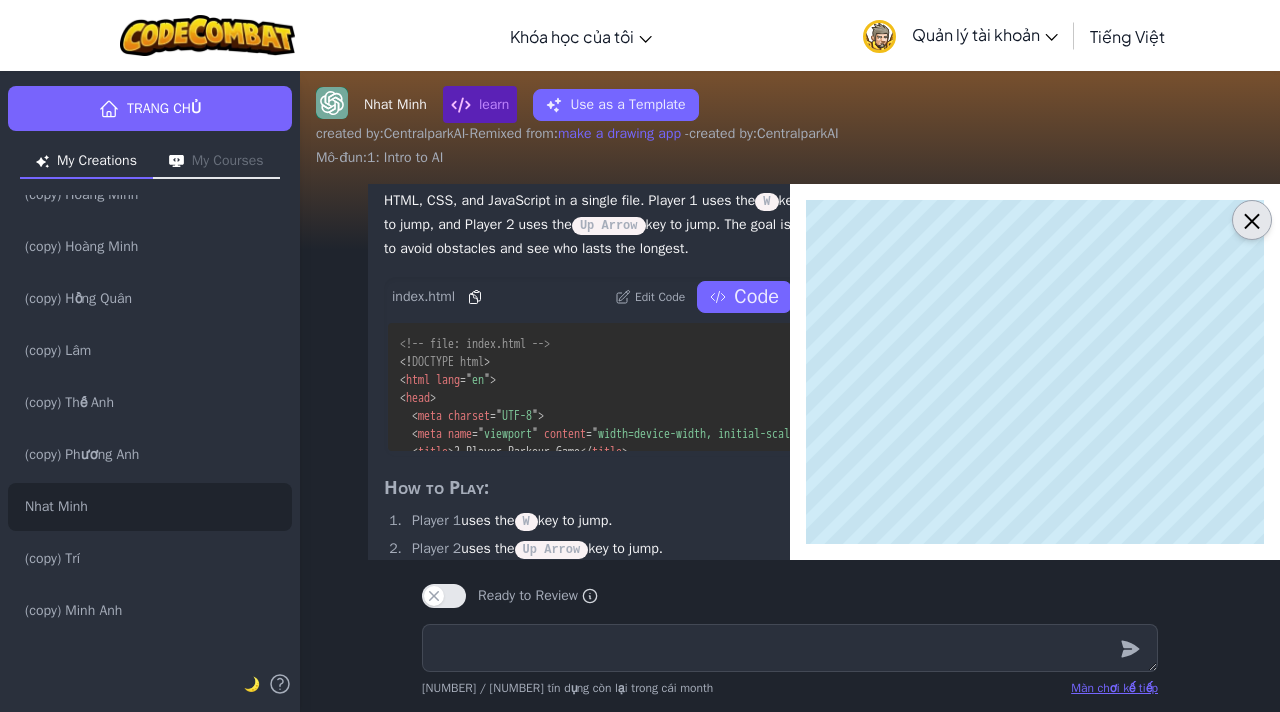 click on "×" at bounding box center (1252, 220) 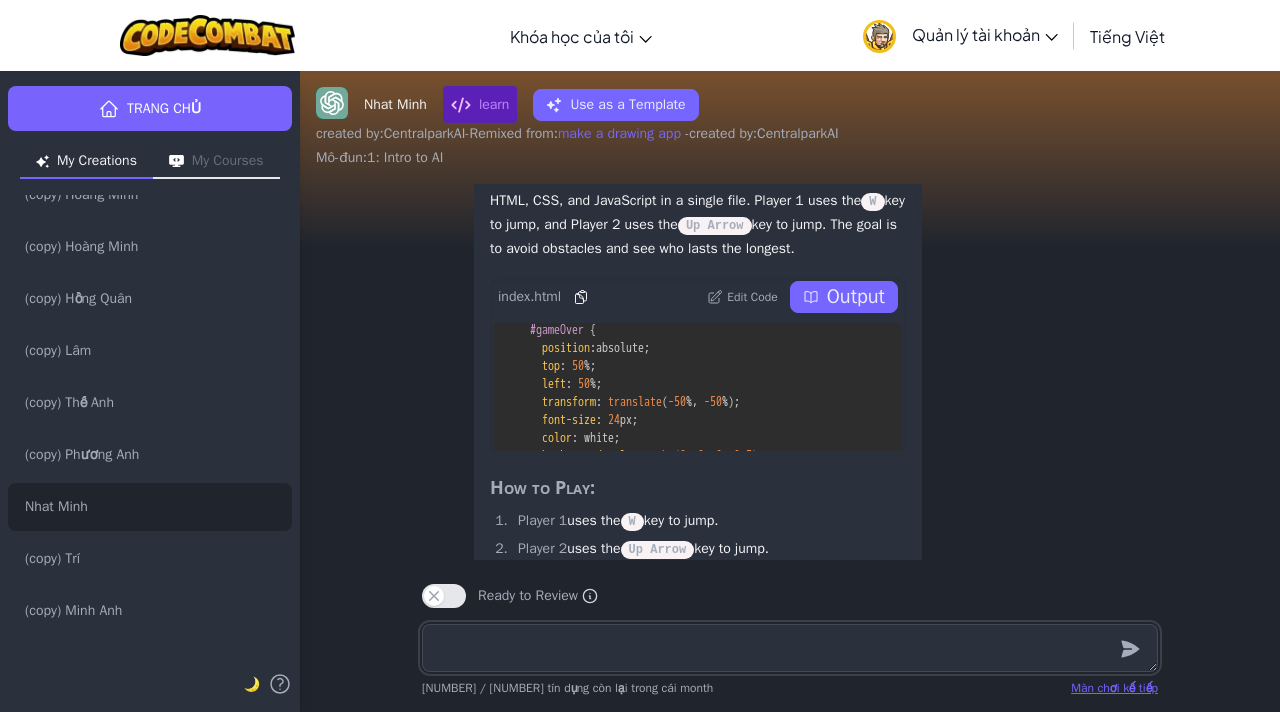 scroll, scrollTop: 564, scrollLeft: 0, axis: vertical 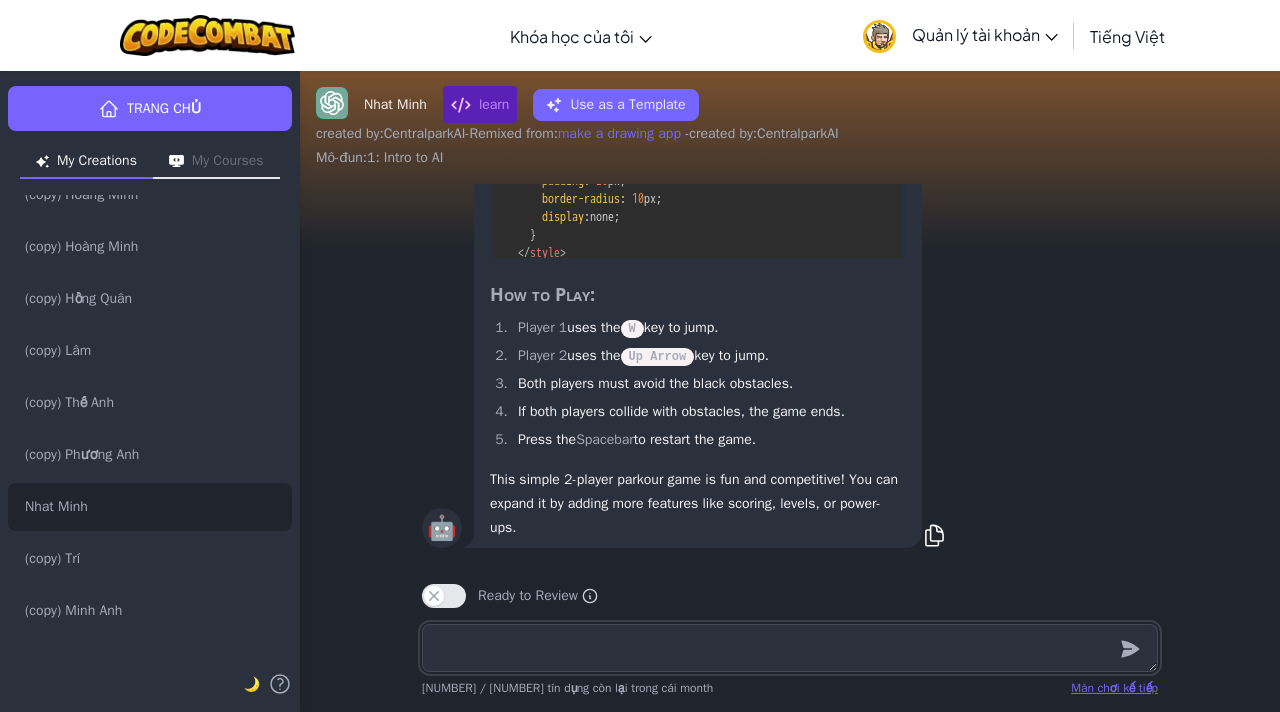 type on "x" 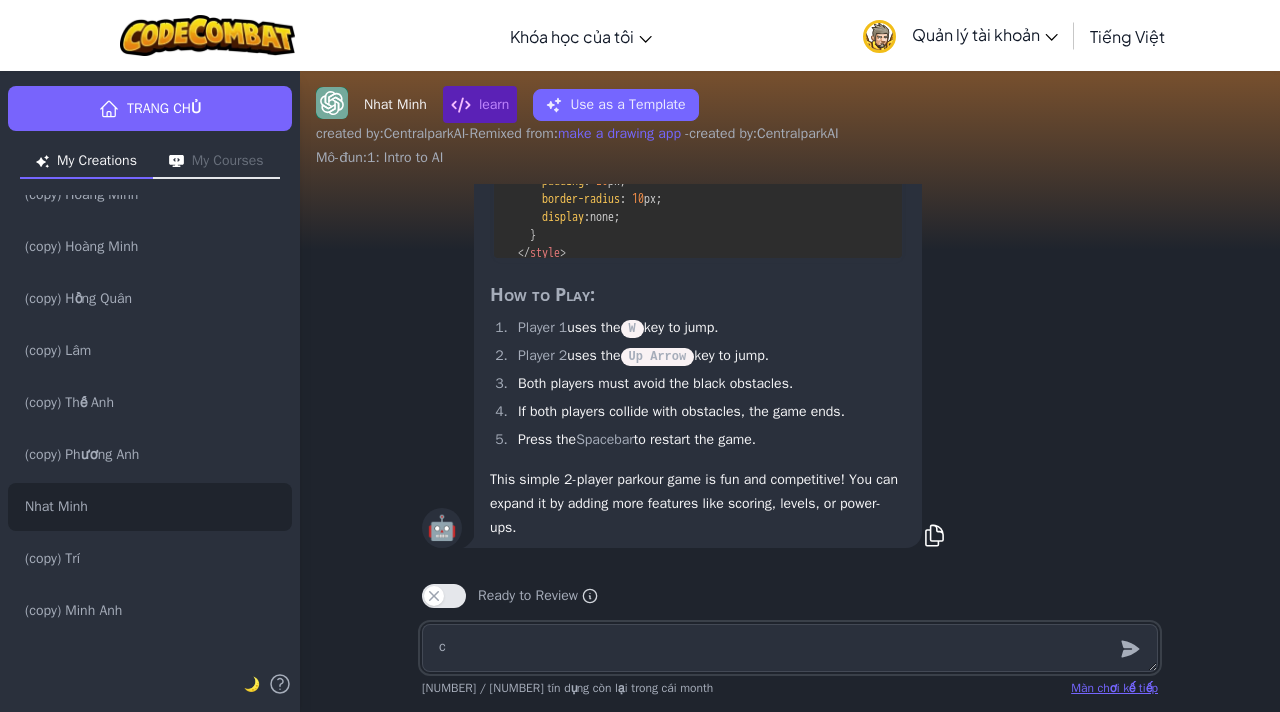 type on "x" 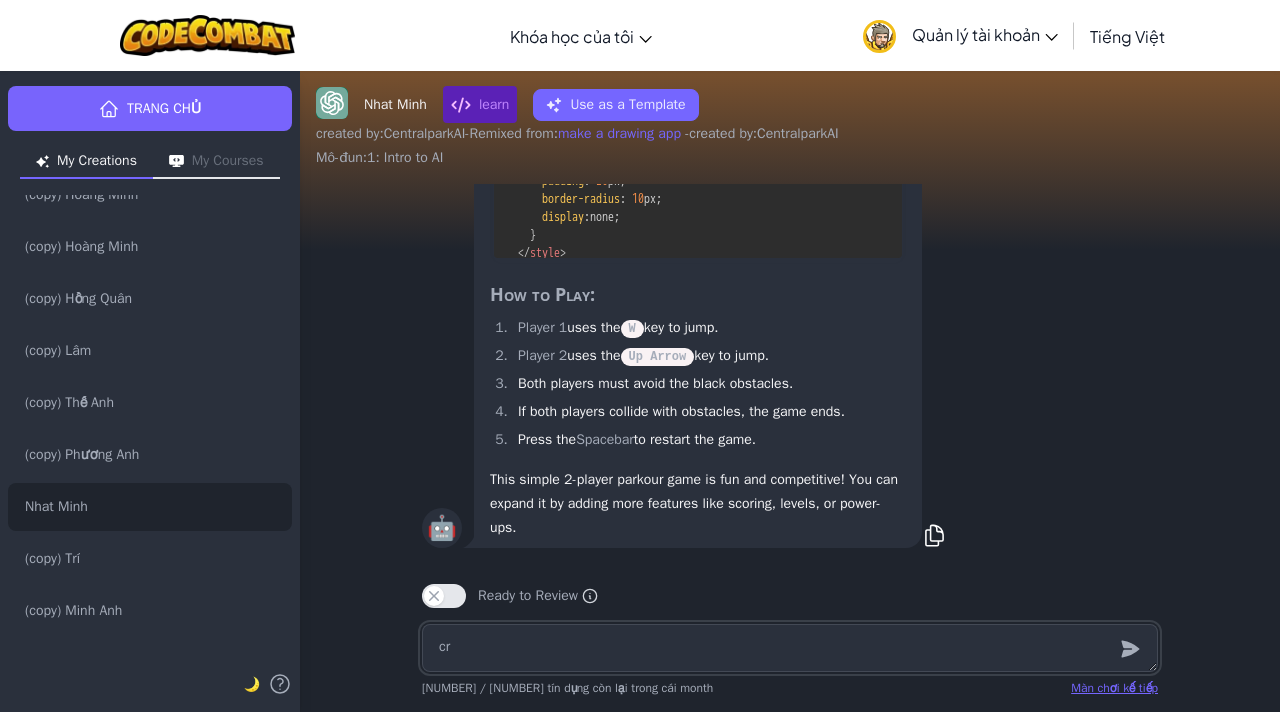 type on "x" 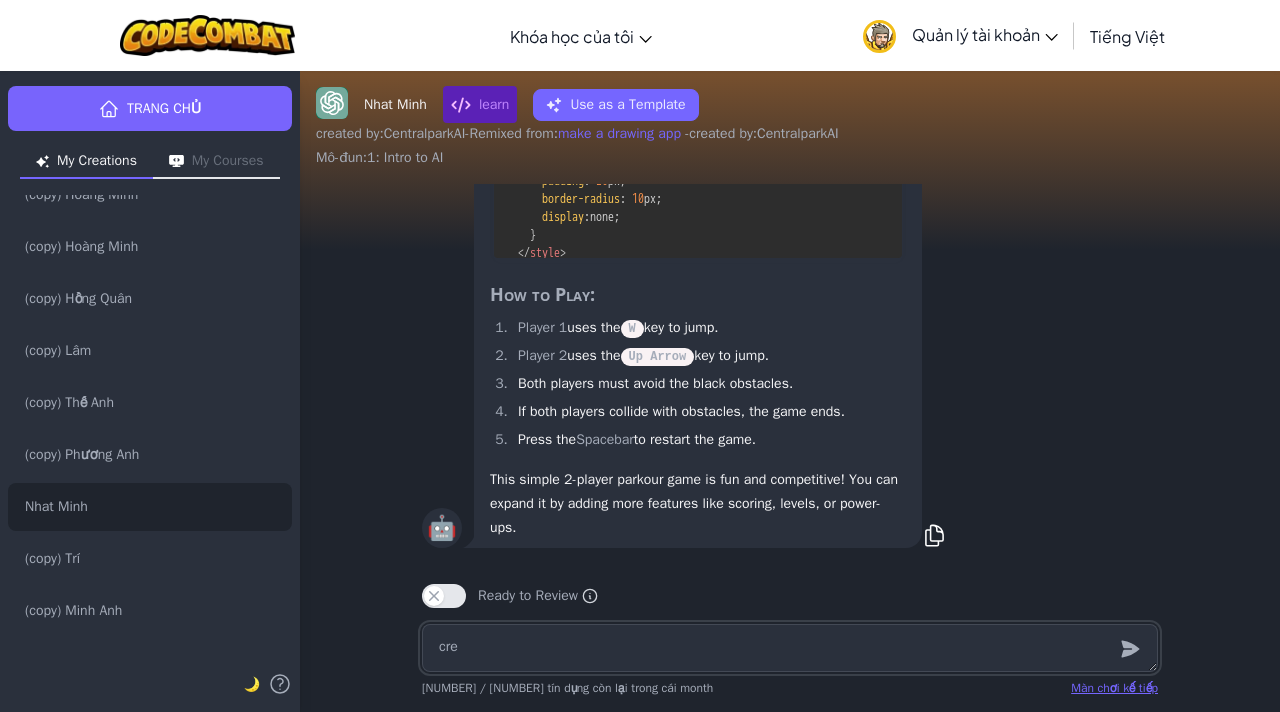 type on "crea" 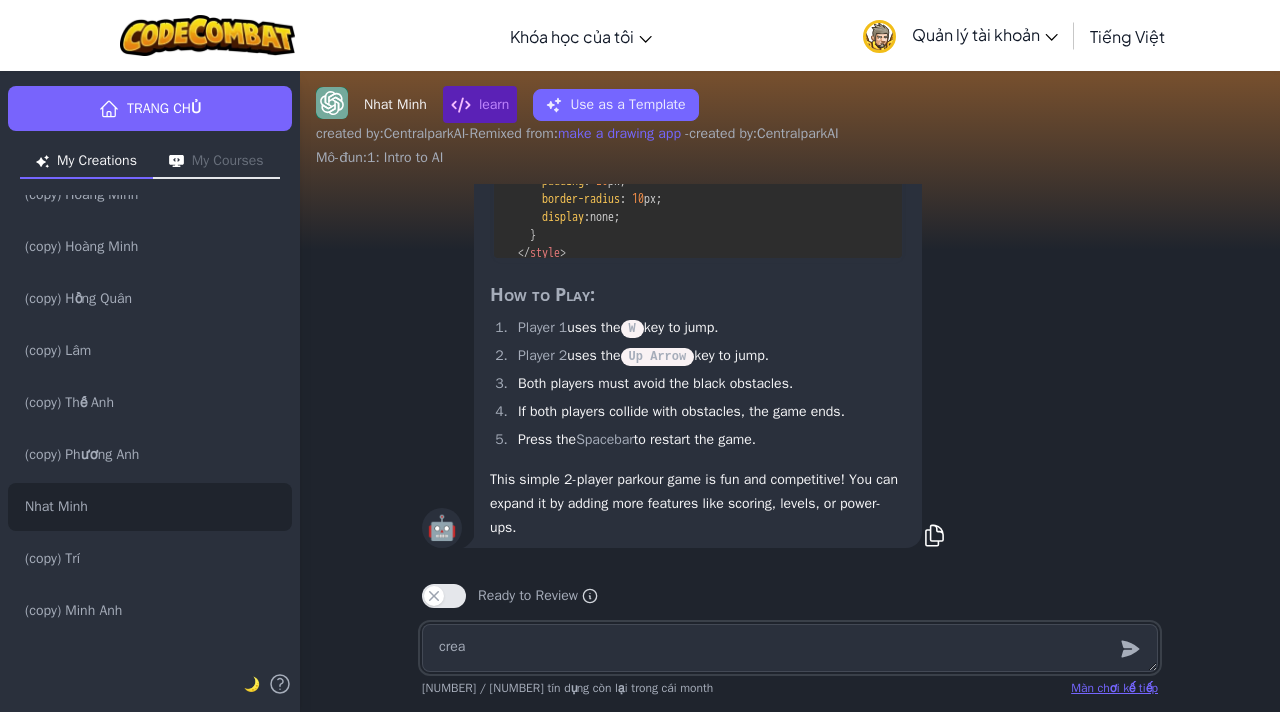 type on "x" 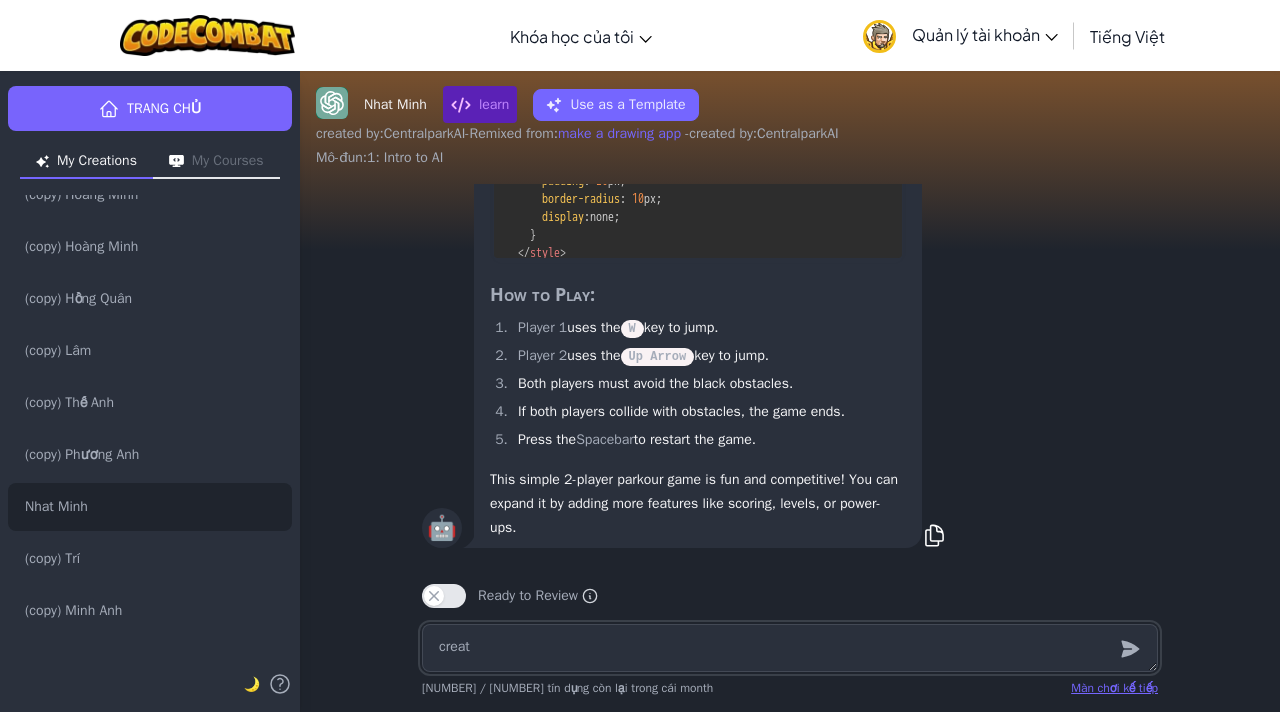 type on "x" 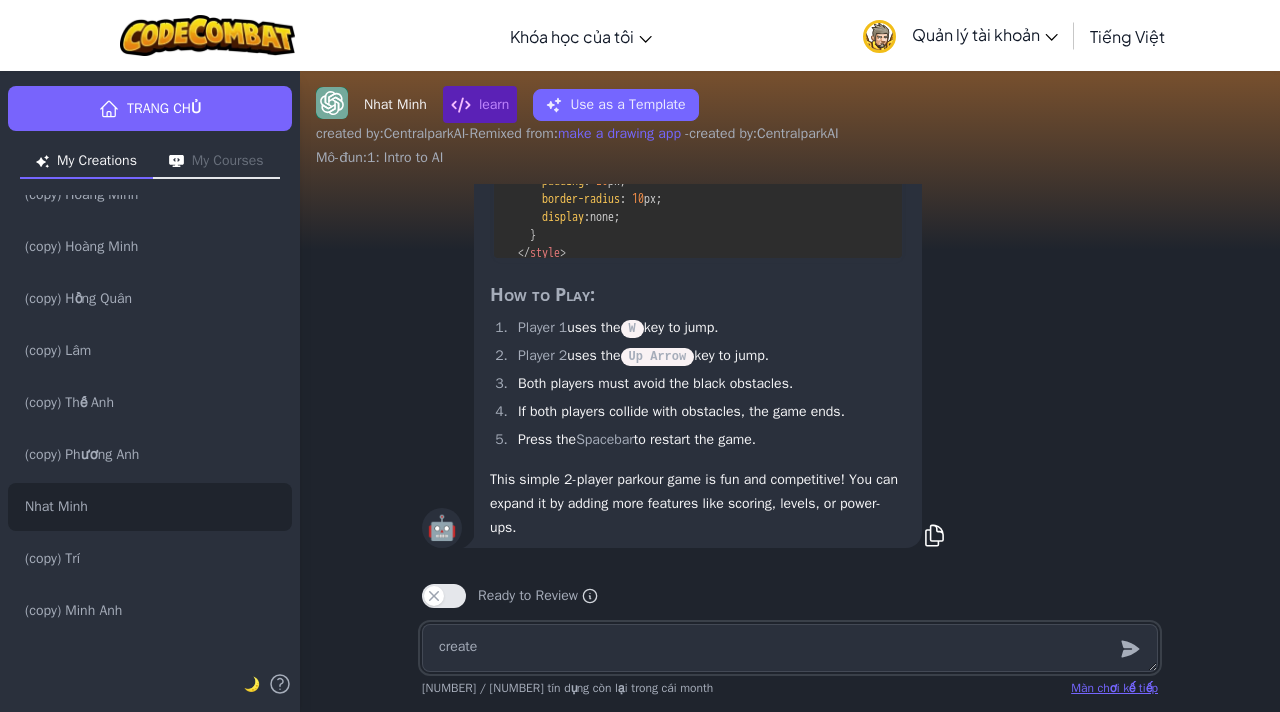 type on "create" 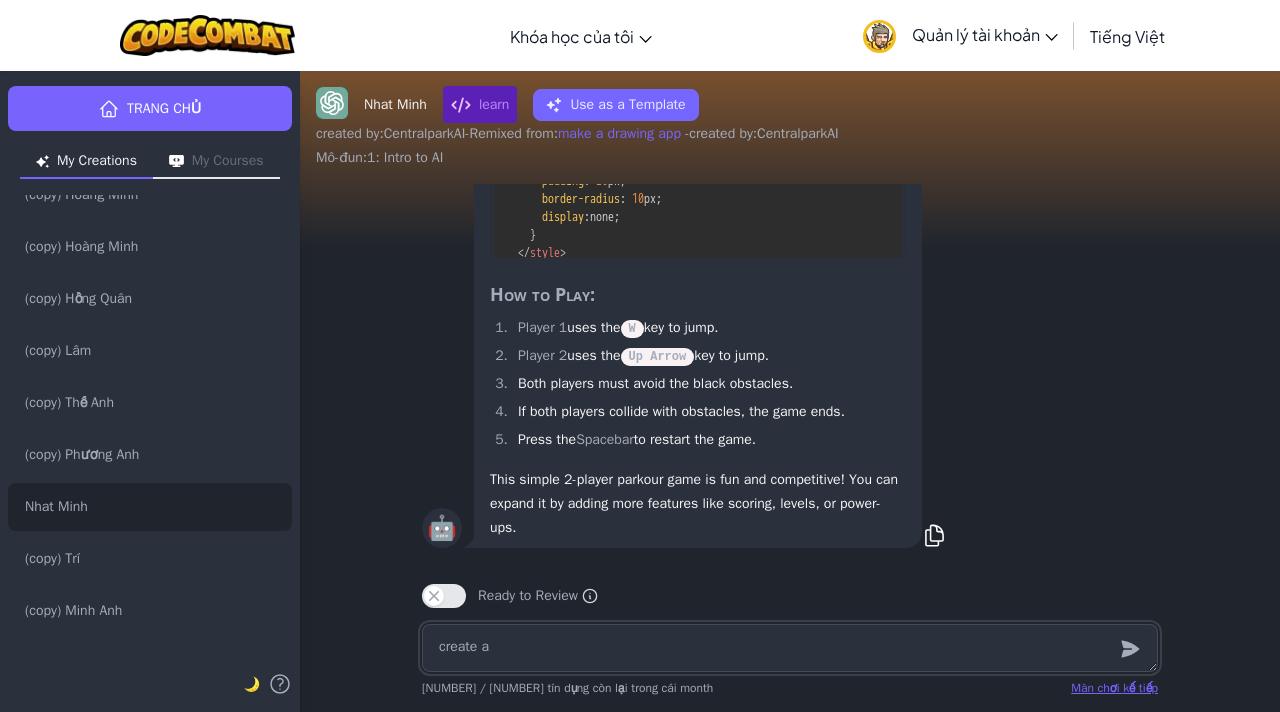type on "create a" 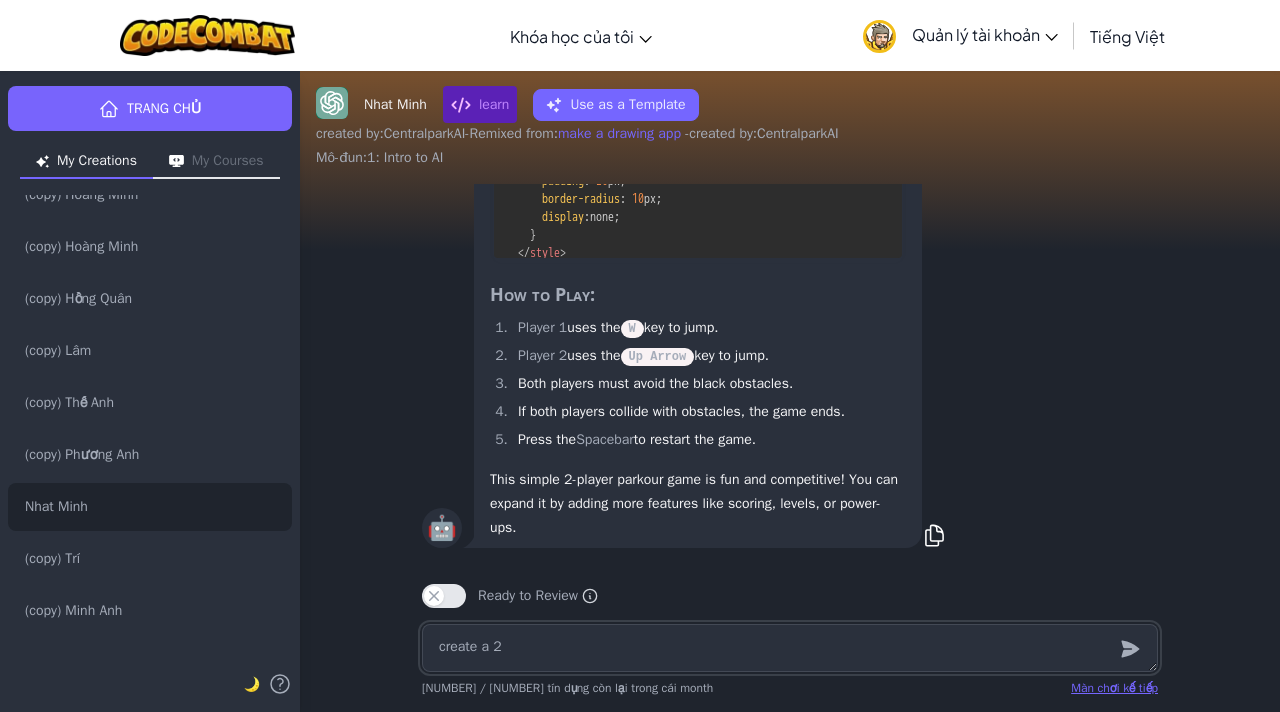 type on "x" 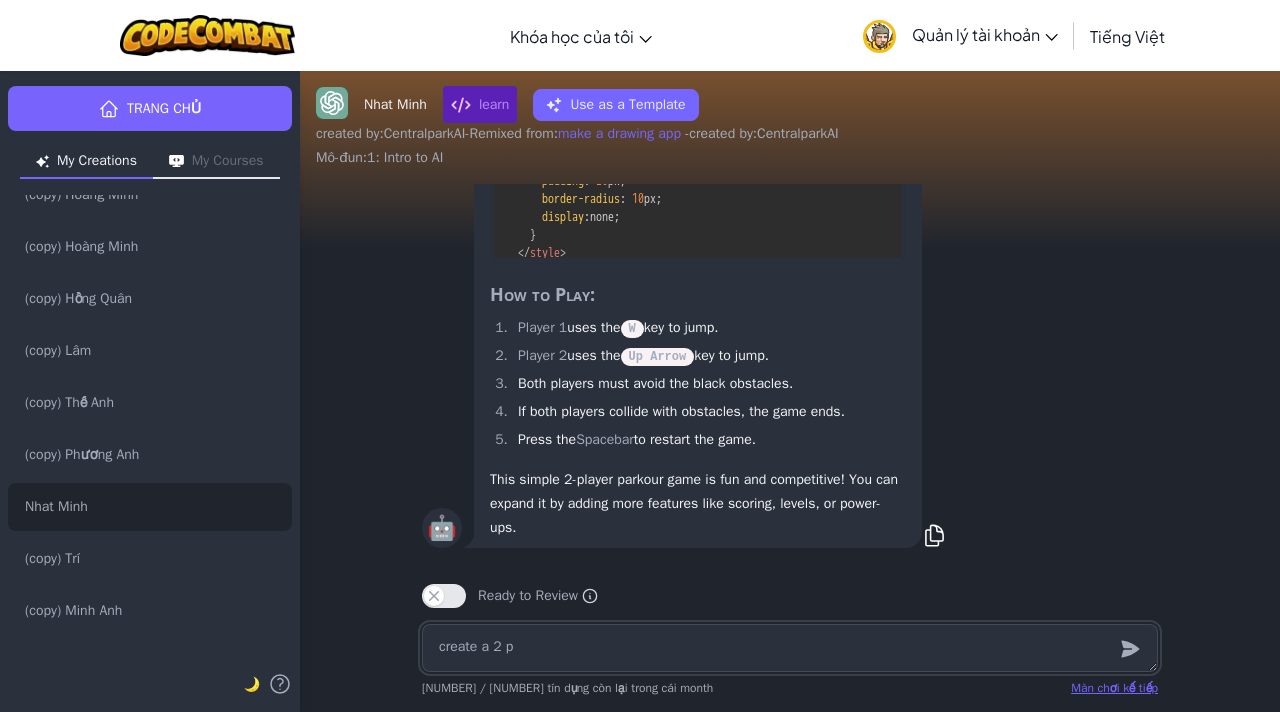 type on "create a 2 pl" 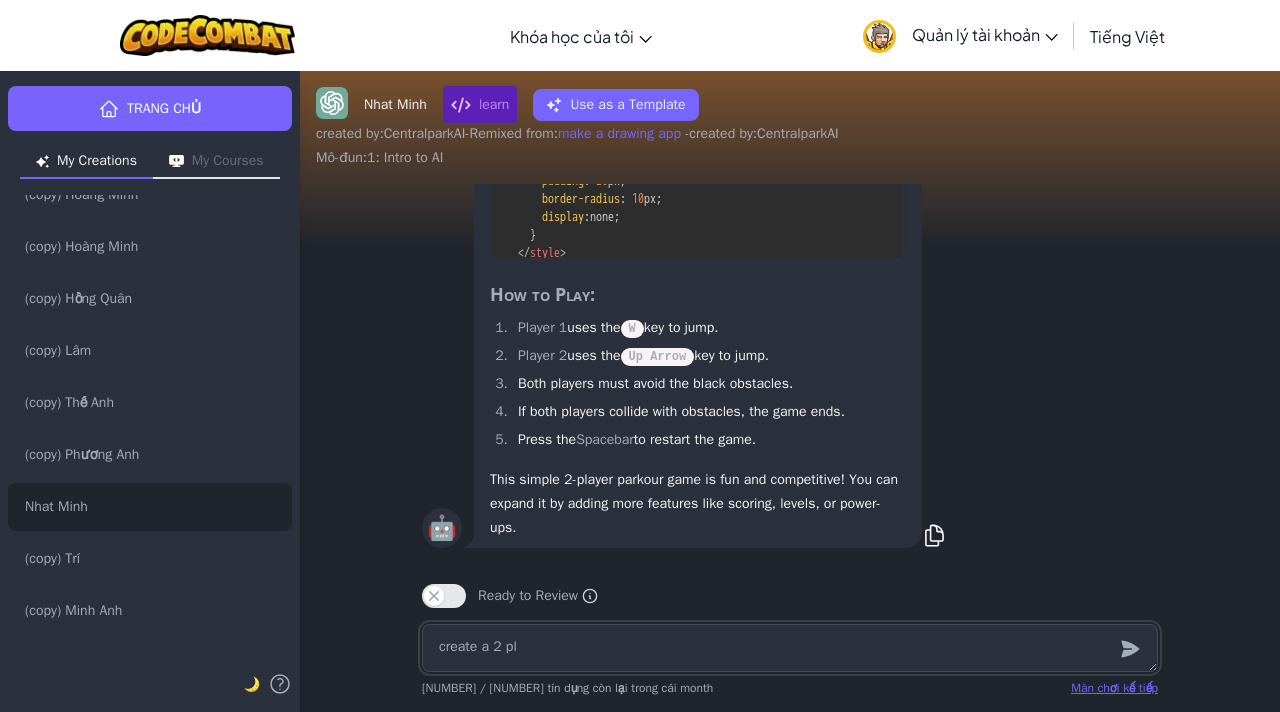 type on "x" 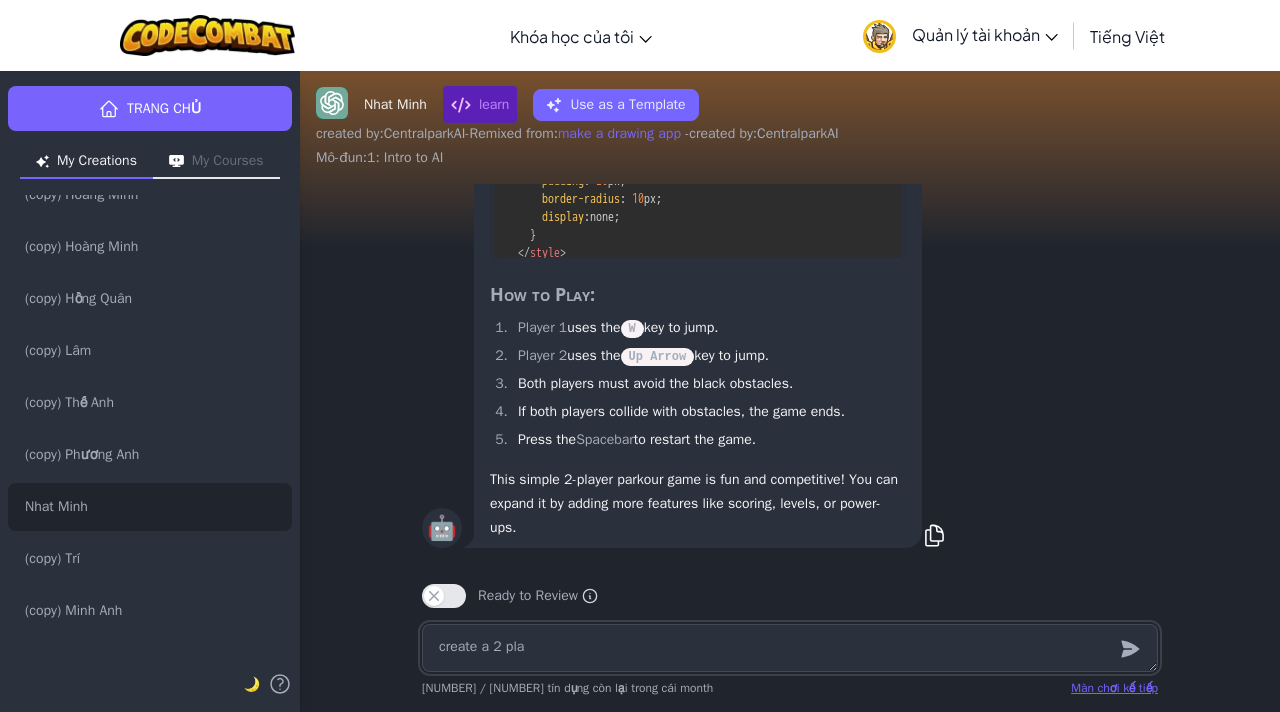 type on "x" 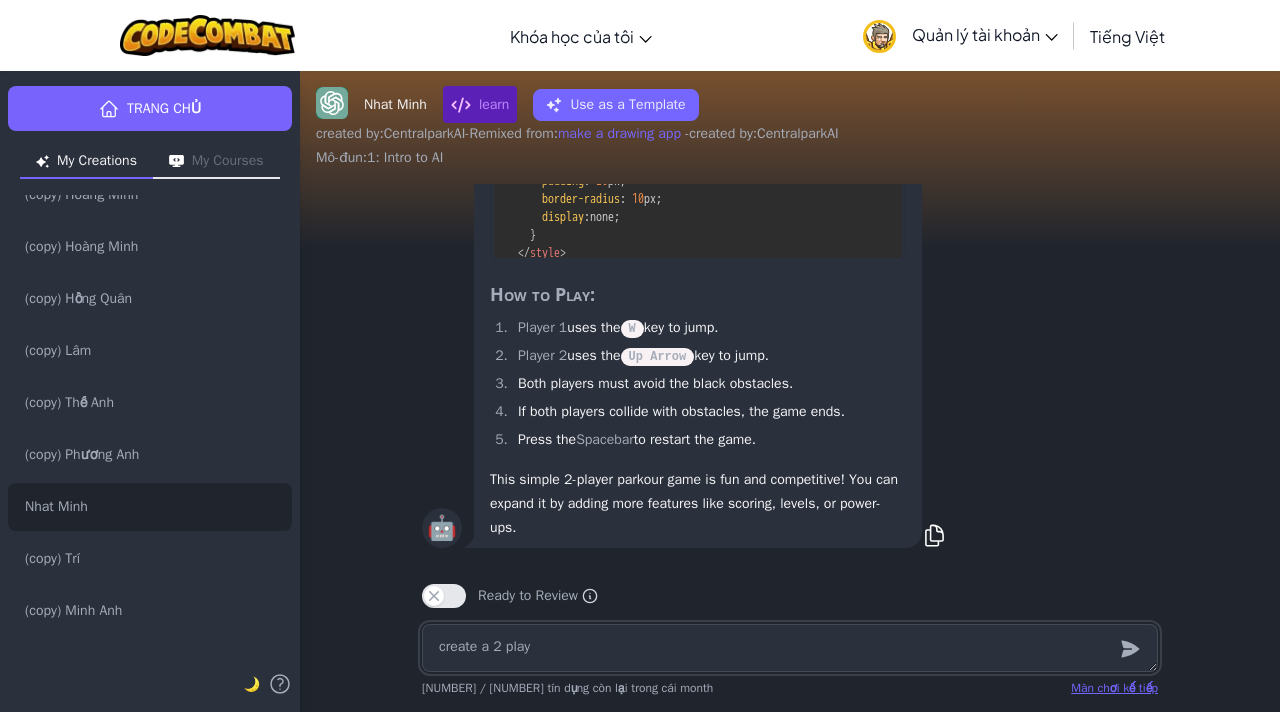 type on "x" 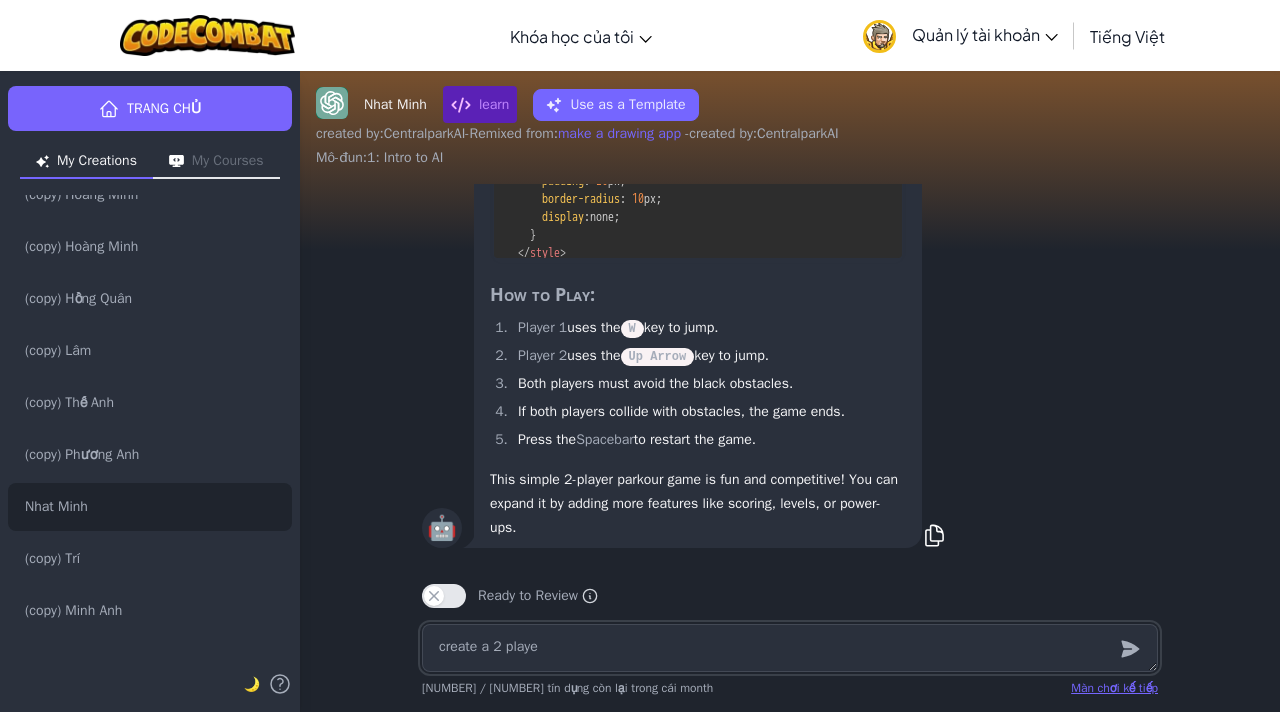 type on "x" 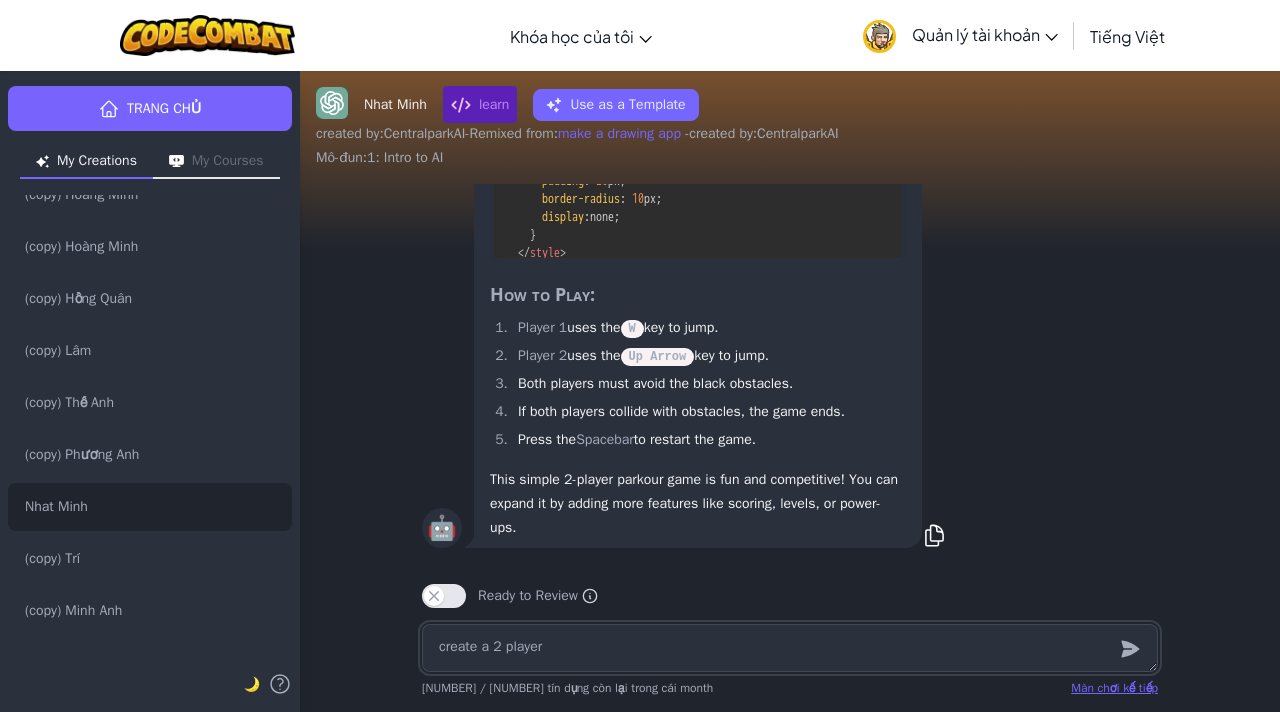 type on "x" 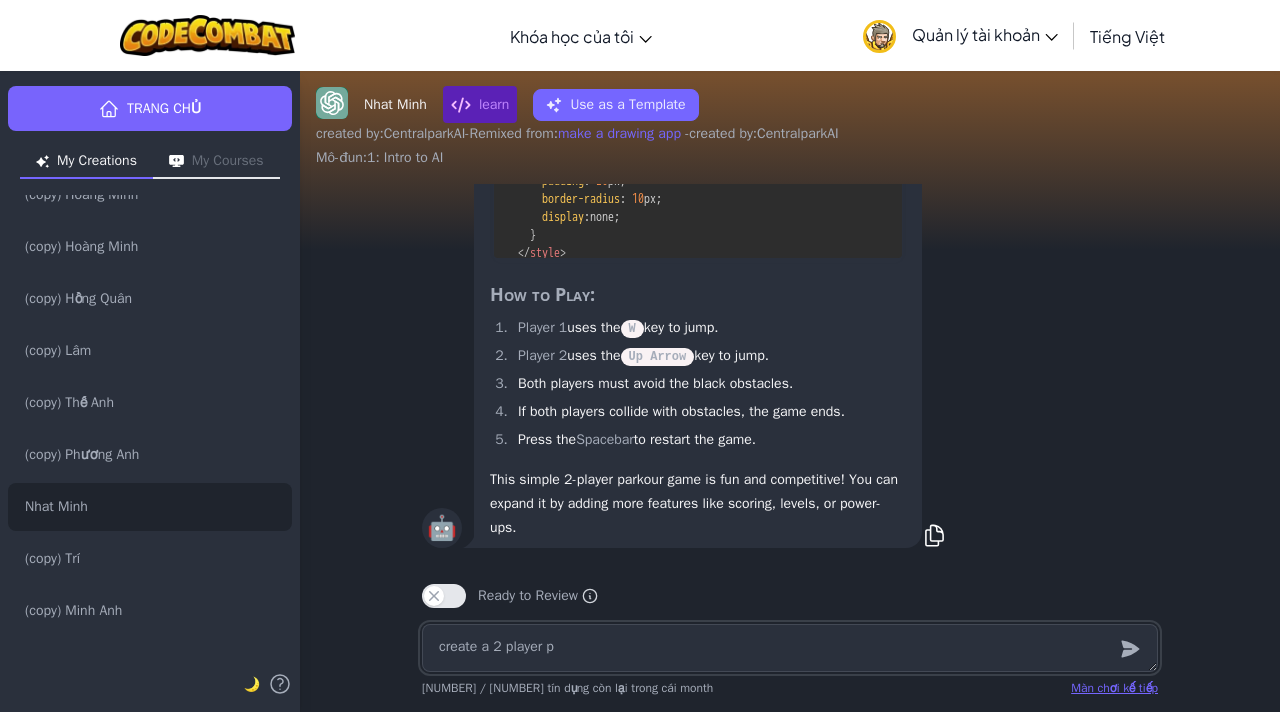 type on "x" 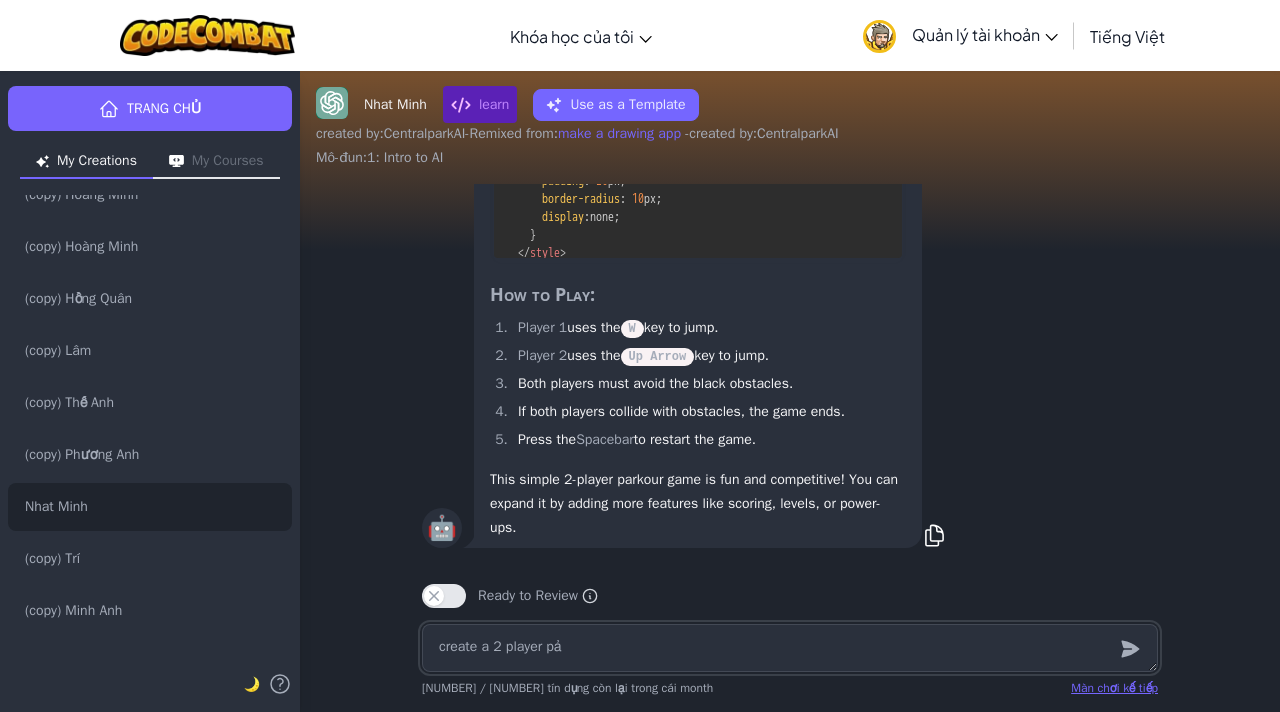 type on "x" 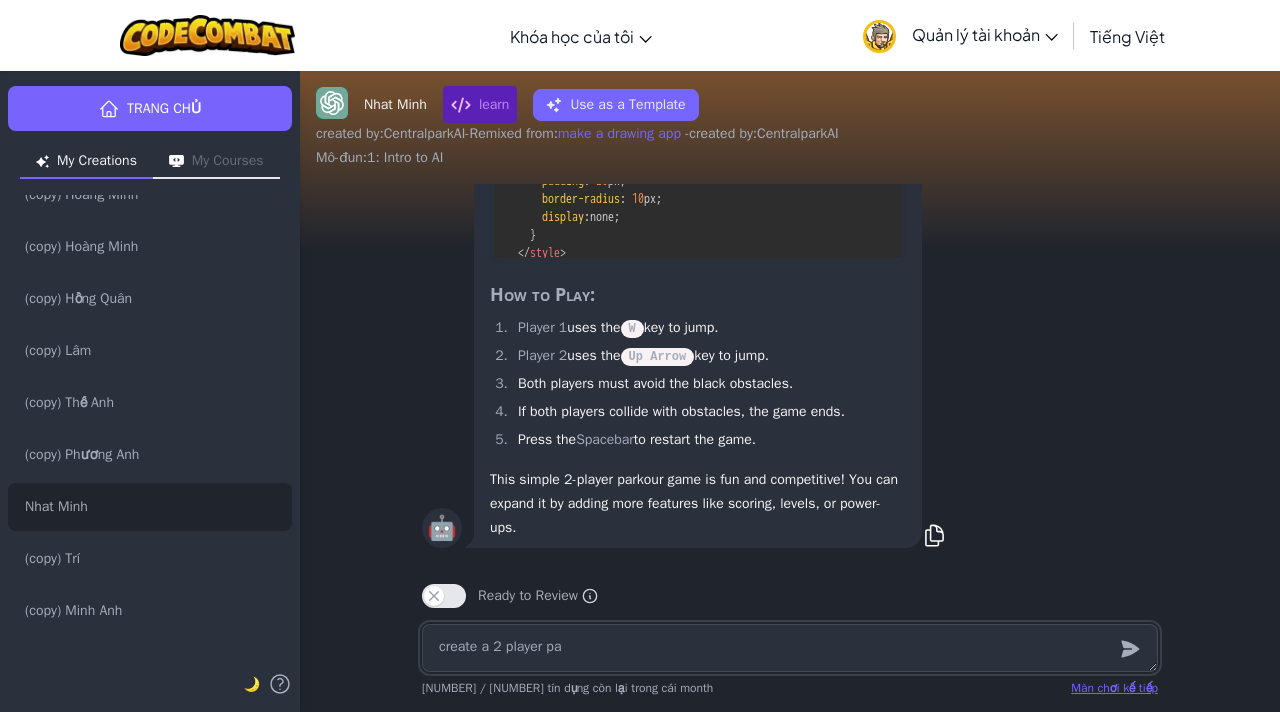 type on "create a 2 player par" 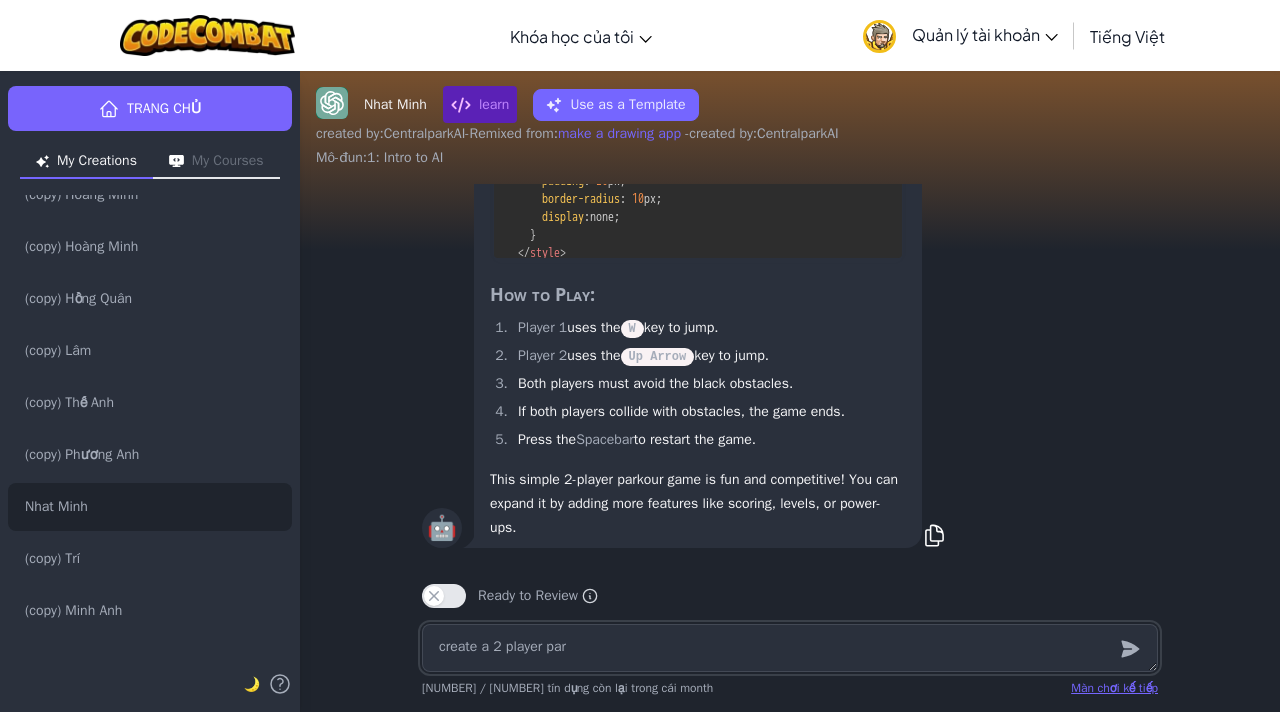 type on "x" 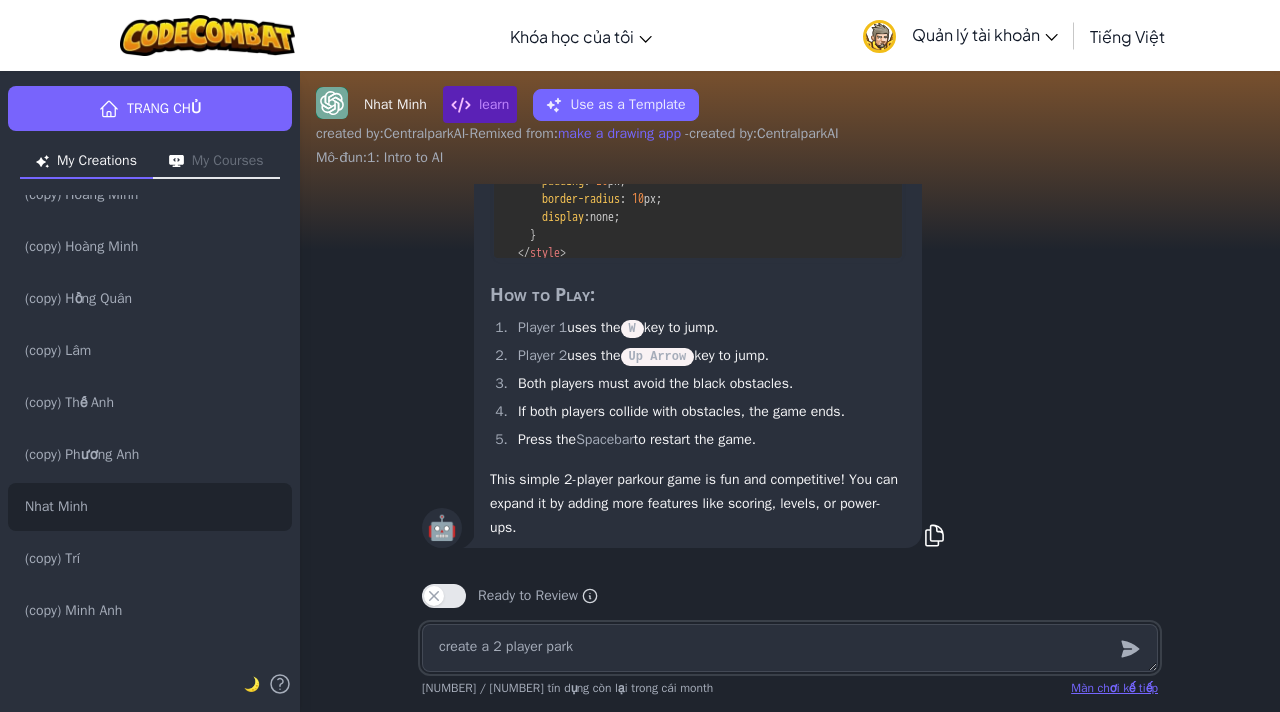 type on "x" 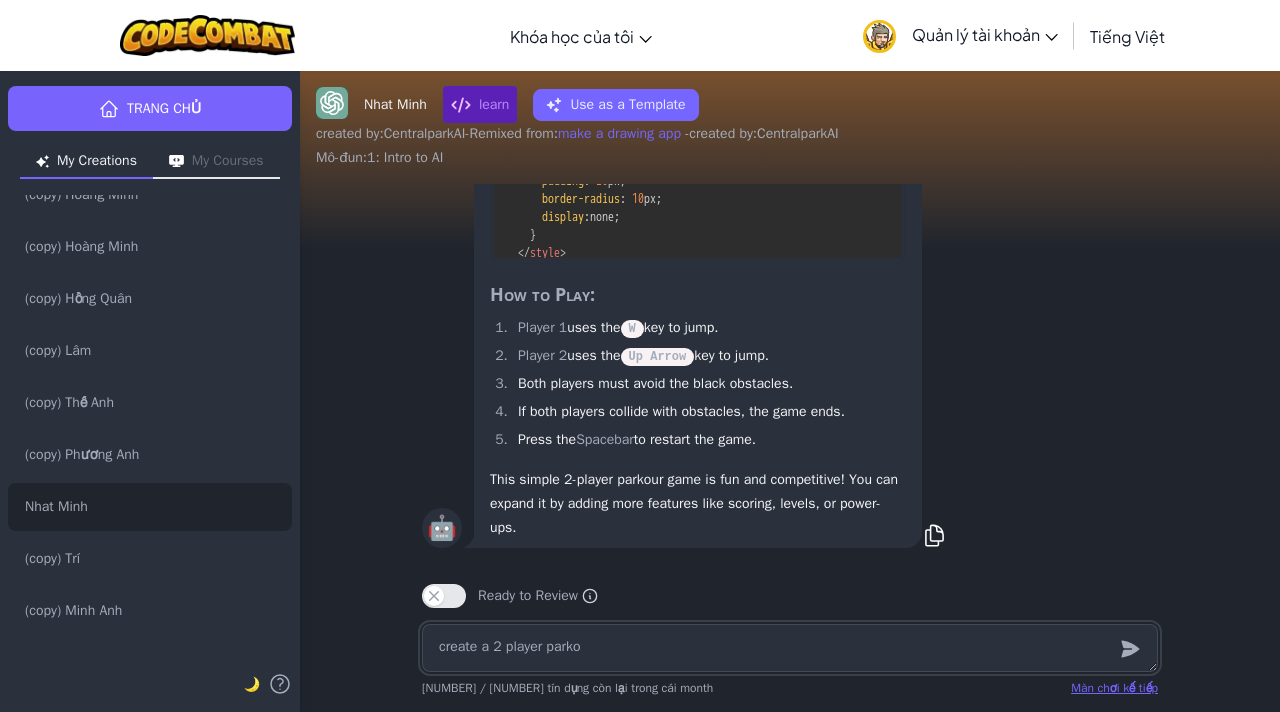 type on "x" 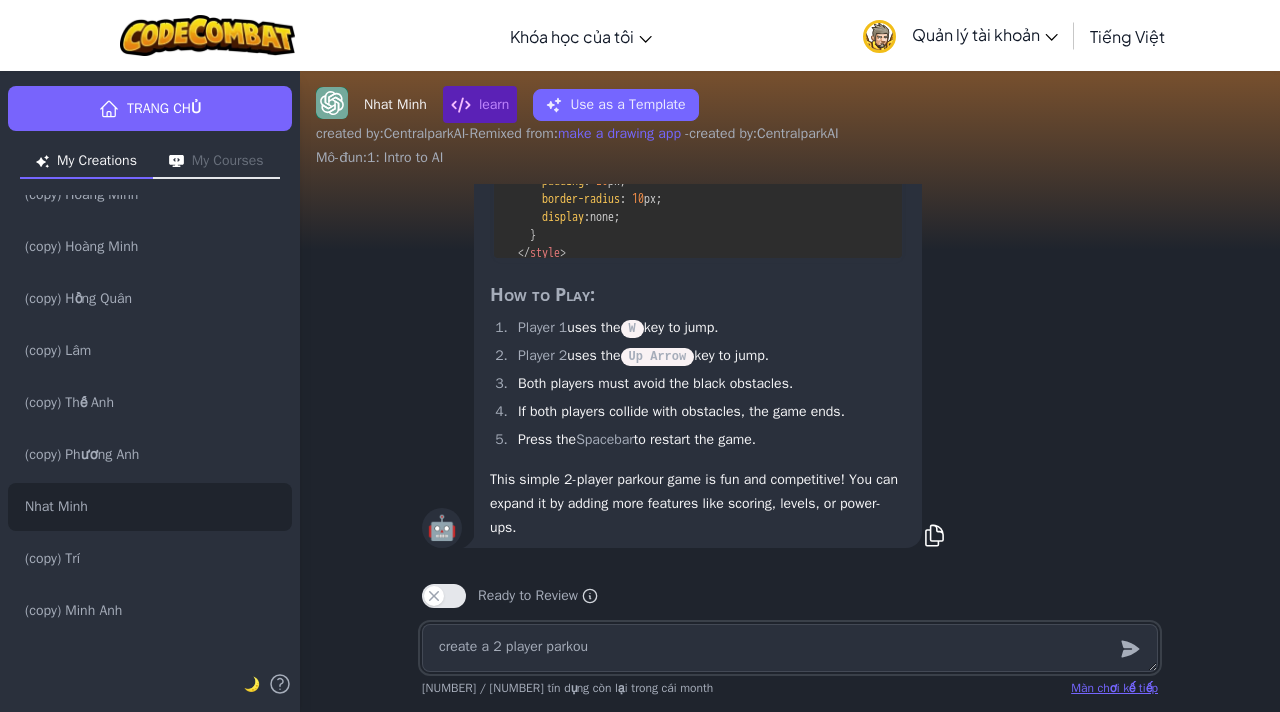 type on "x" 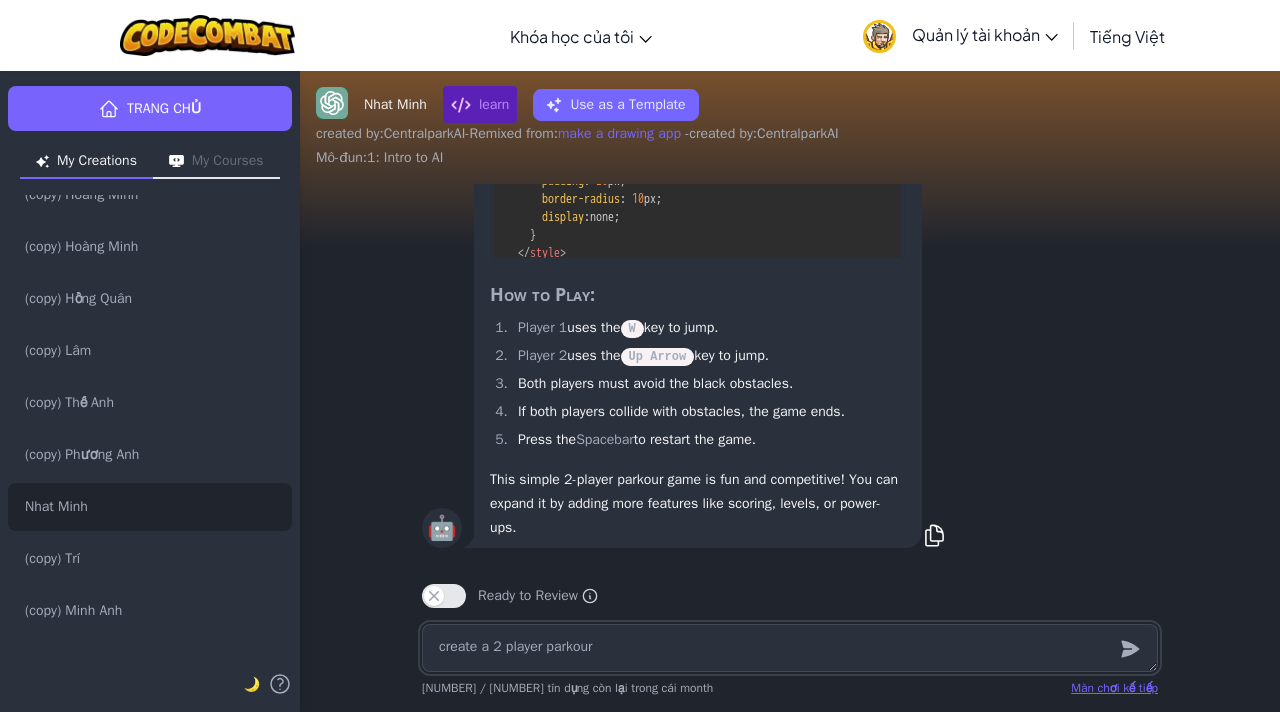 type on "x" 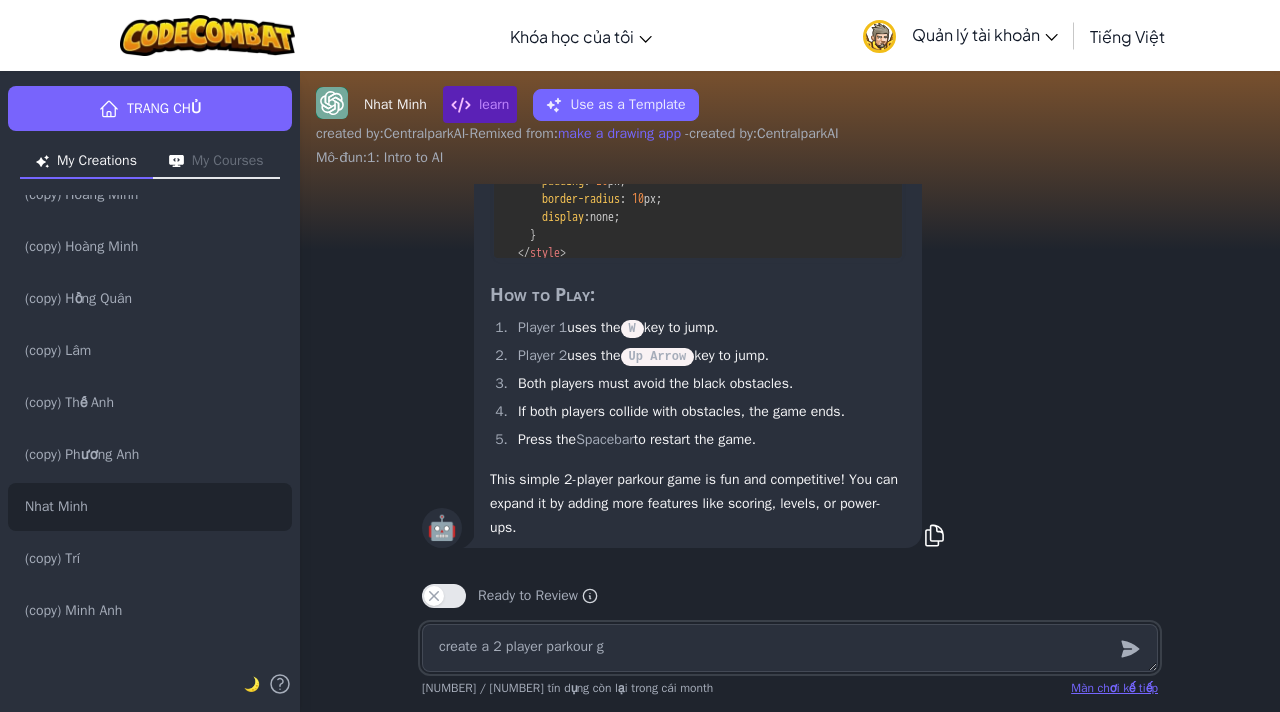 type on "x" 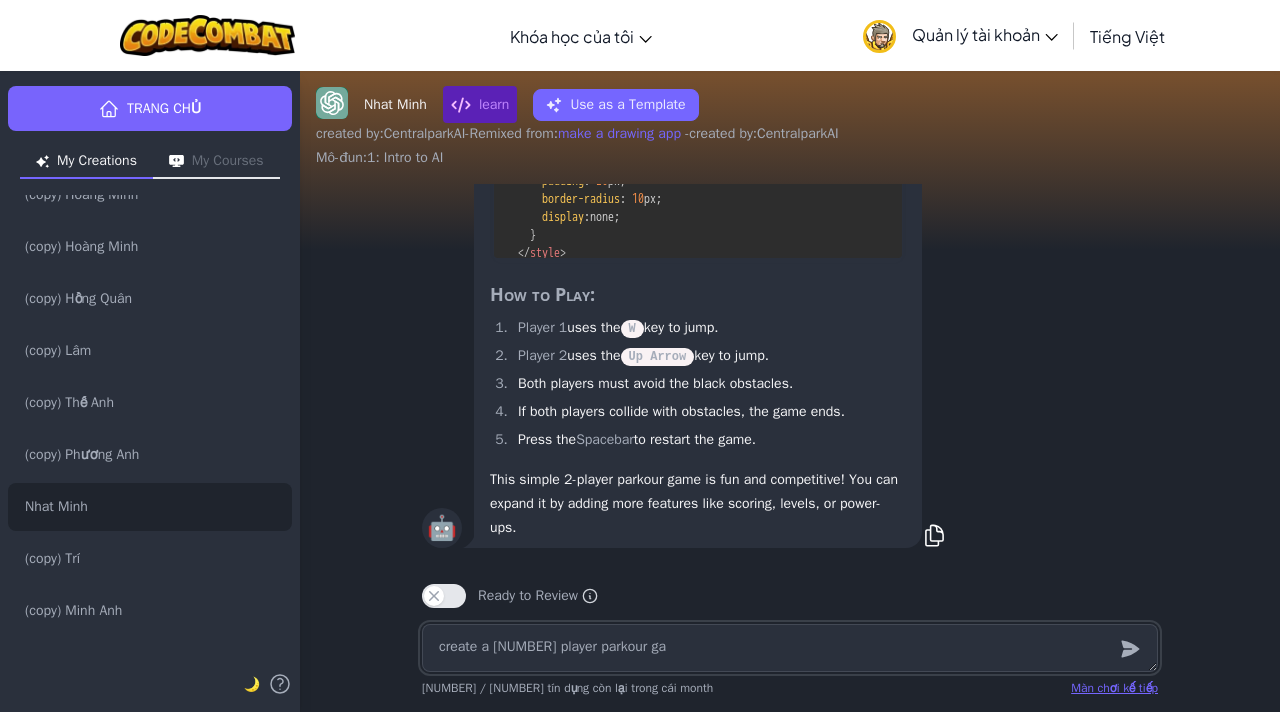 type on "create a 2 player parkour gam" 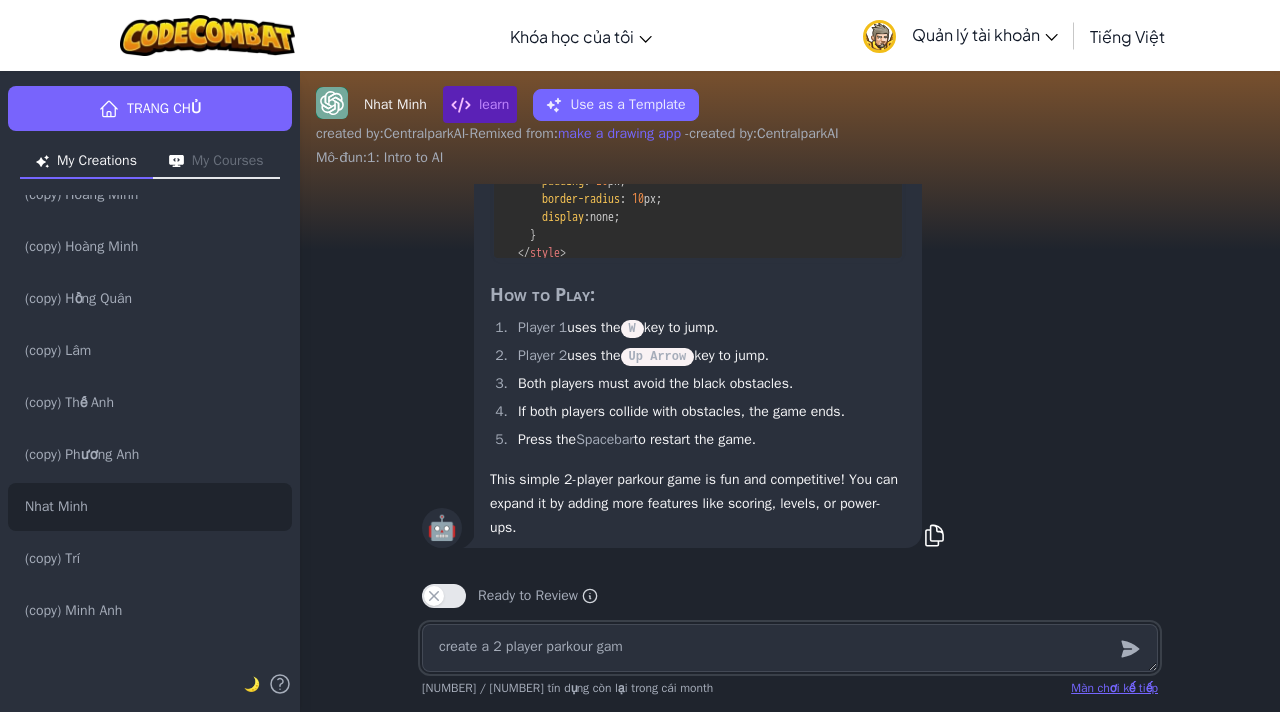 type on "x" 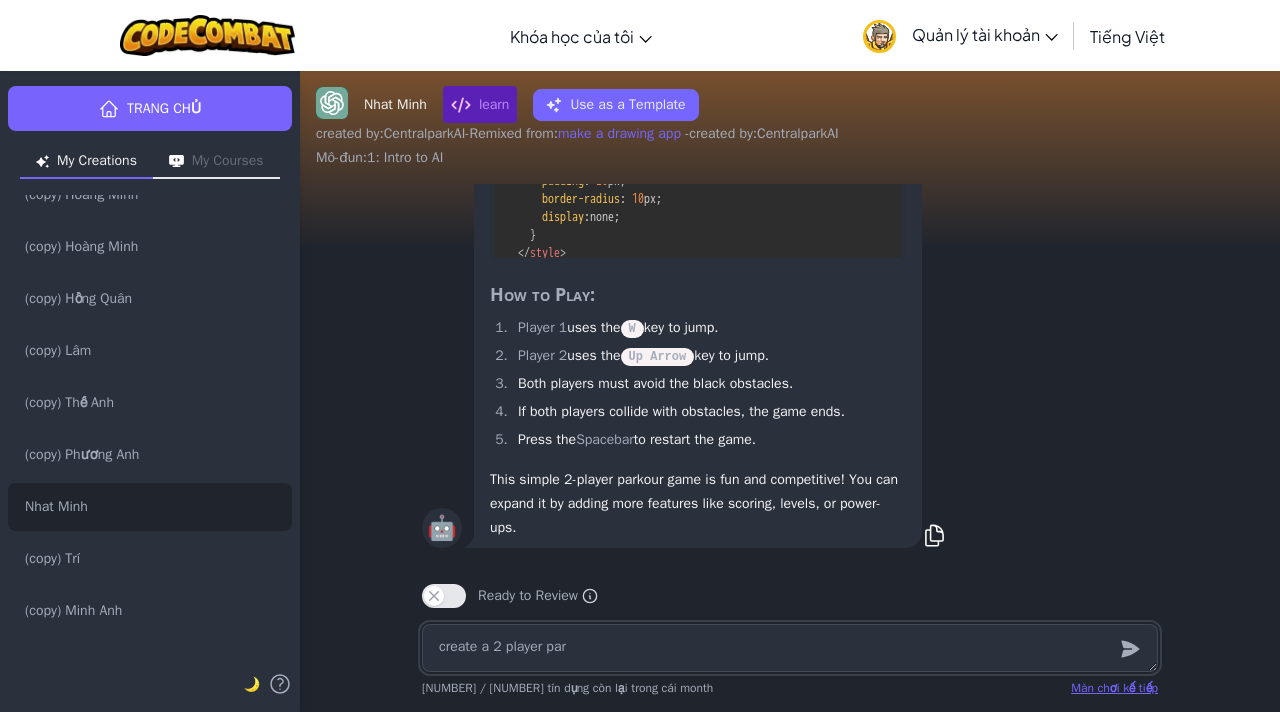 type on "create a 2 player pa" 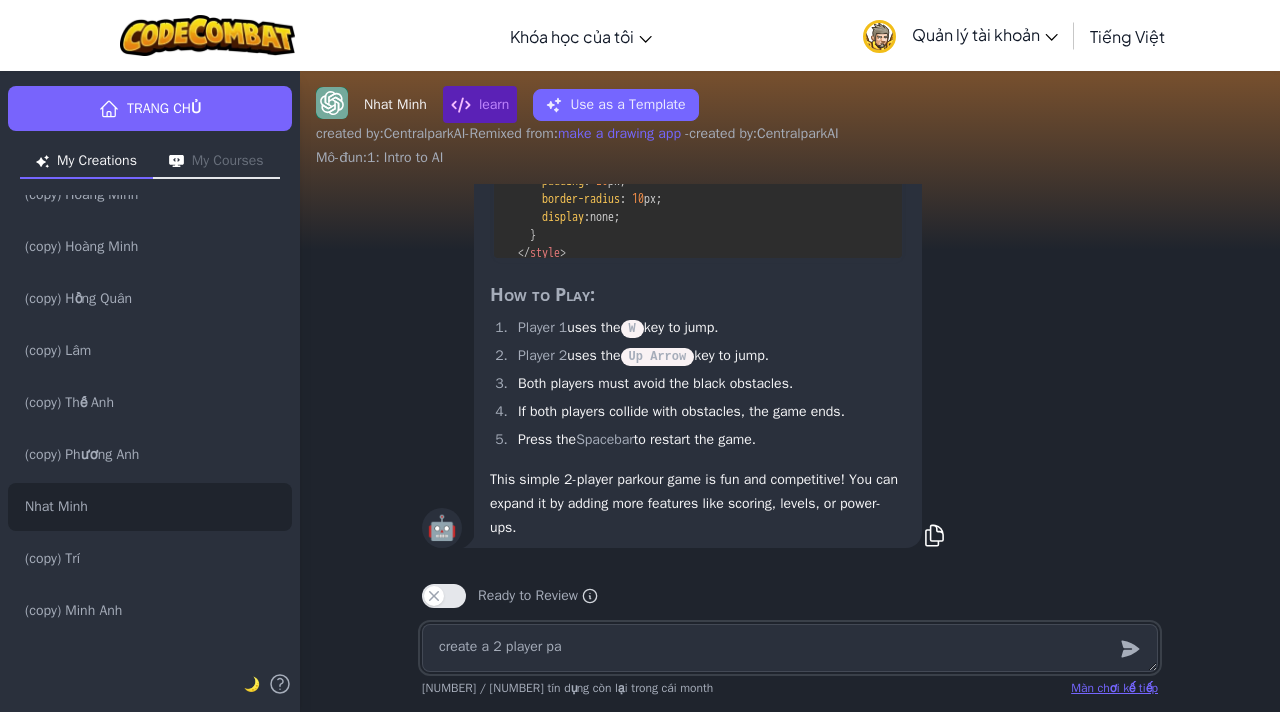 type on "x" 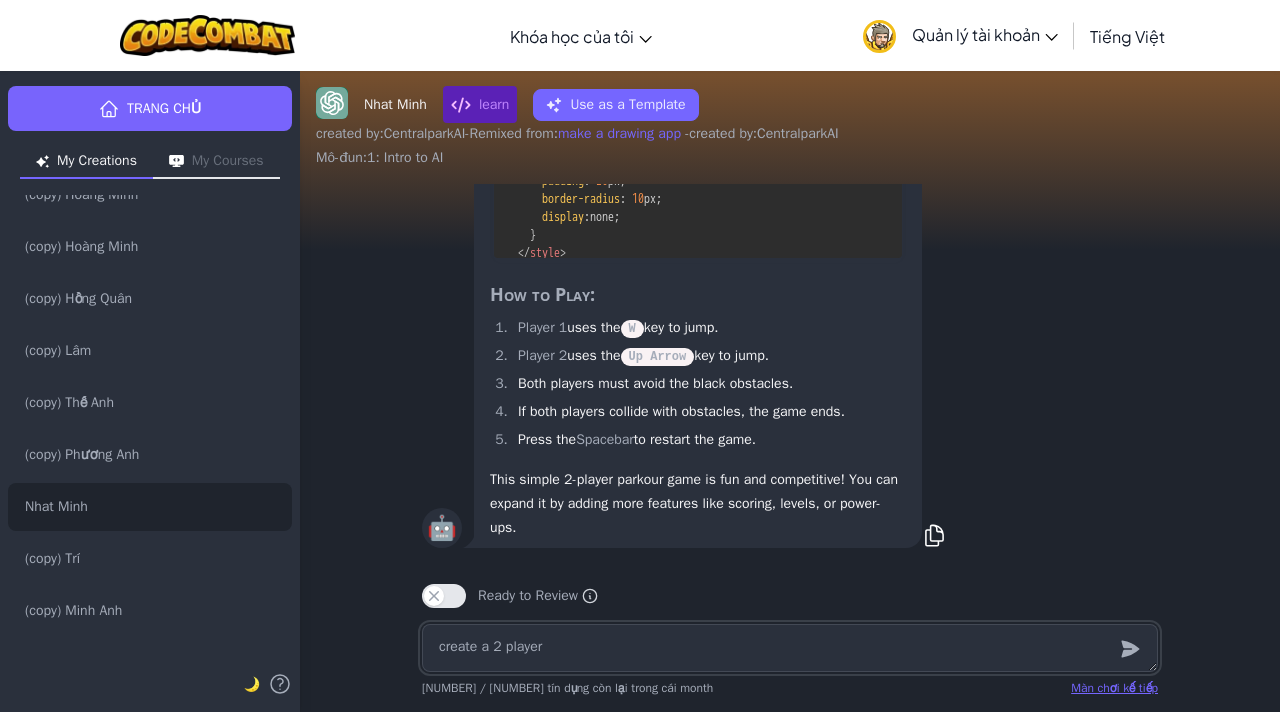type on "create a 2 player" 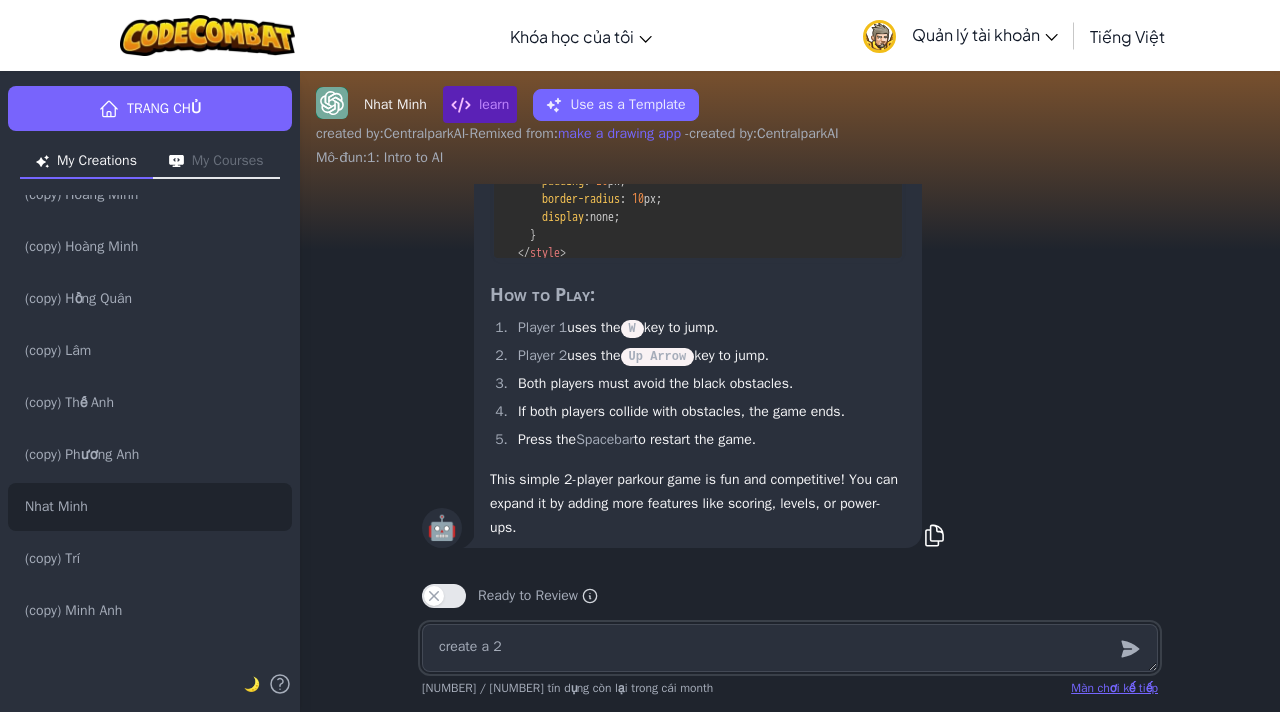 type on "create a" 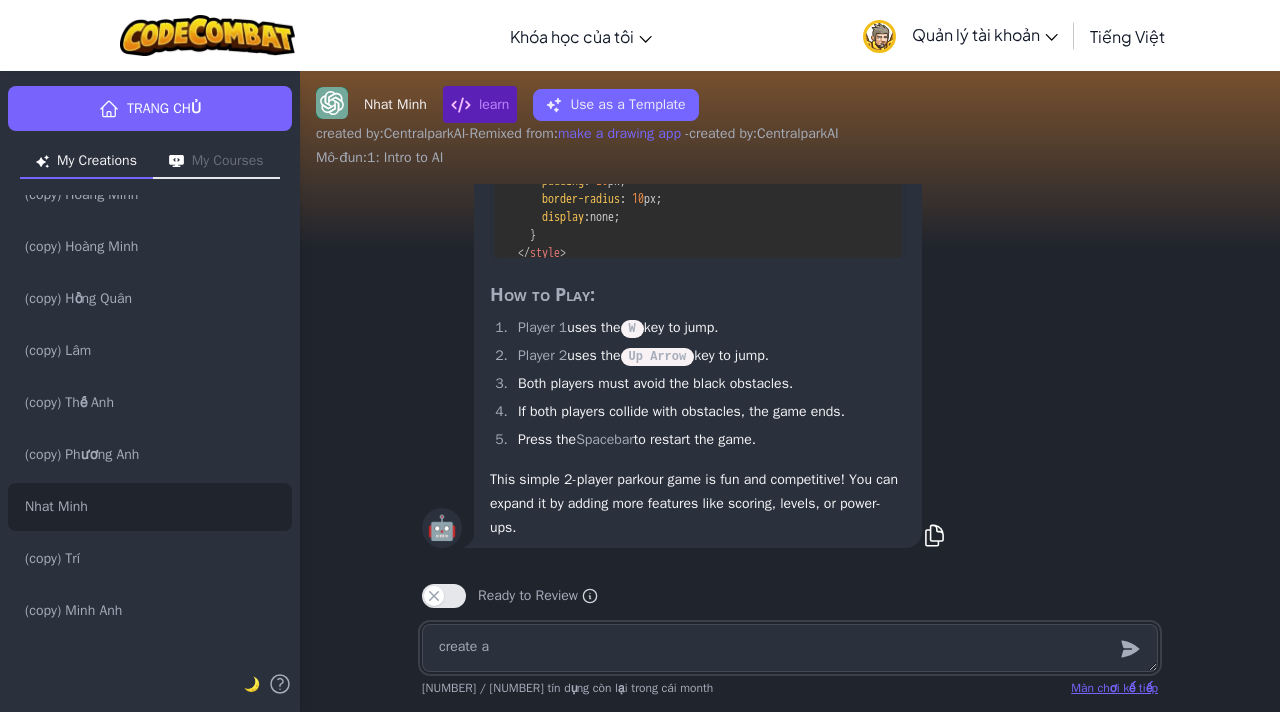 type on "x" 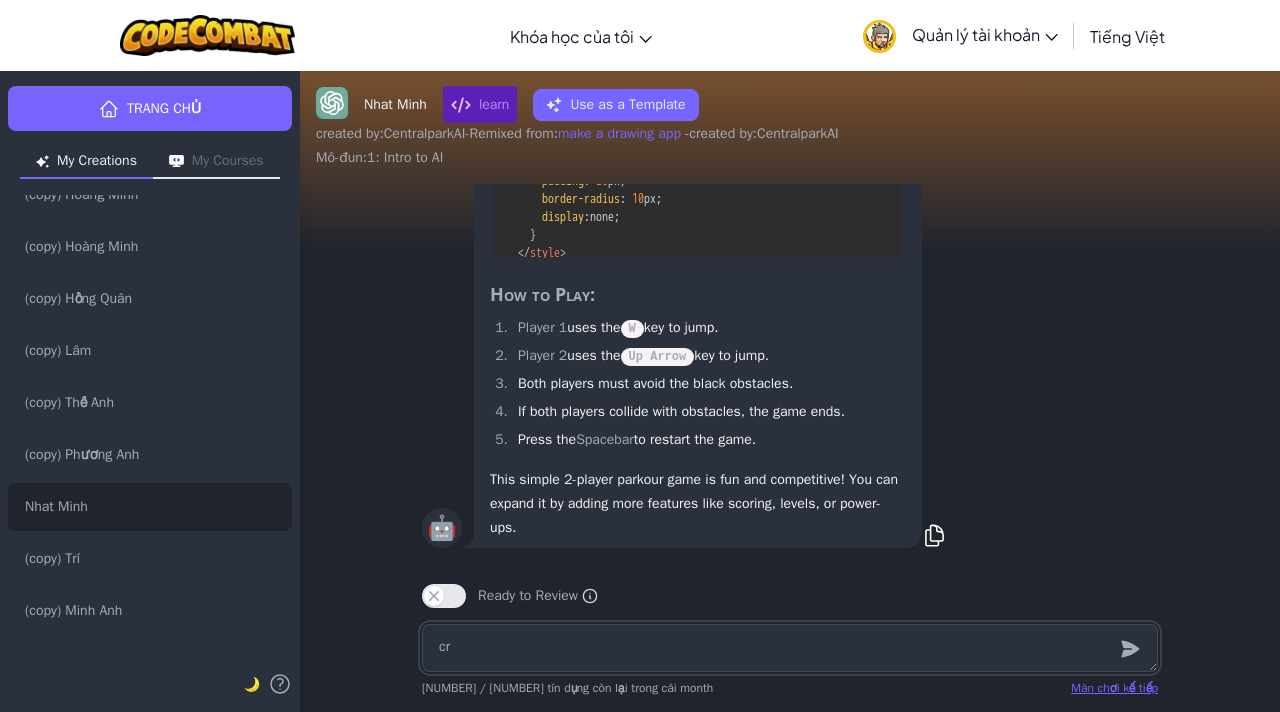 type on "c" 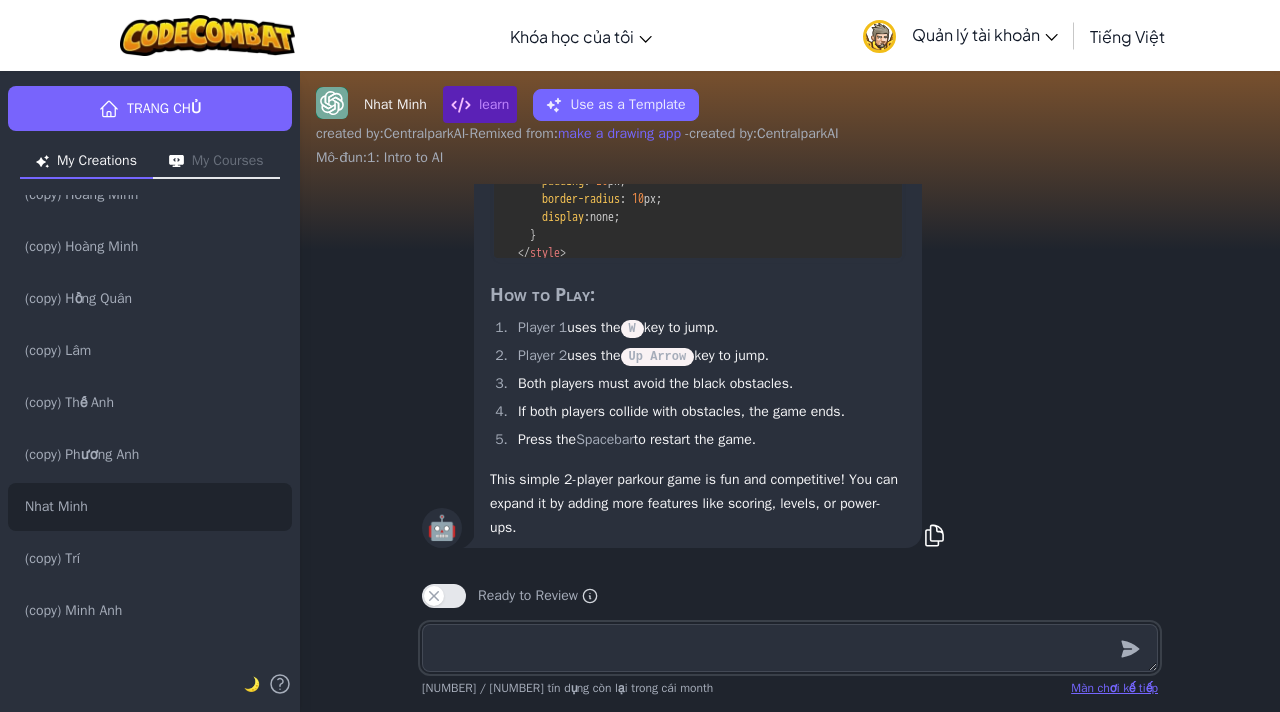 type 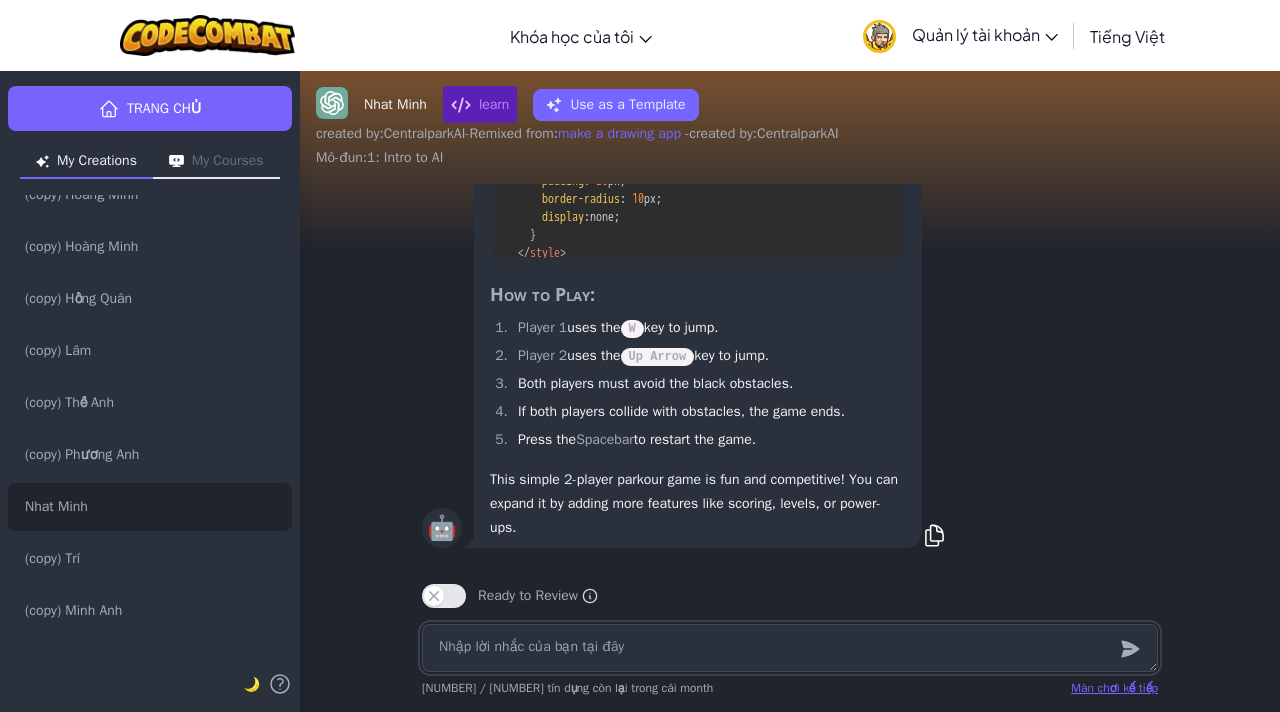 type on "x" 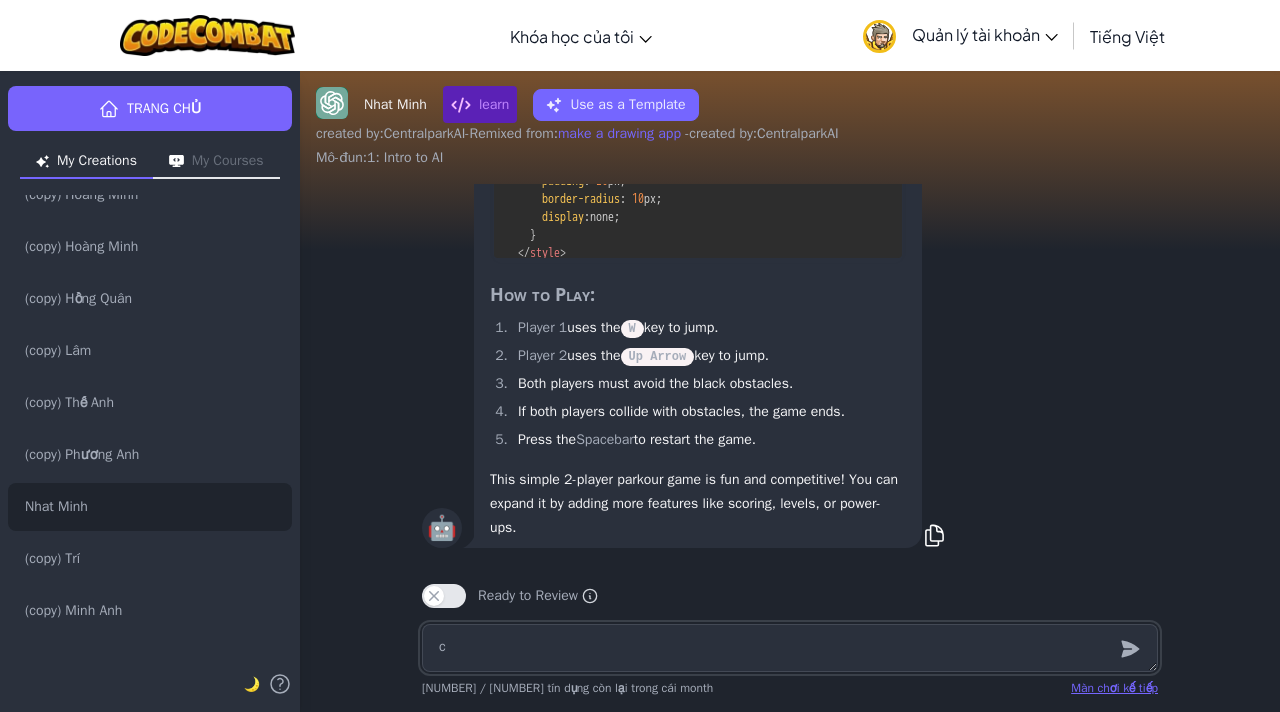 type on "cr" 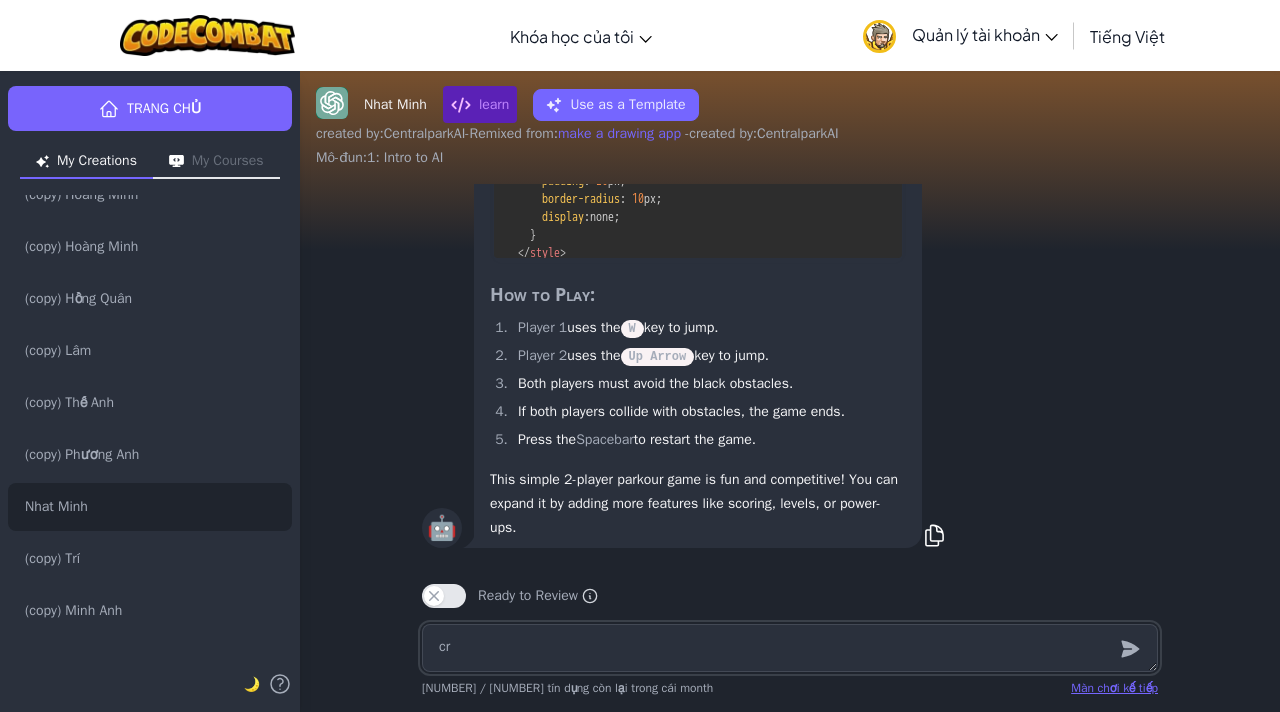type on "x" 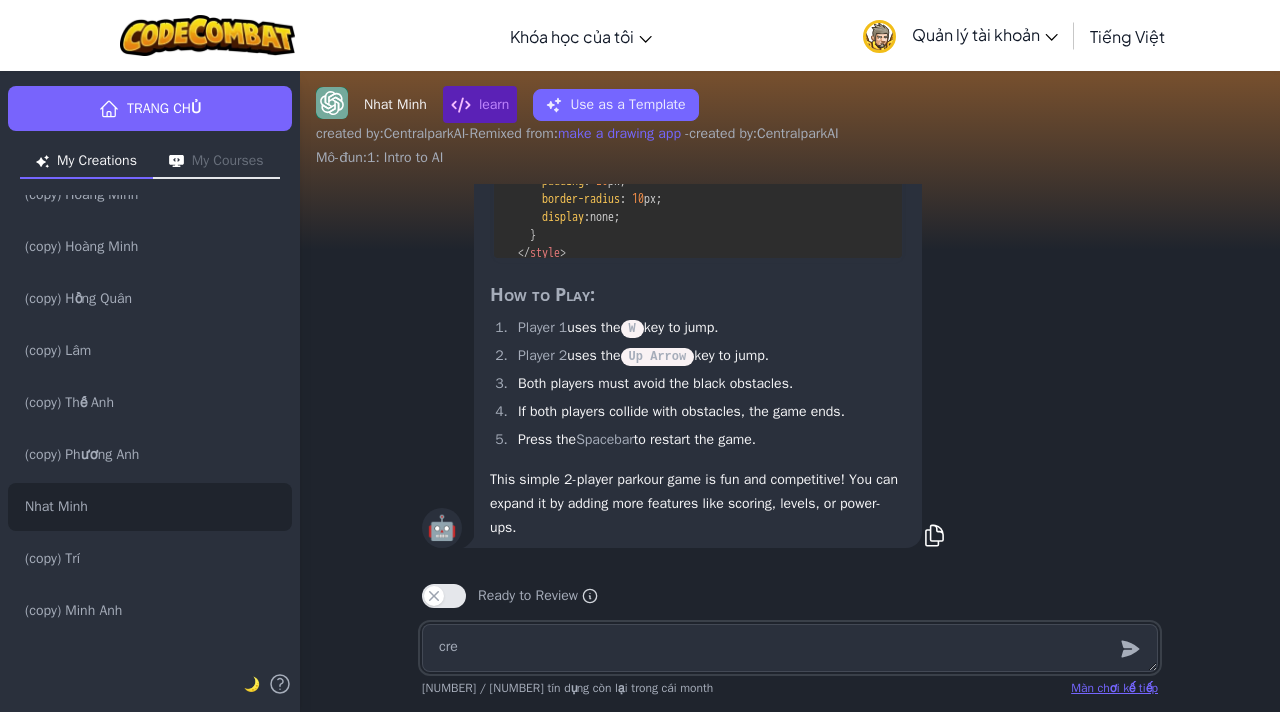 type on "x" 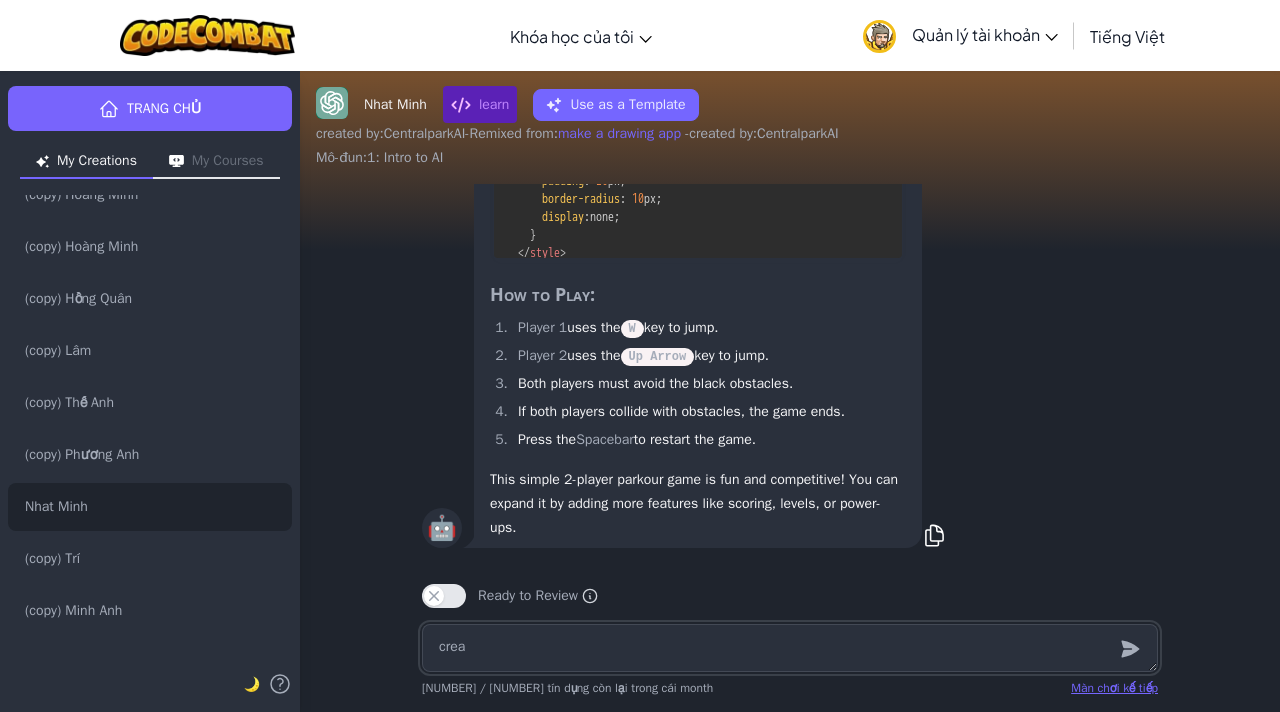 type on "x" 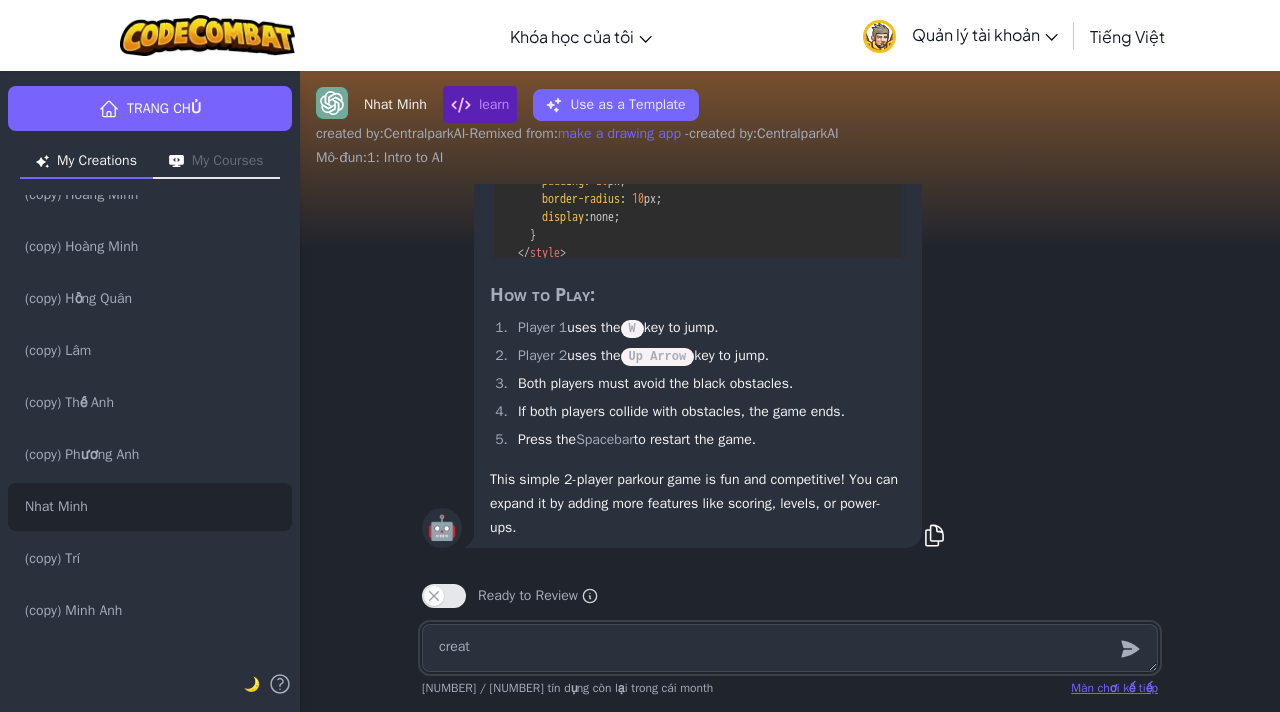 type on "x" 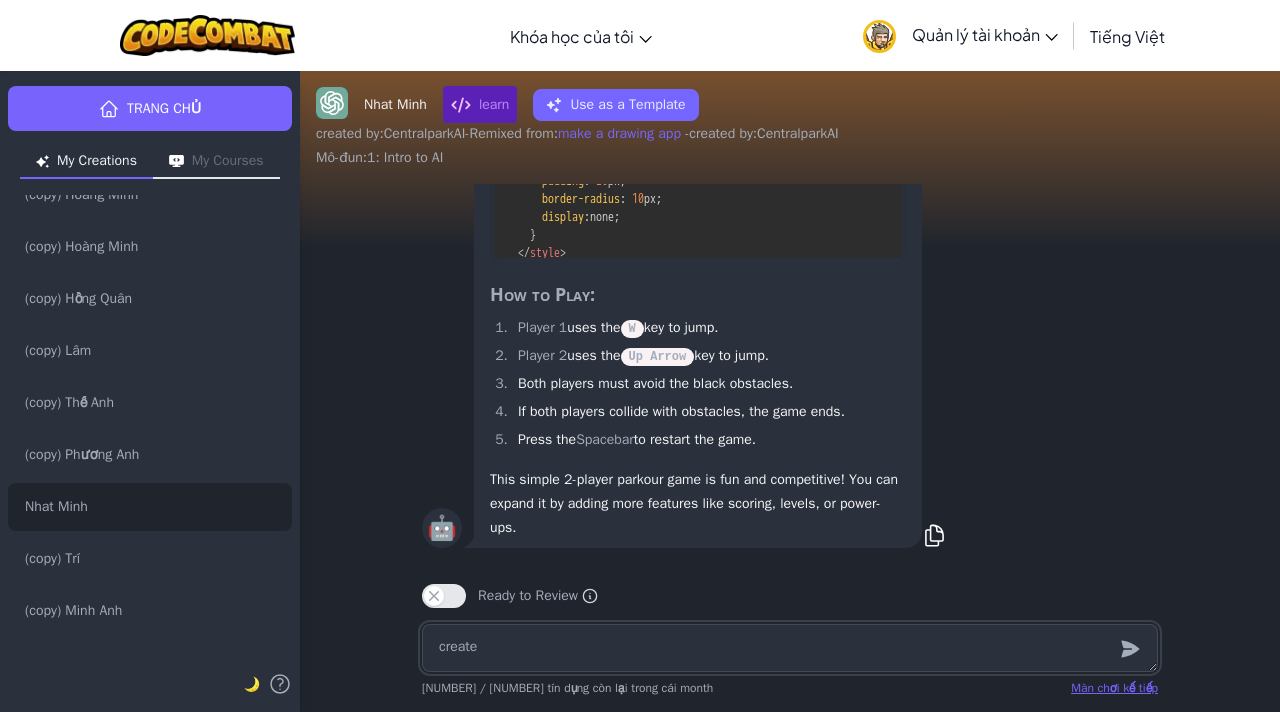 type on "create" 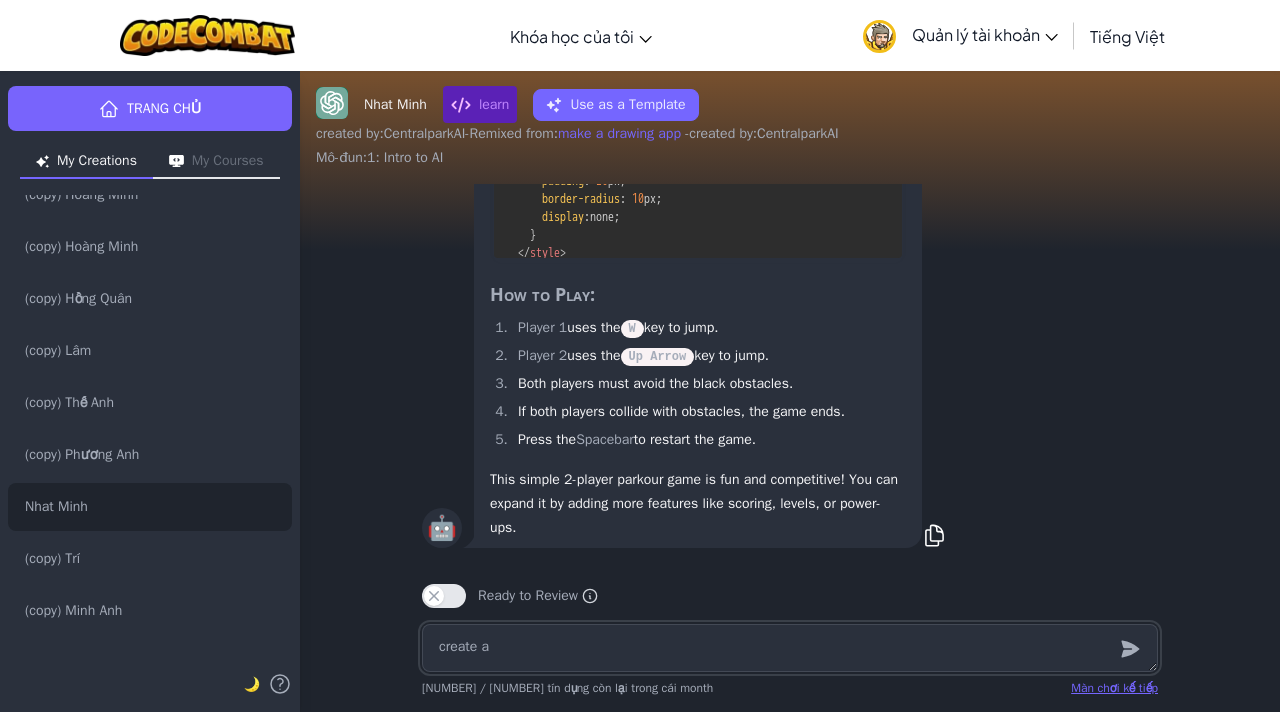 type on "x" 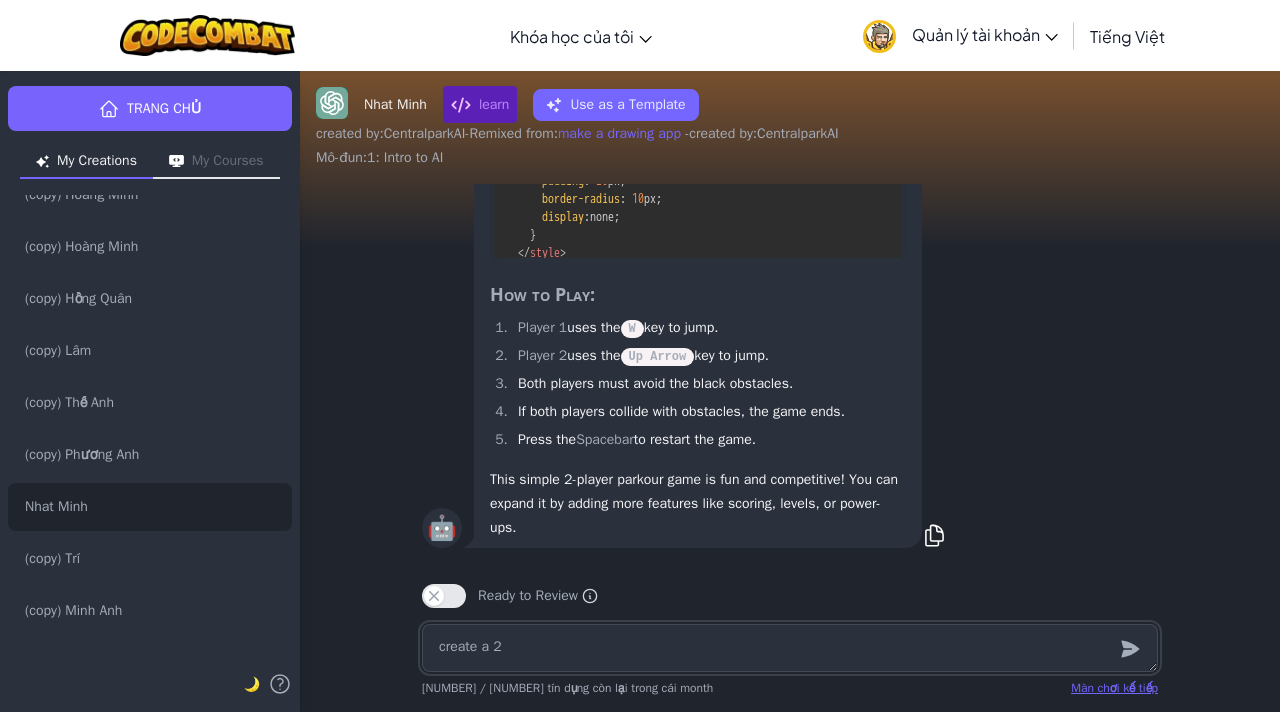 type on "x" 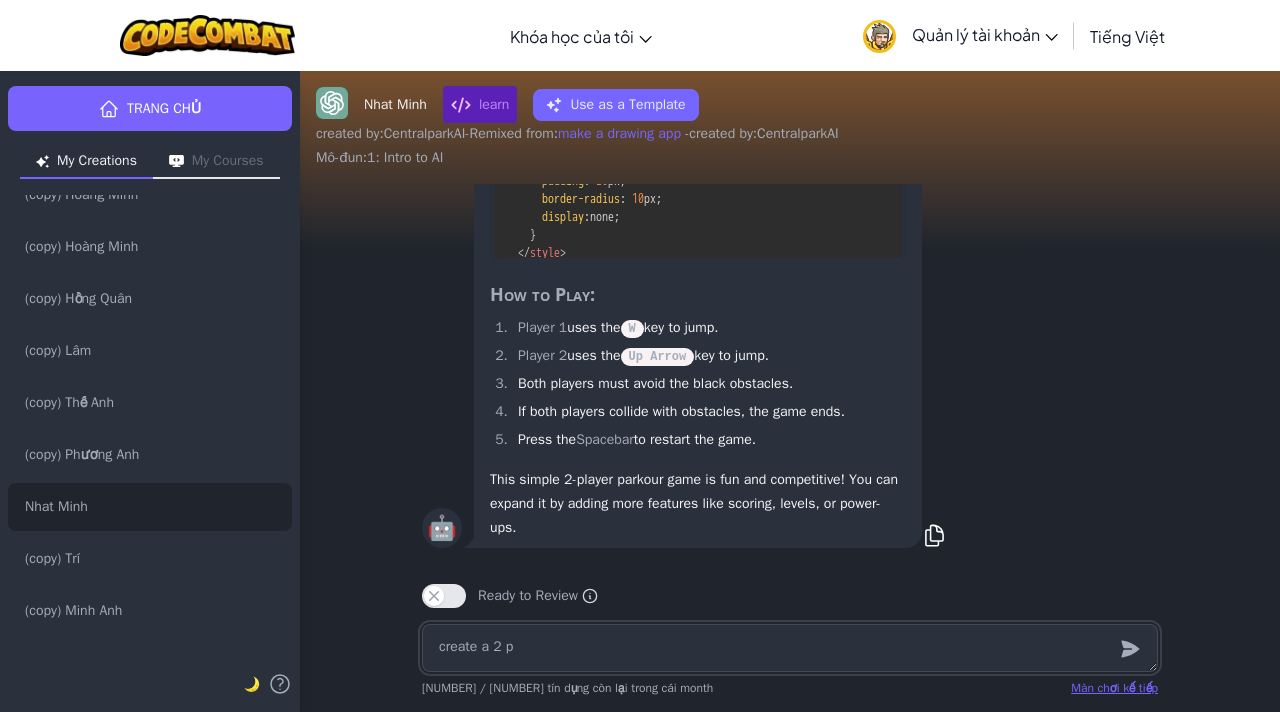 type on "create a 2 pl" 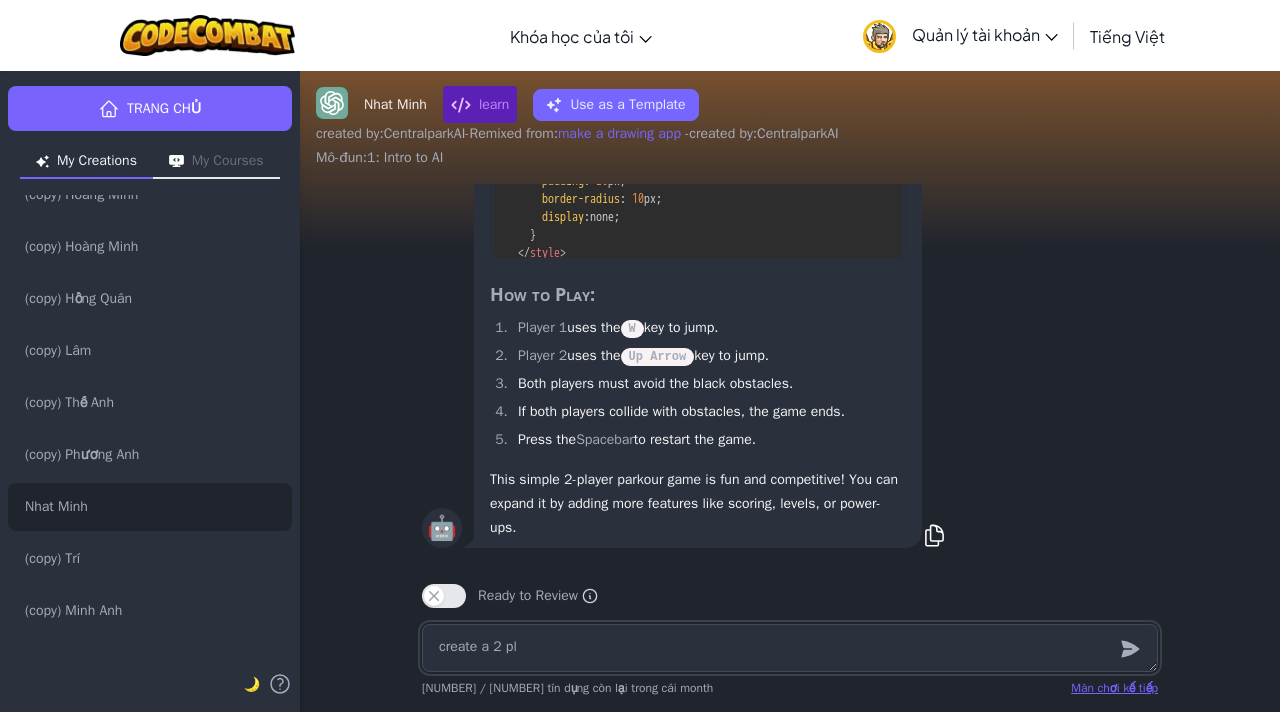 type on "x" 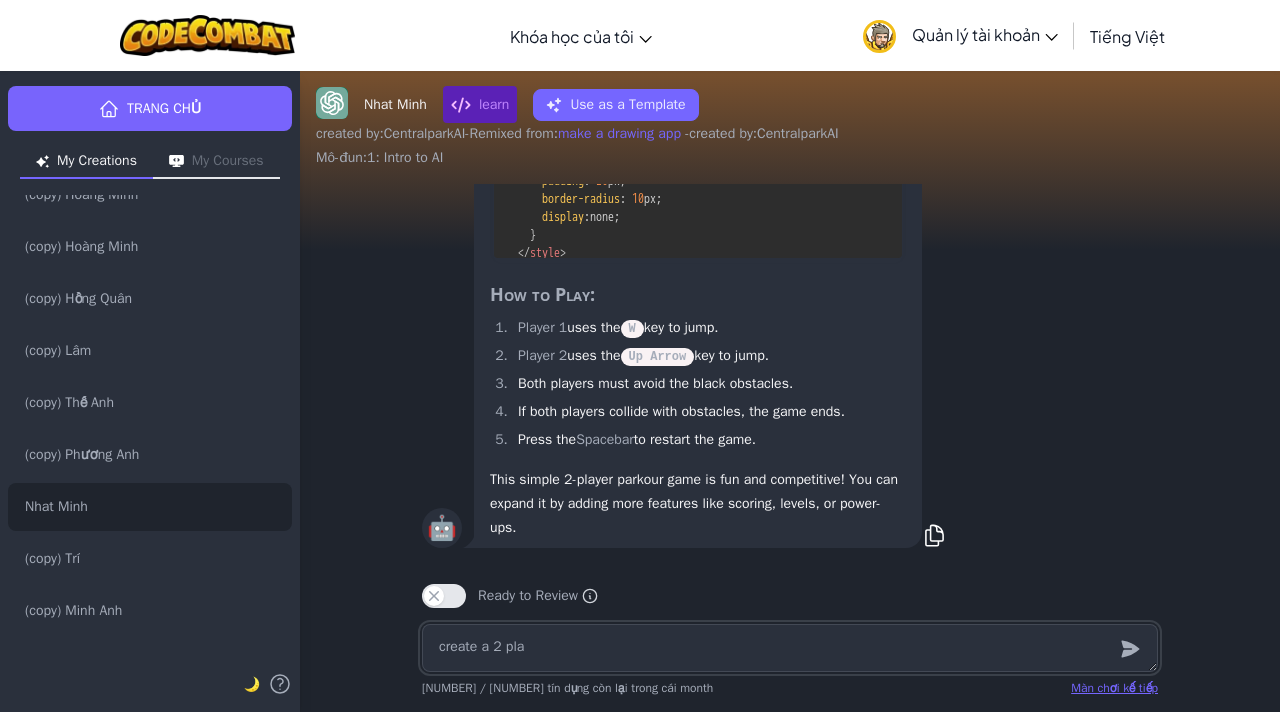 type on "x" 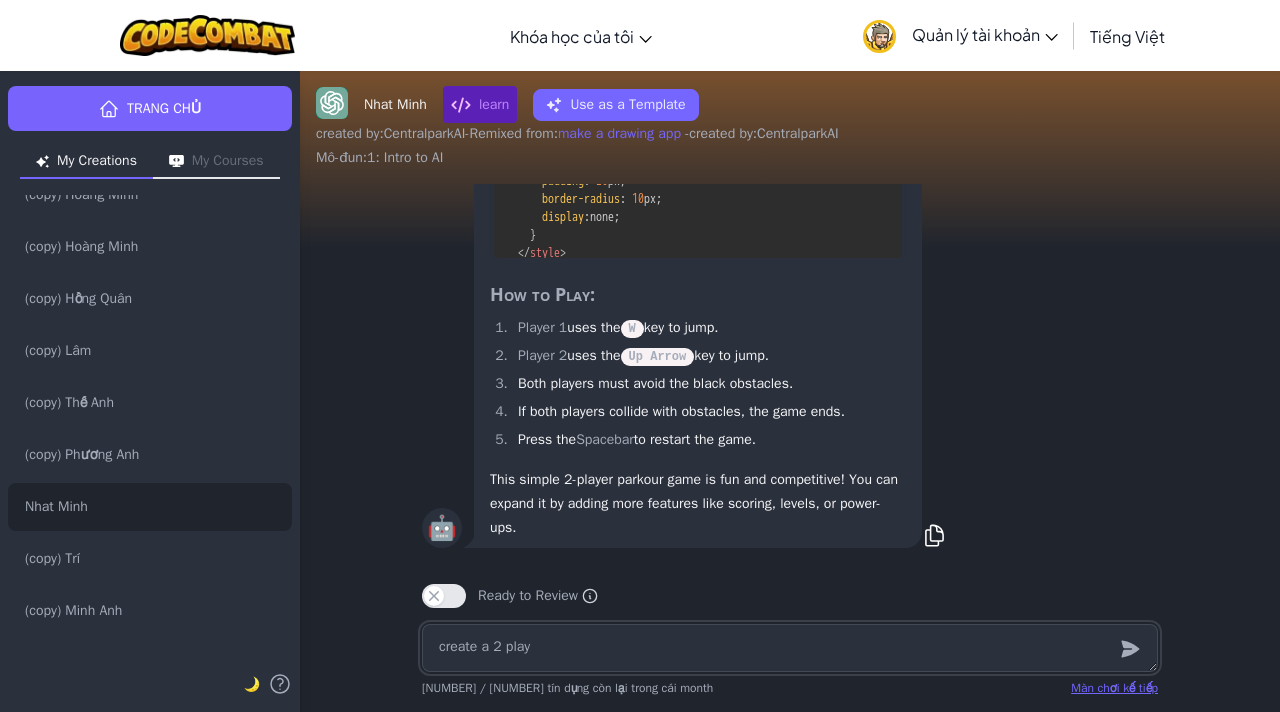 type on "create a 2 playe" 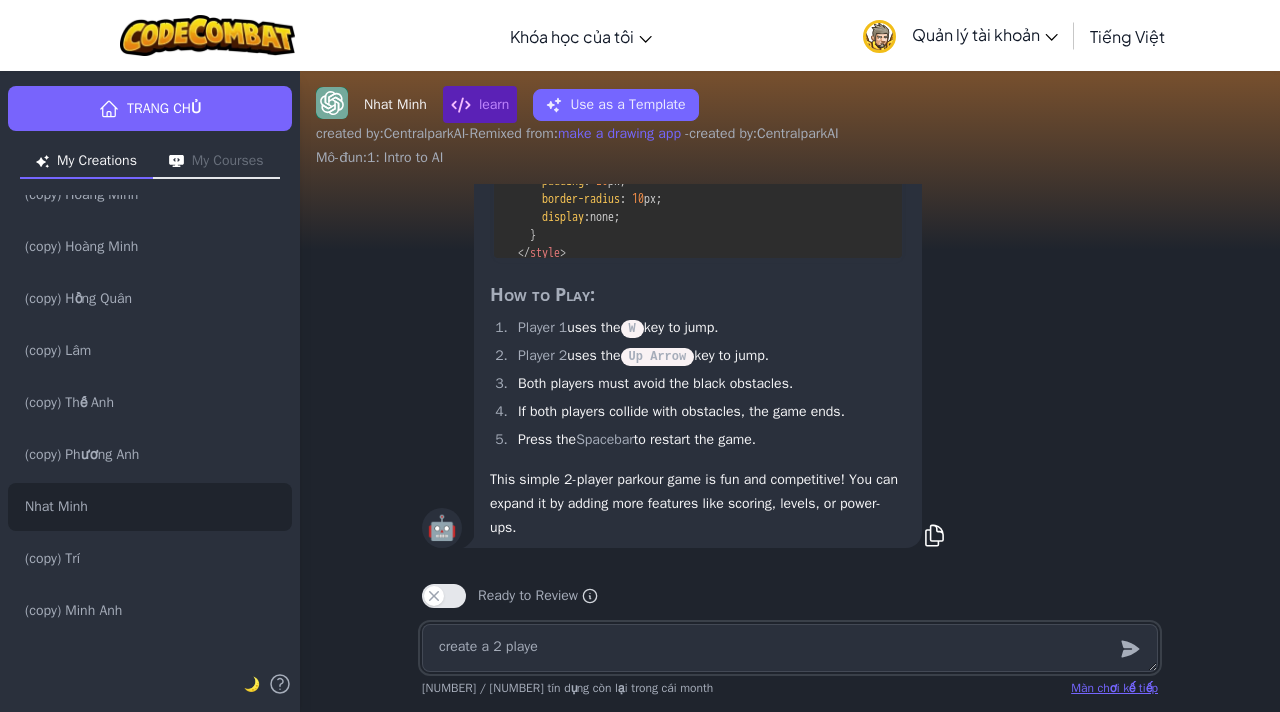 type on "x" 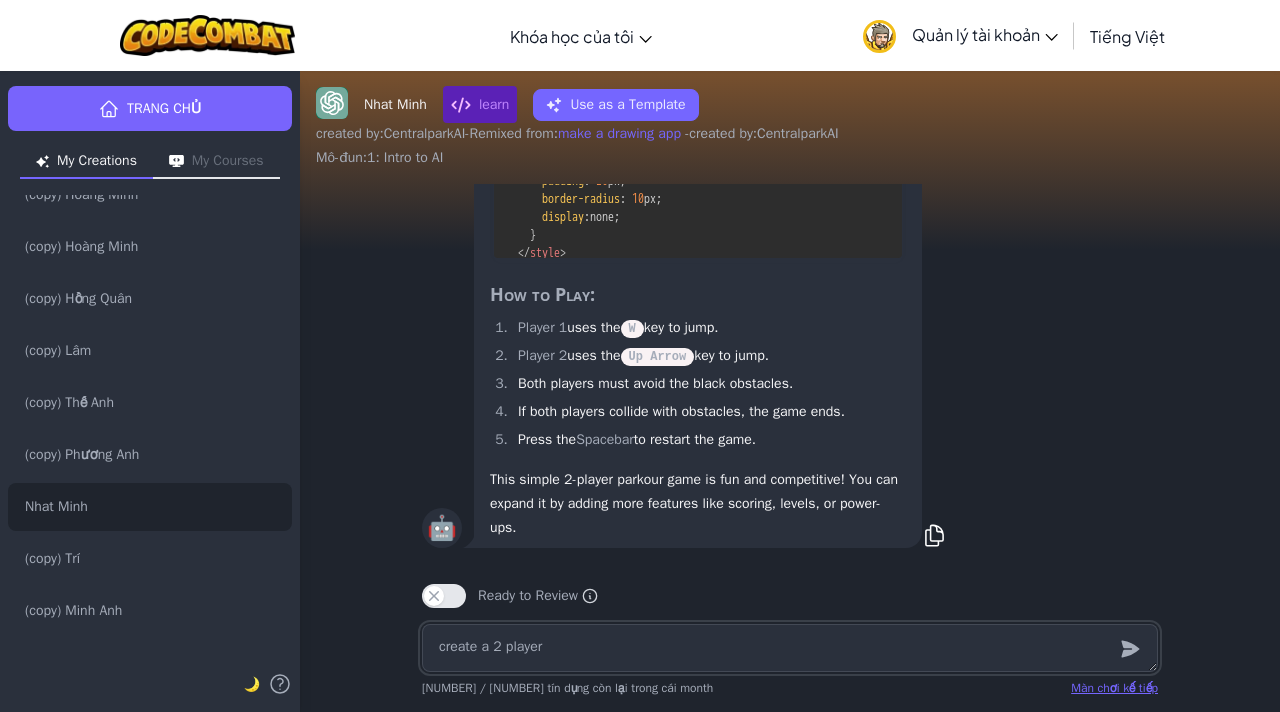type on "x" 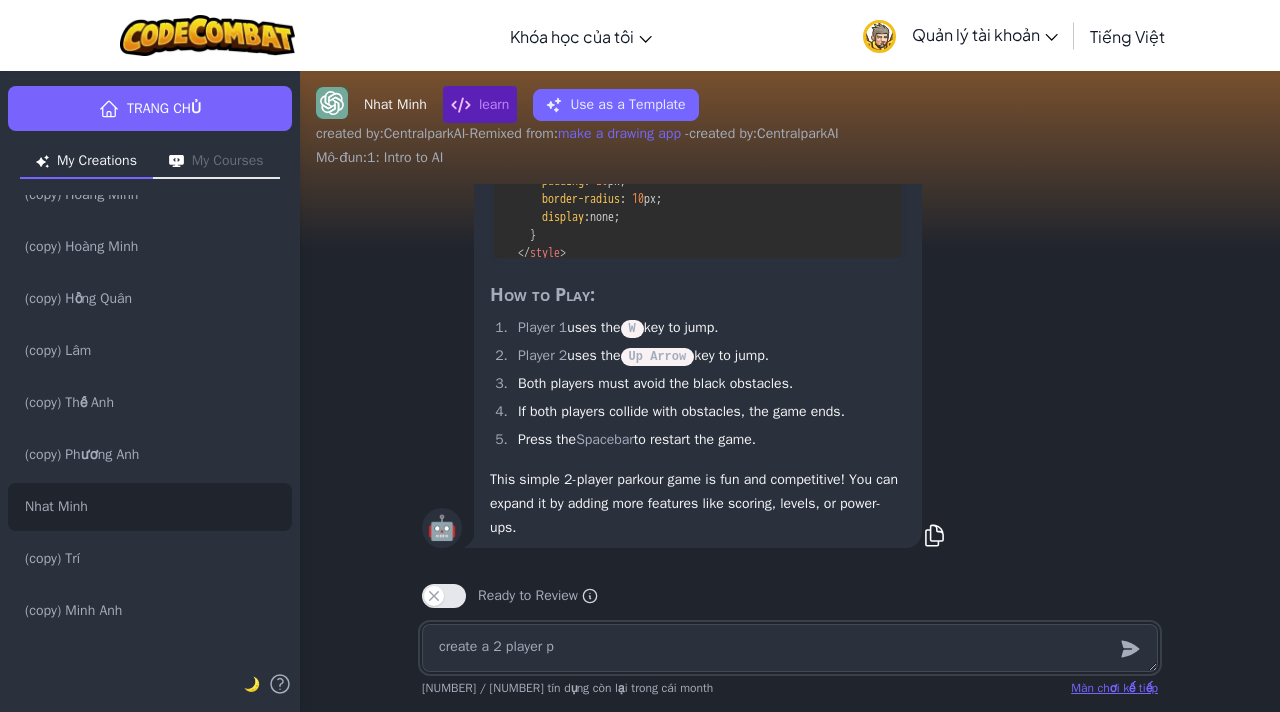 type on "create a 2 player pa" 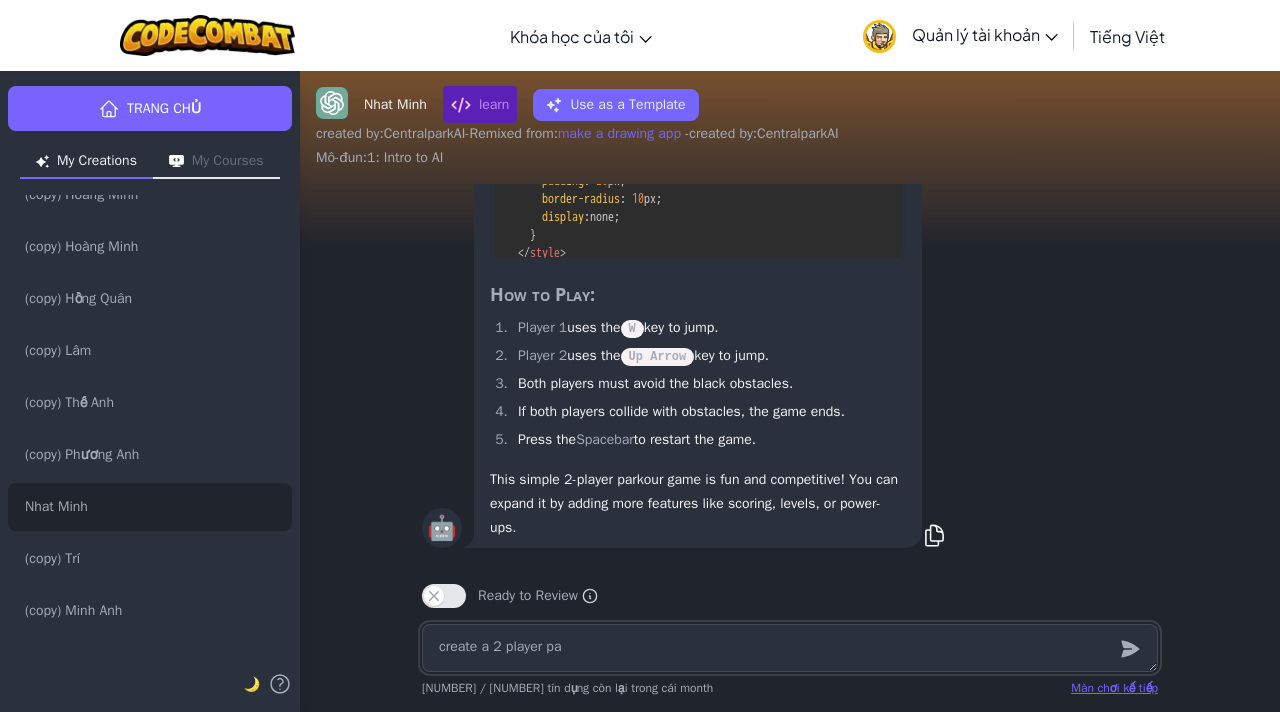type on "x" 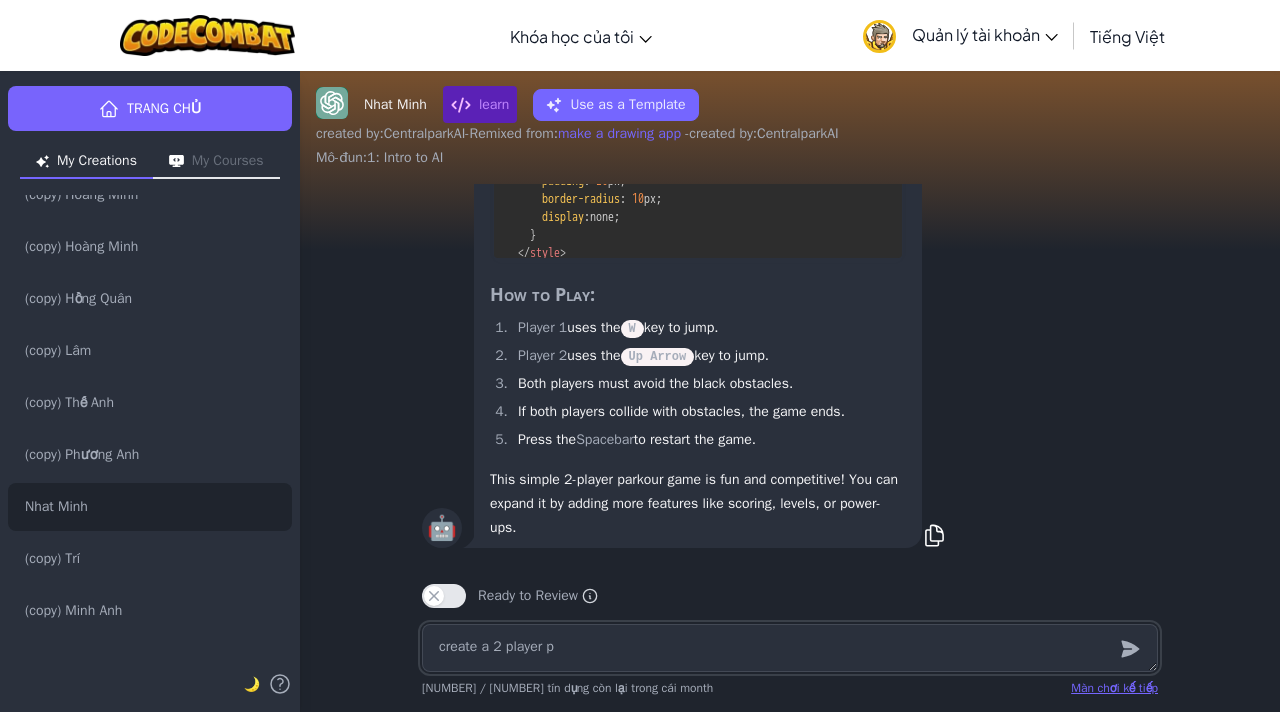 type on "create a 2 player pả" 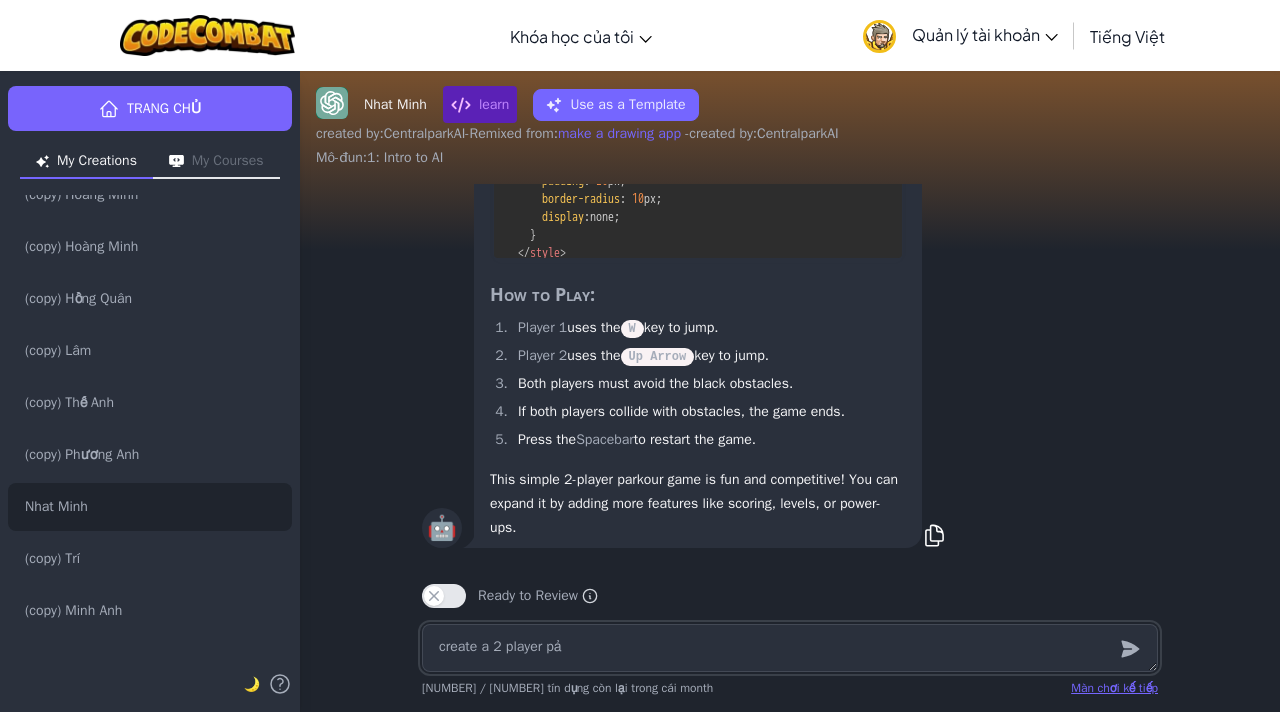 type on "x" 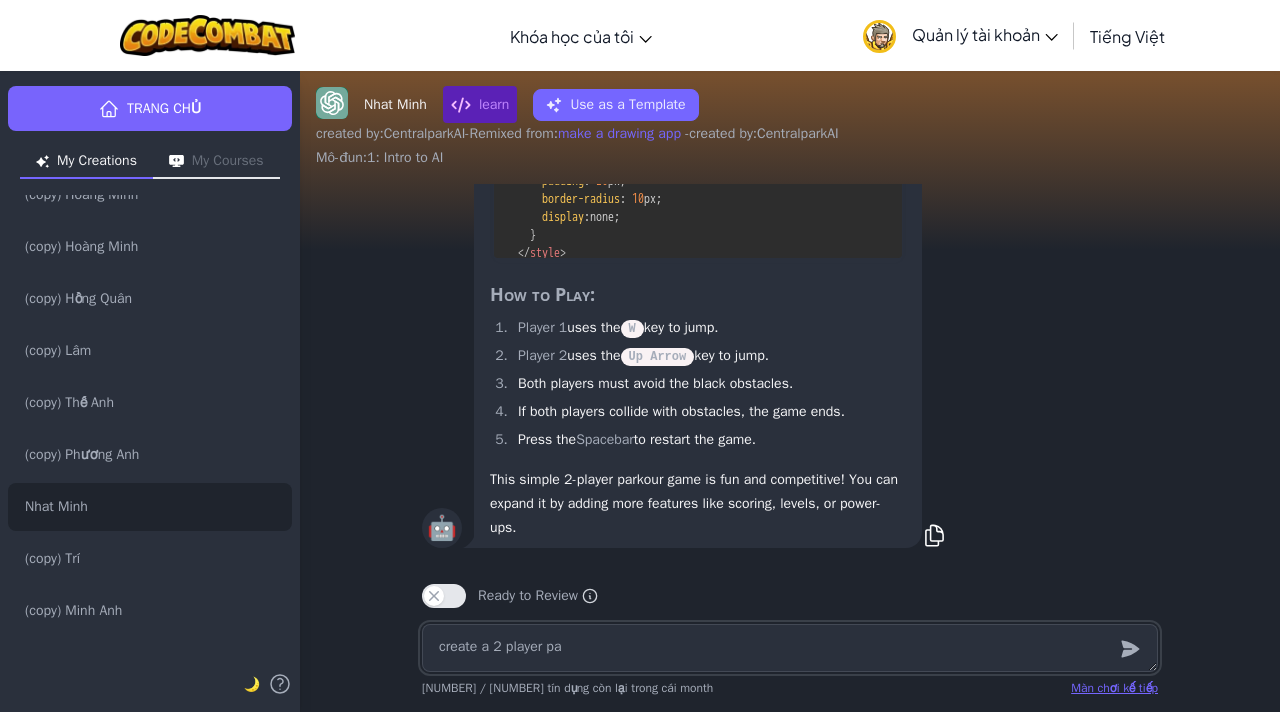 type on "create a 2 player par" 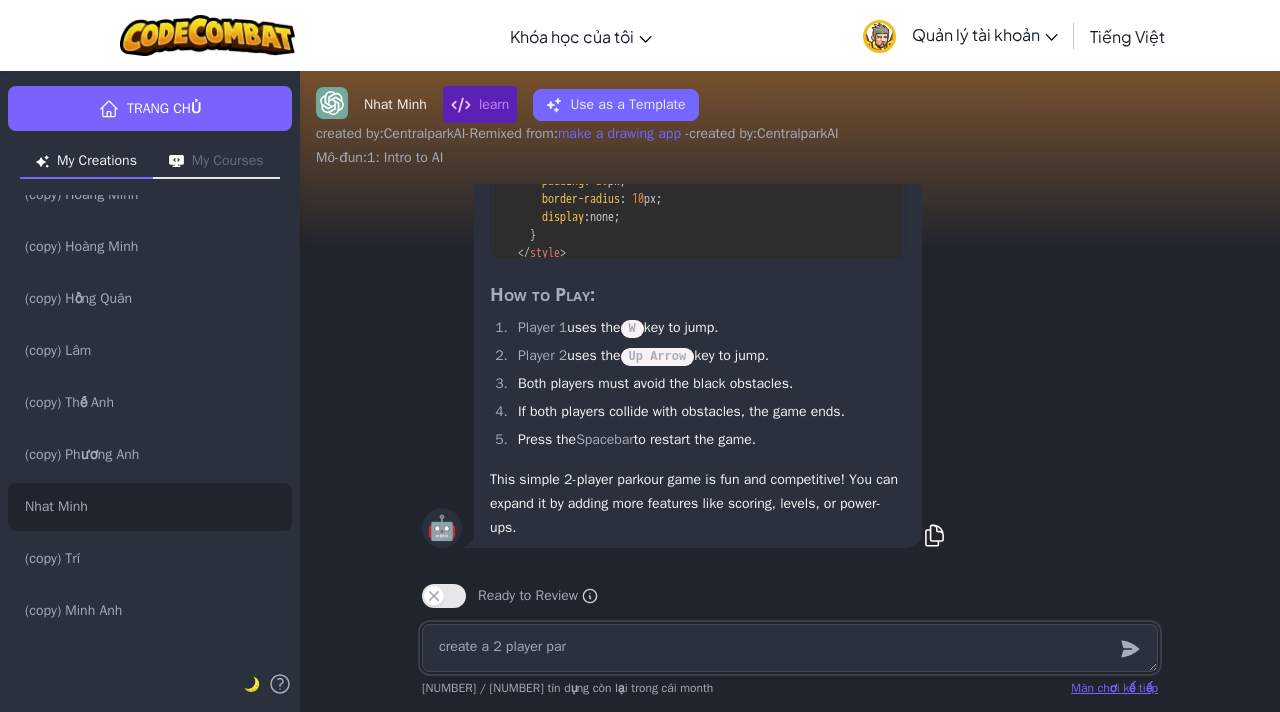 type on "x" 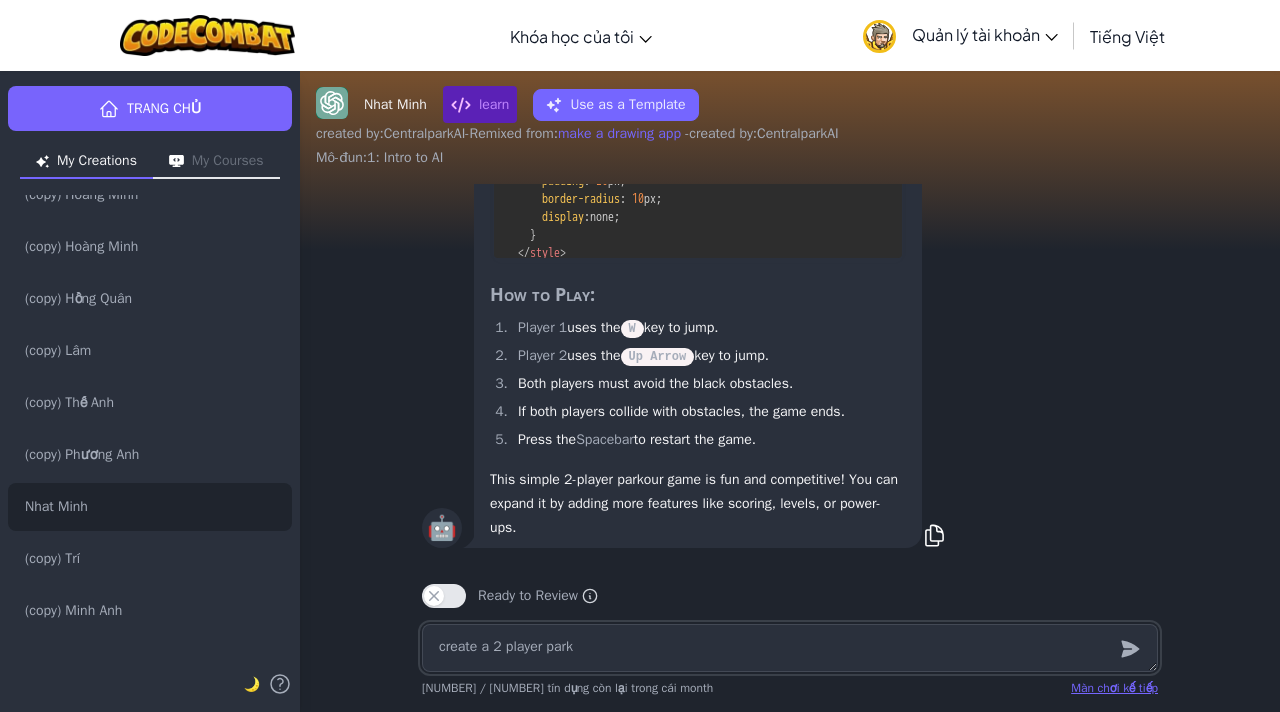 type on "x" 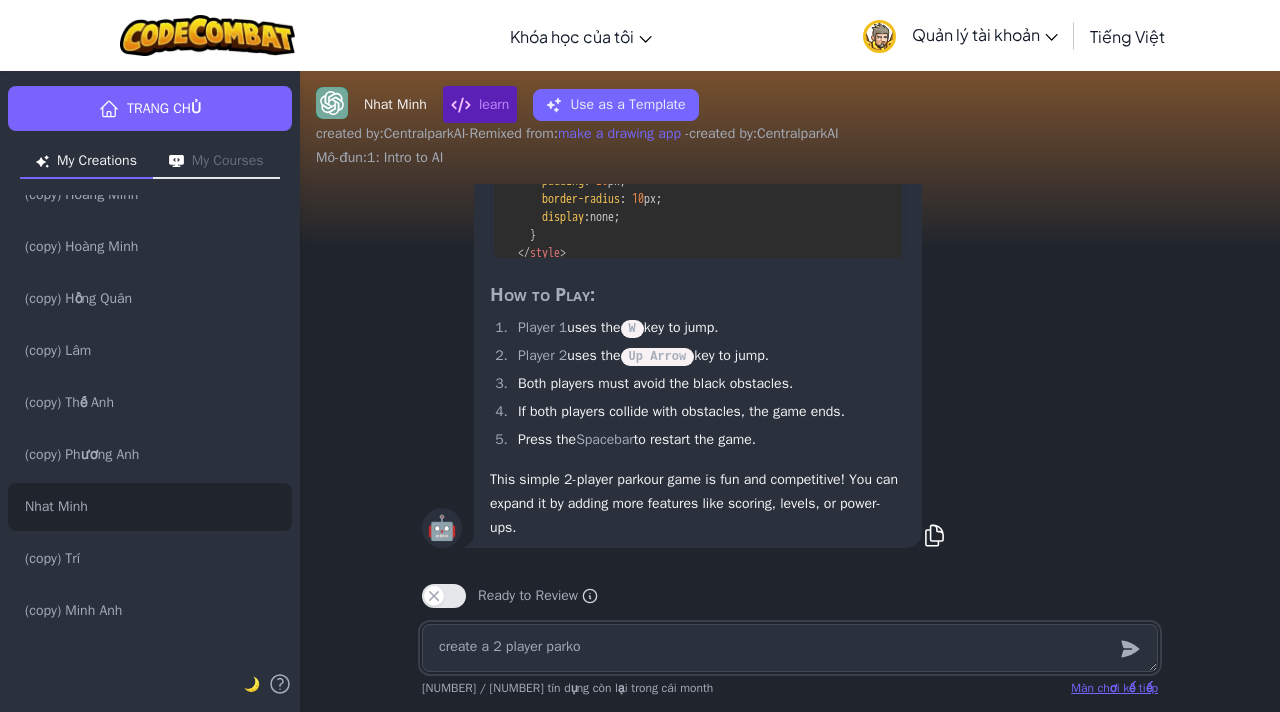 type on "x" 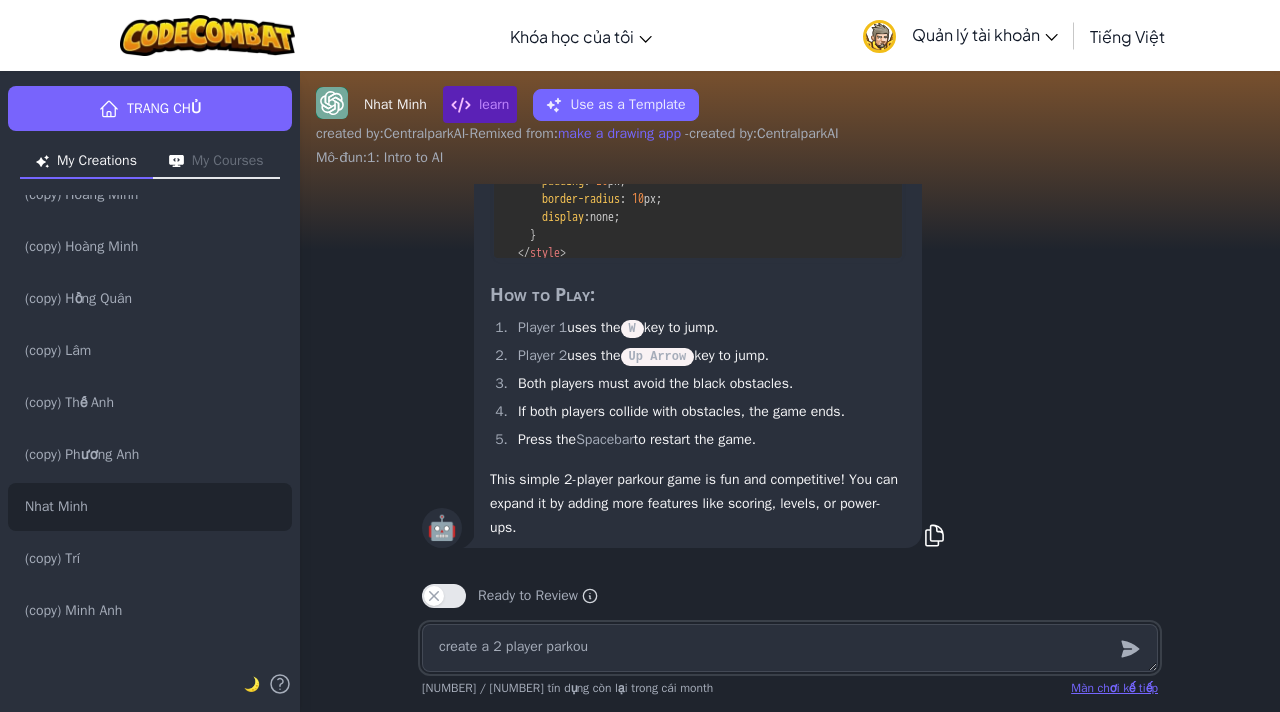 type on "create a 2 player parkour" 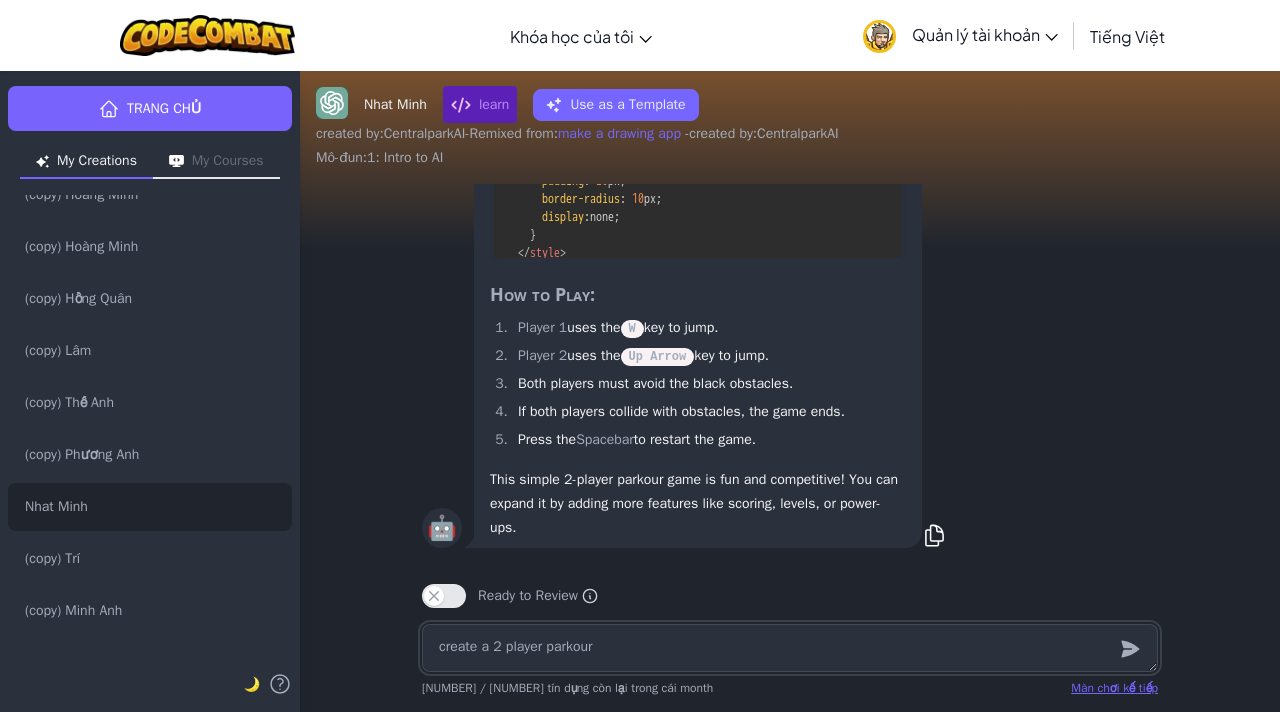 type on "x" 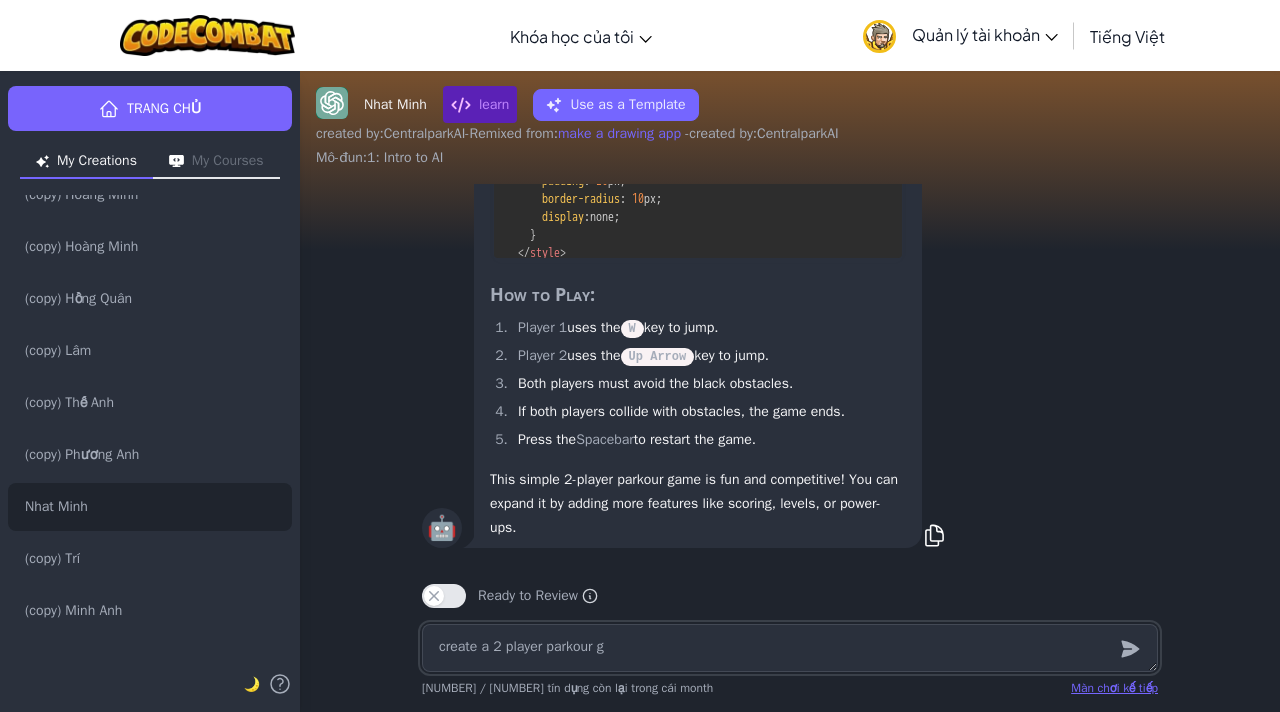 type on "x" 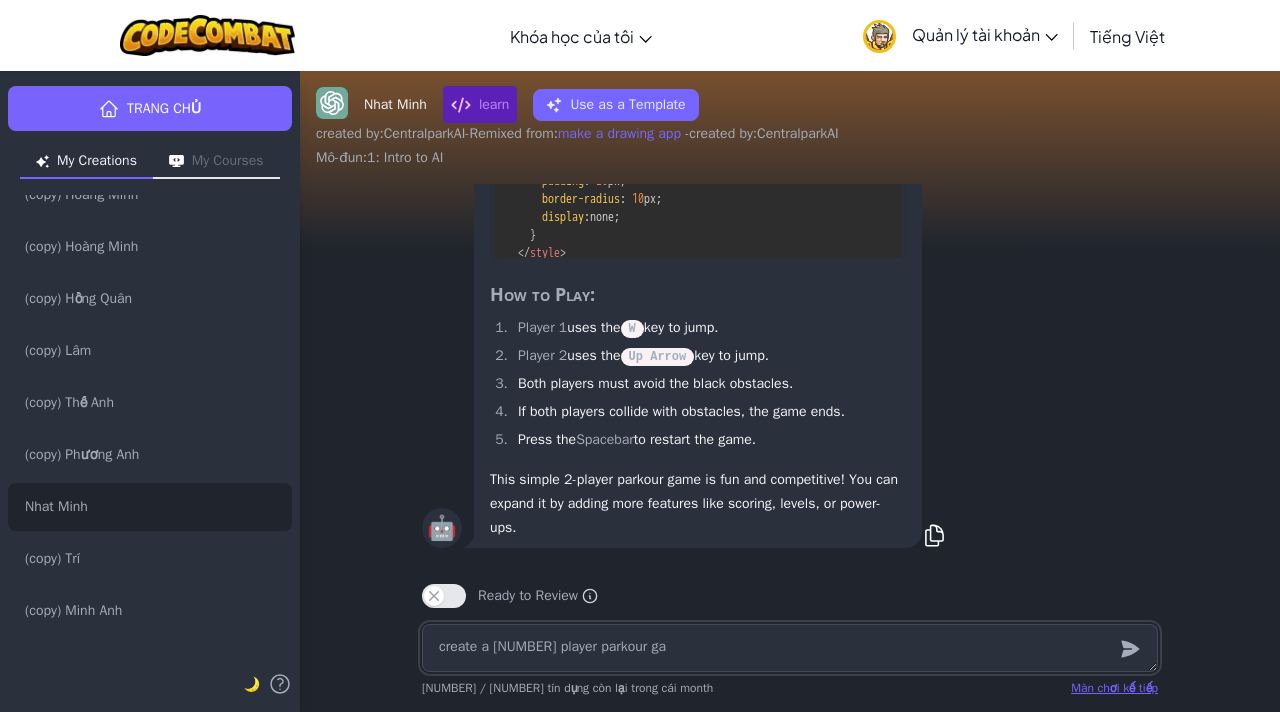 type on "create a 2 player parkour gam" 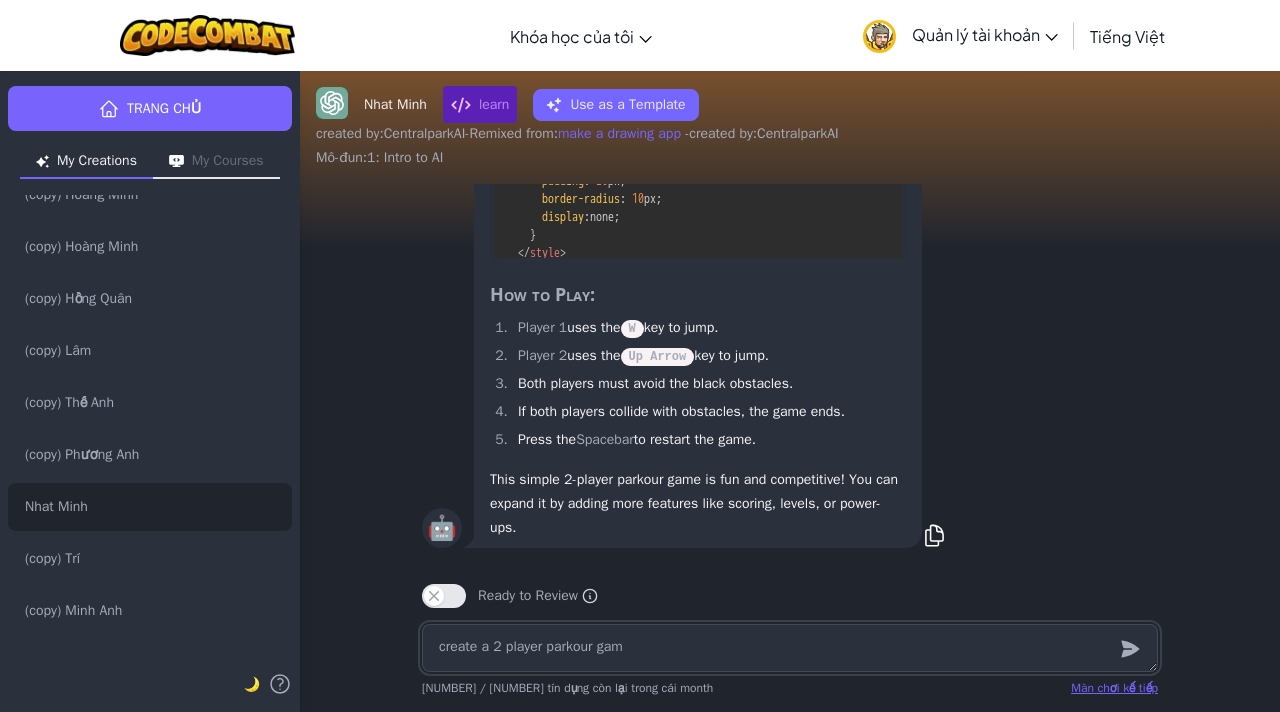 type on "x" 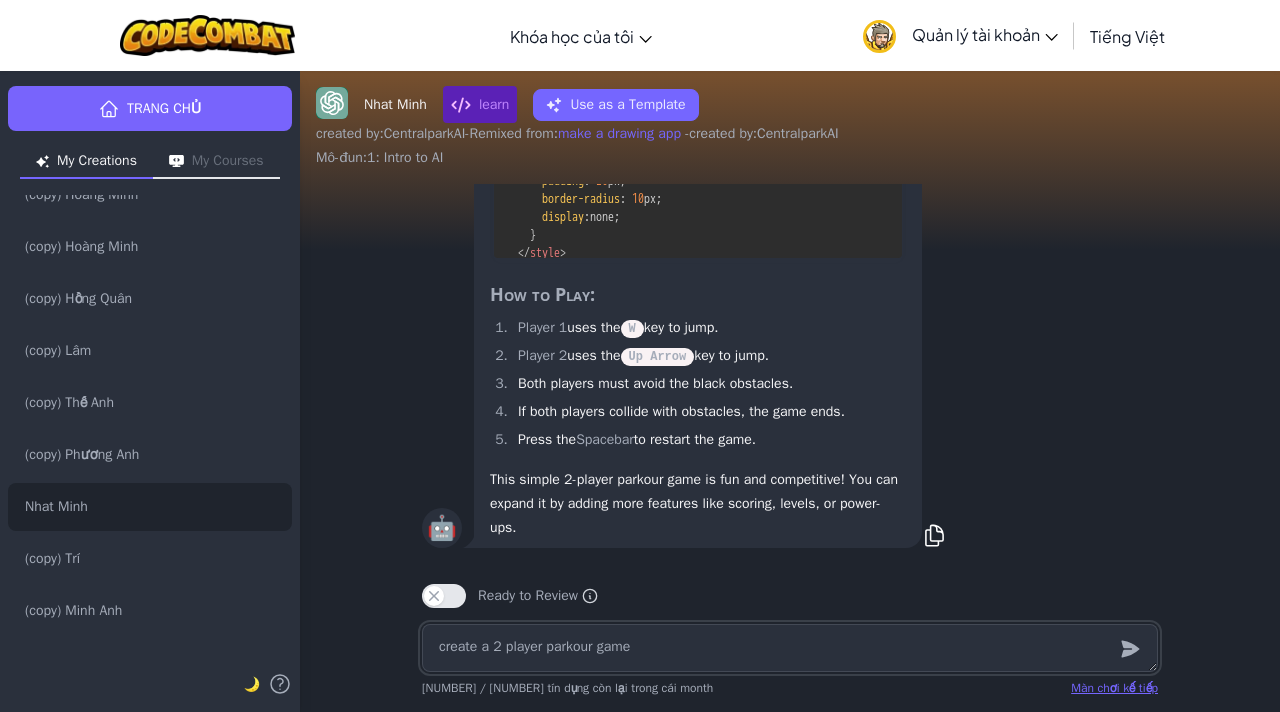type on "x" 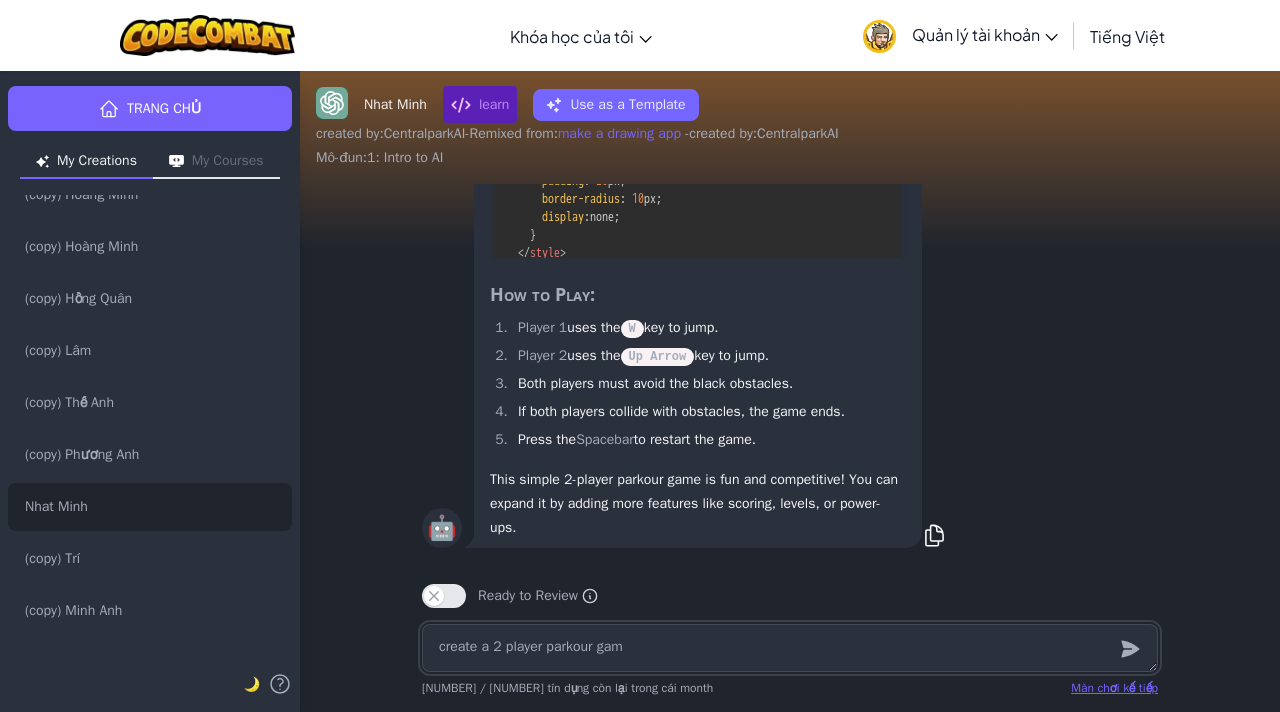 type on "x" 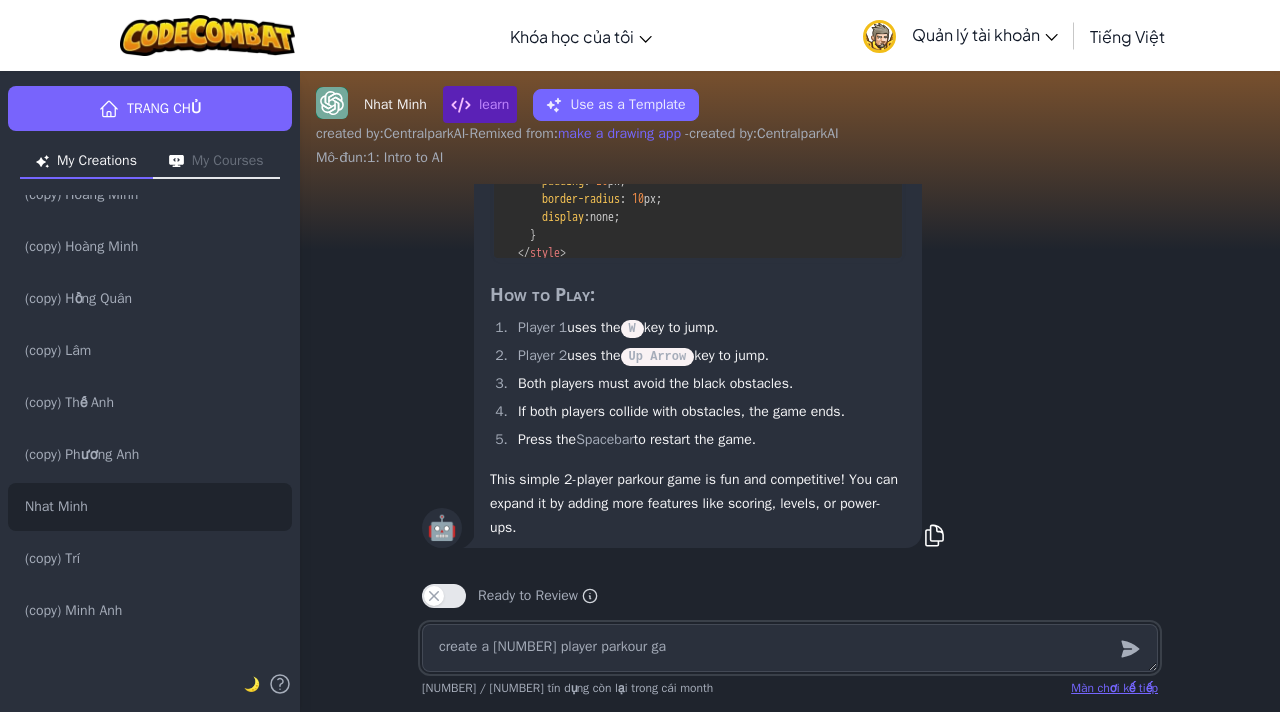 type on "x" 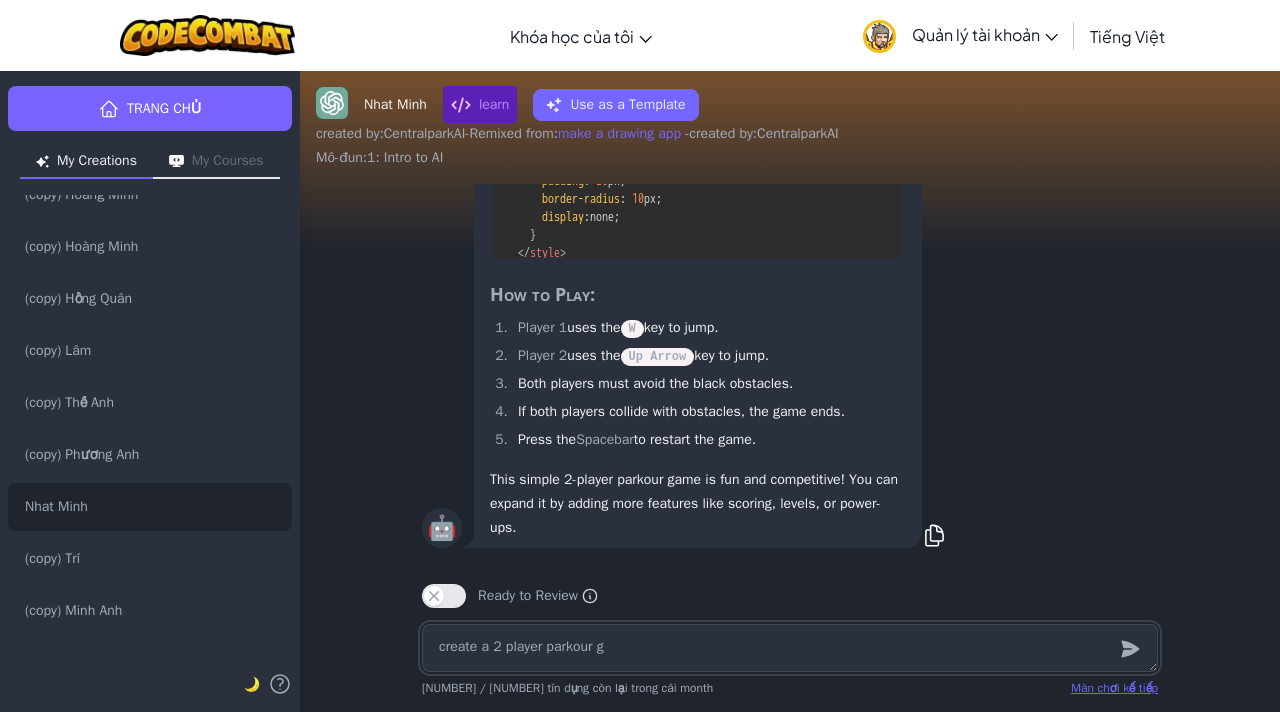 type on "x" 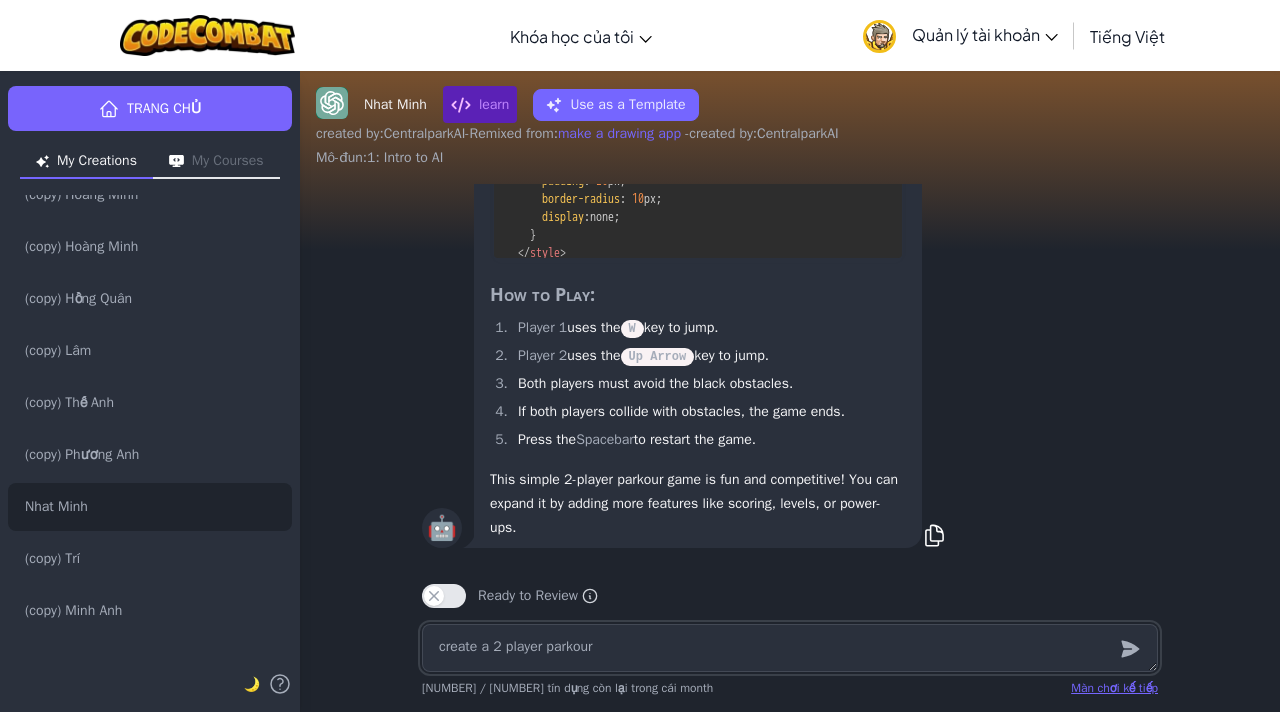type on "create a 2 player parkour" 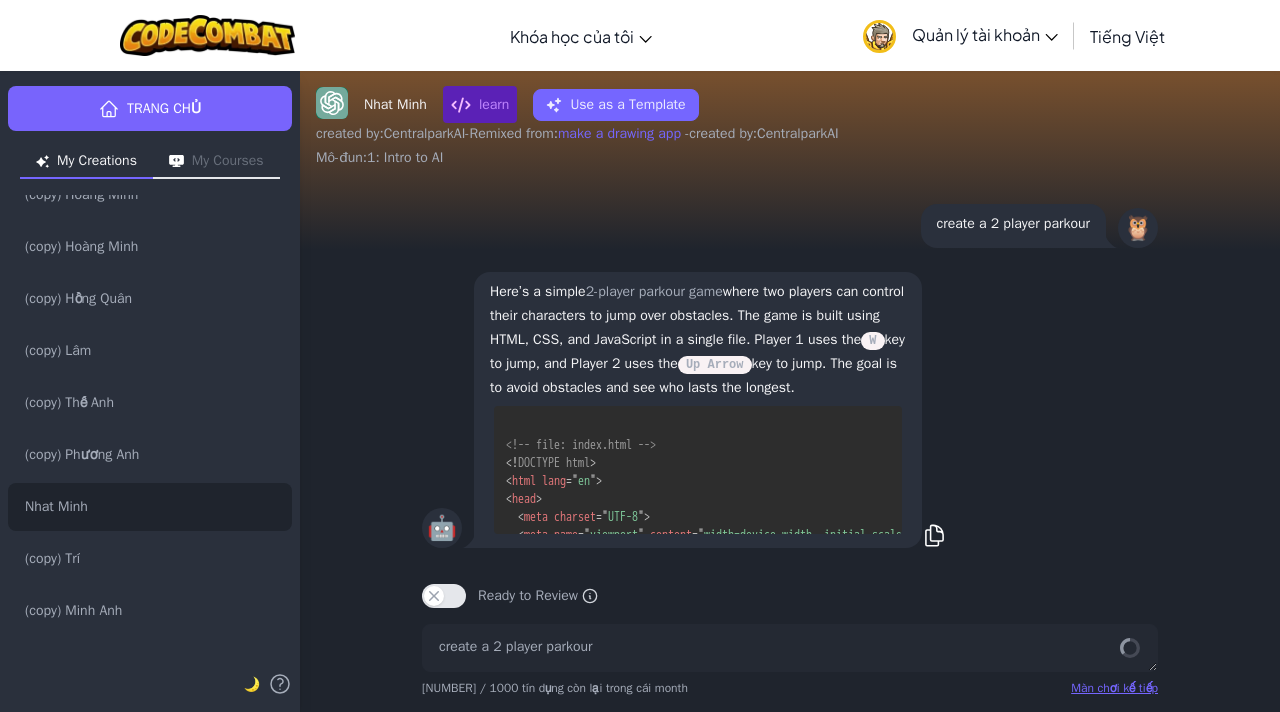 scroll, scrollTop: 127, scrollLeft: 0, axis: vertical 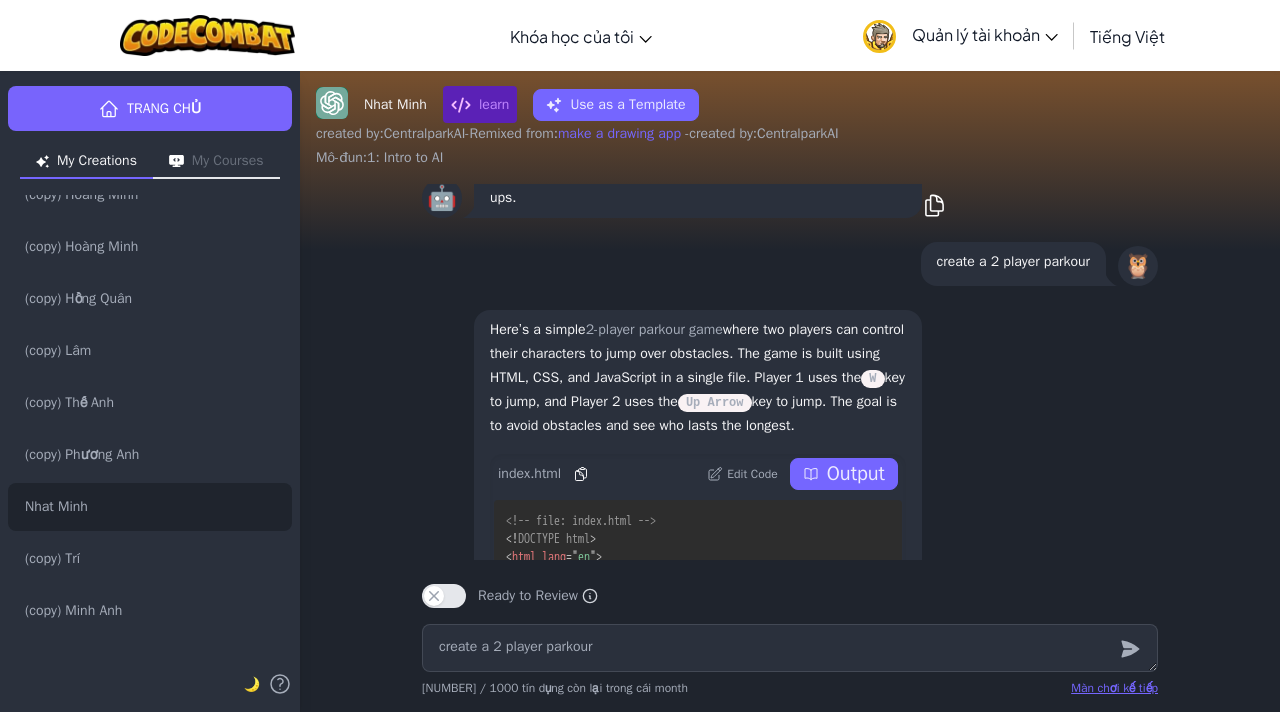 click on "Output" at bounding box center (844, 474) 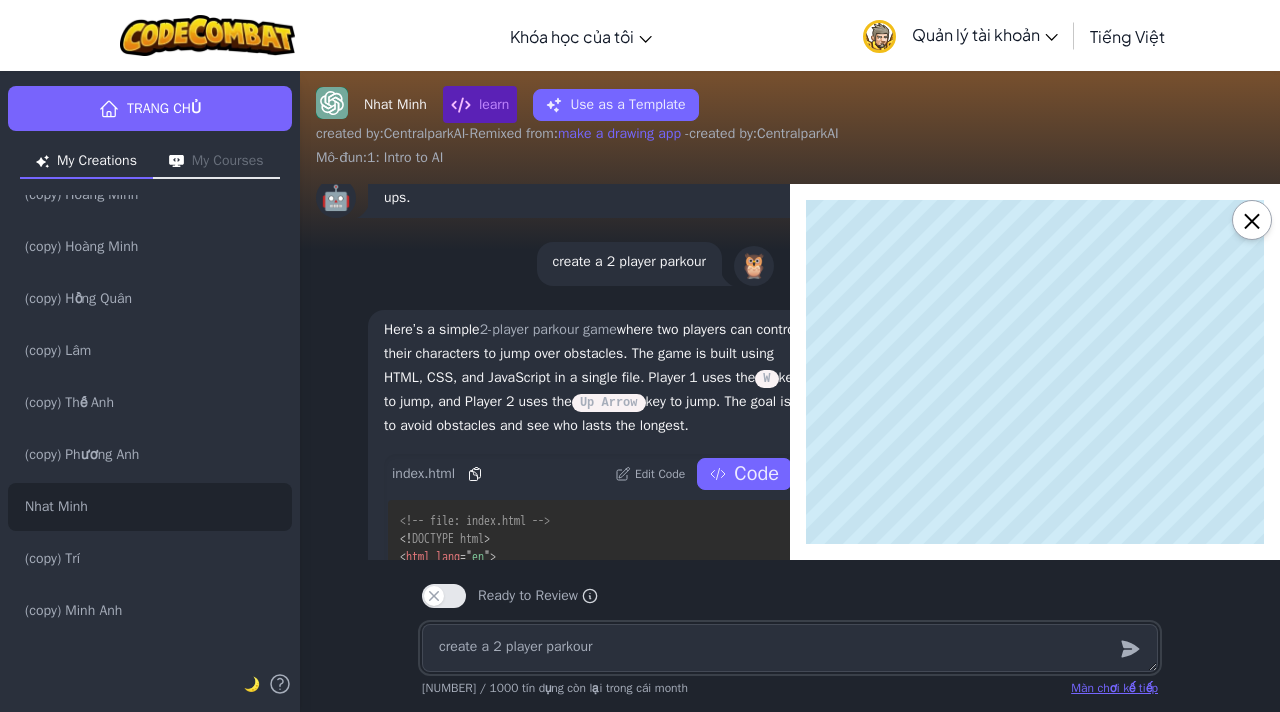 scroll, scrollTop: 0, scrollLeft: 0, axis: both 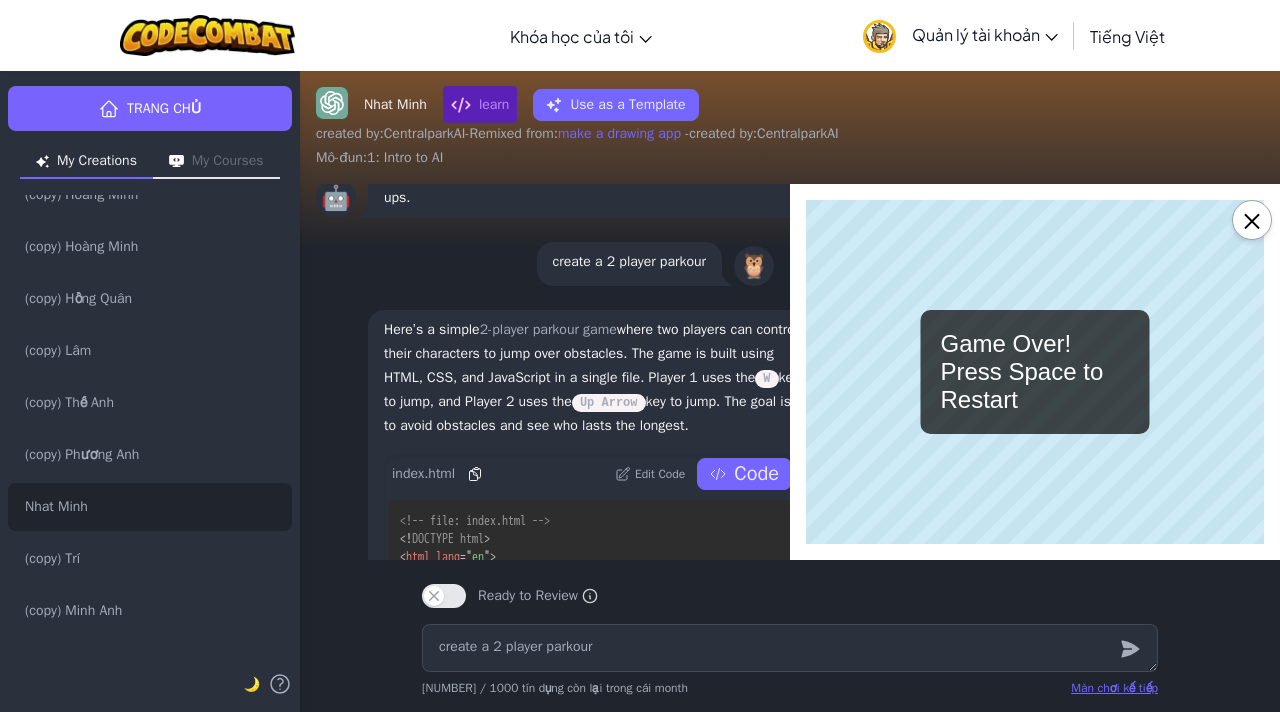 click on "Game Over! Press Space to Restart" at bounding box center (1035, 372) 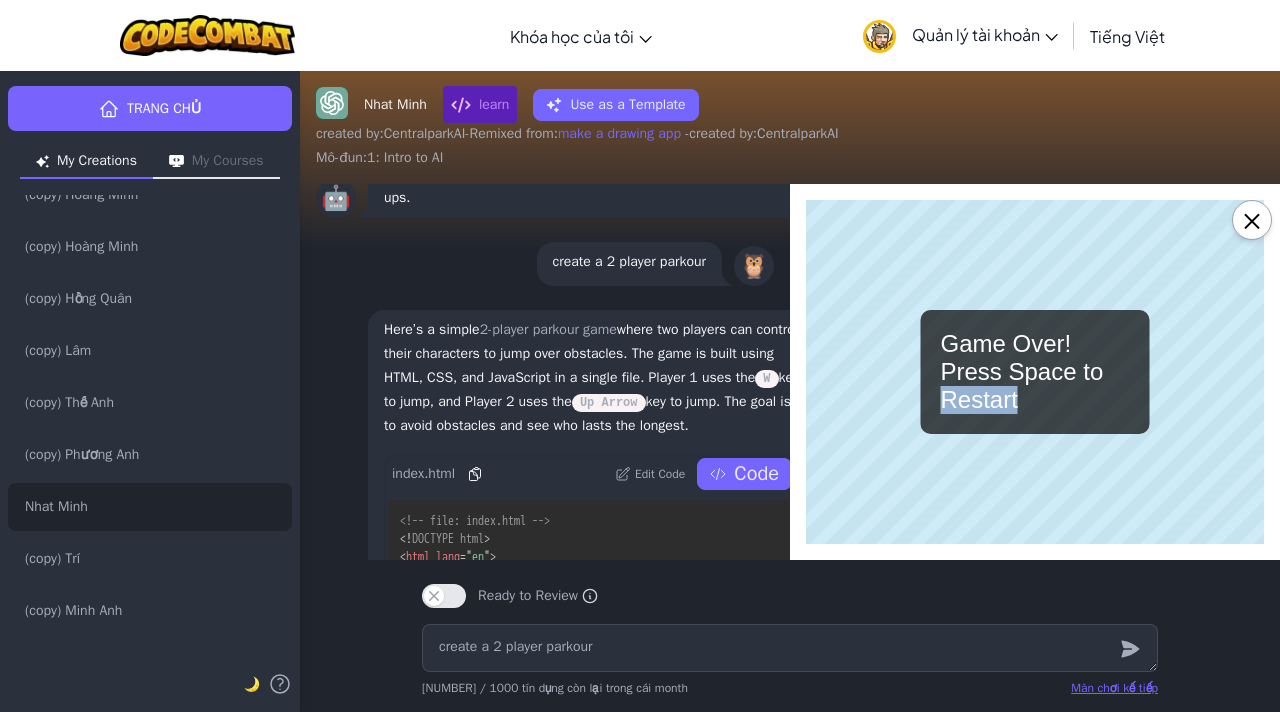 click on "Game Over! Press Space to Restart" at bounding box center (1035, 372) 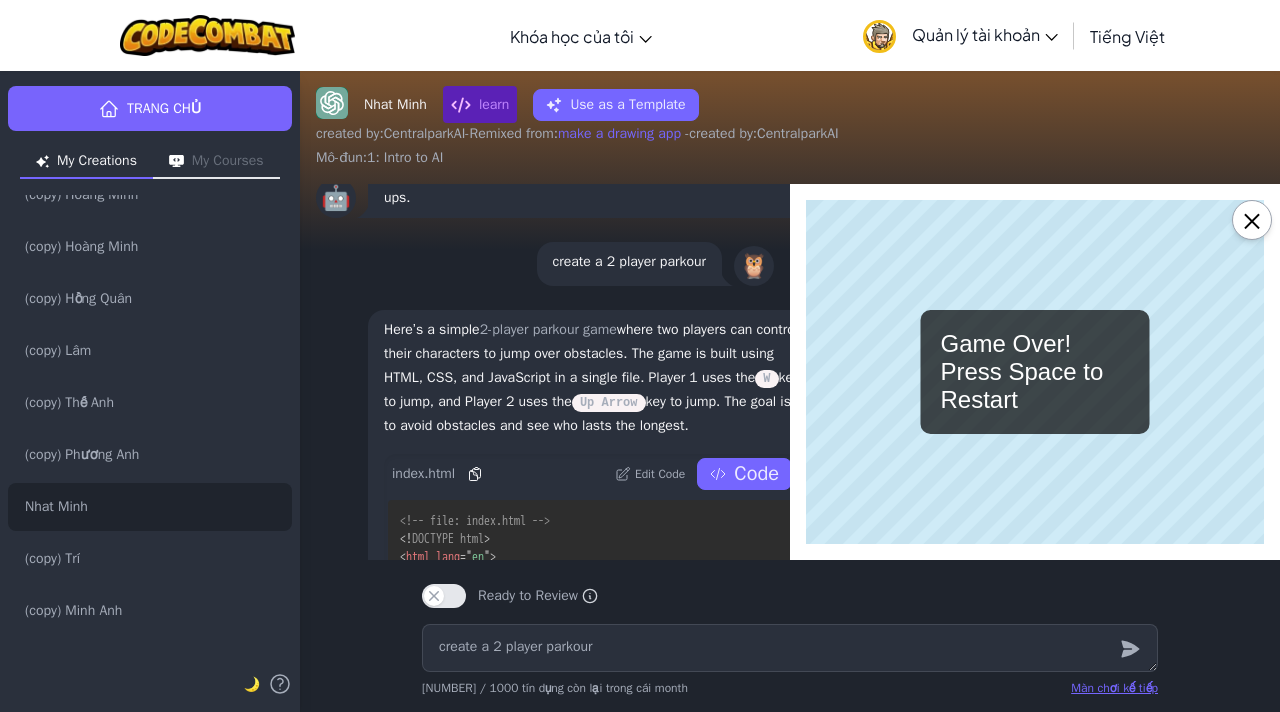 click on "Game Over! Press Space to Restart" at bounding box center (1035, 372) 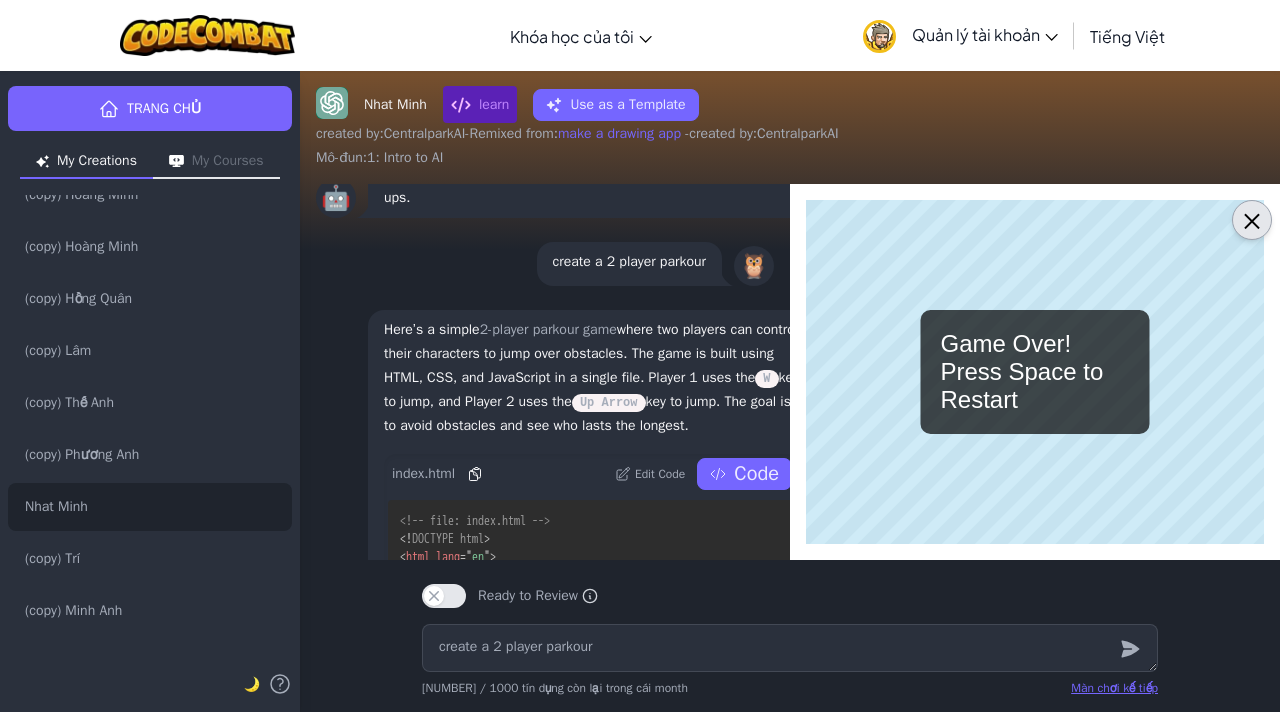 click on "×" at bounding box center [1252, 220] 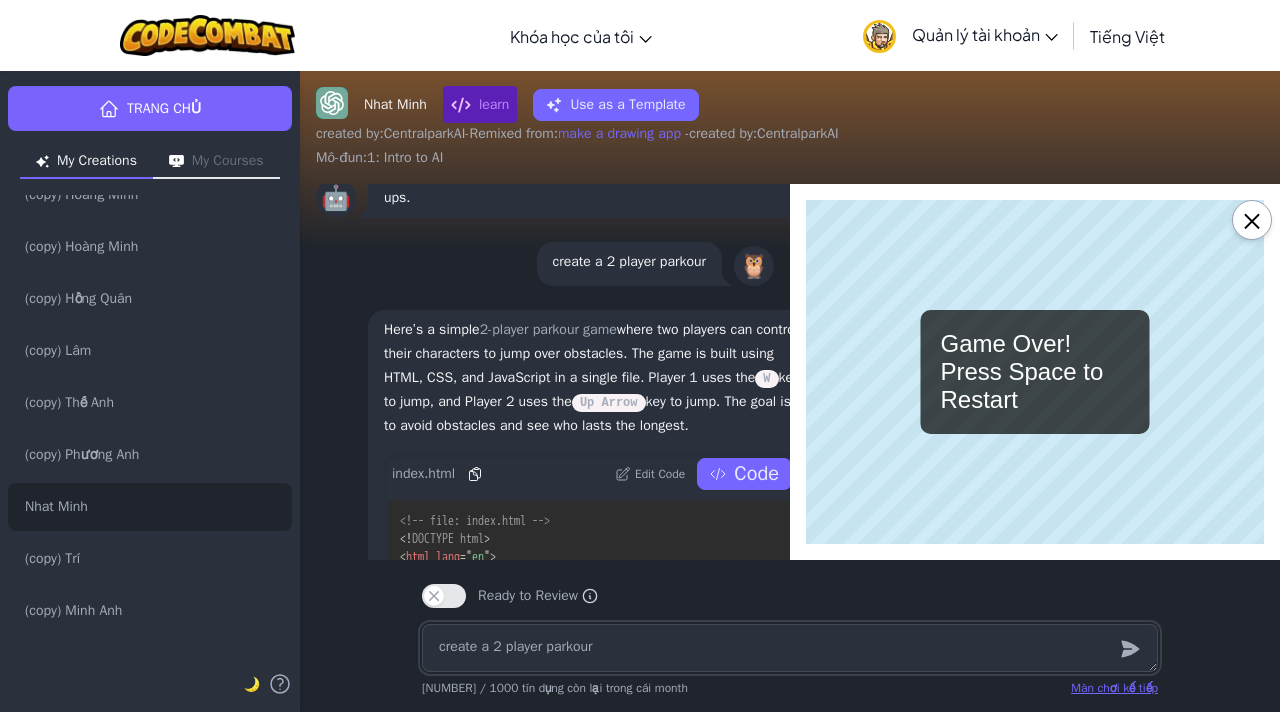type on "x" 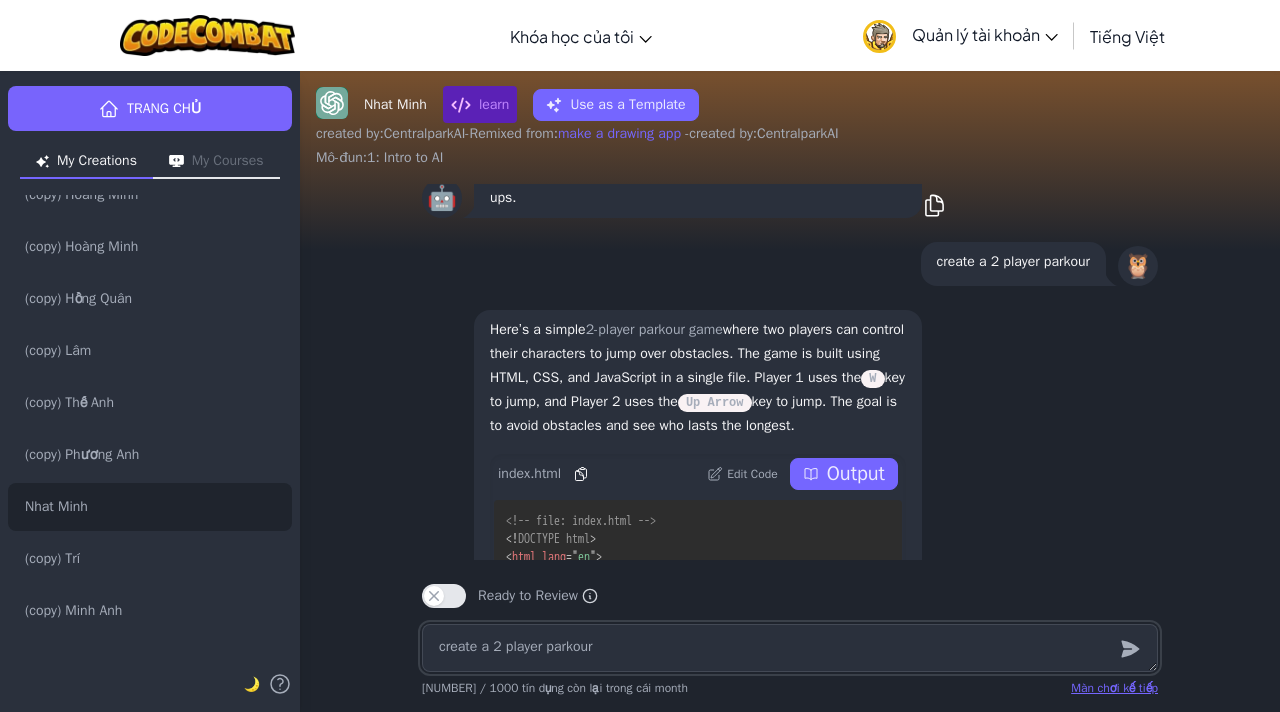 type 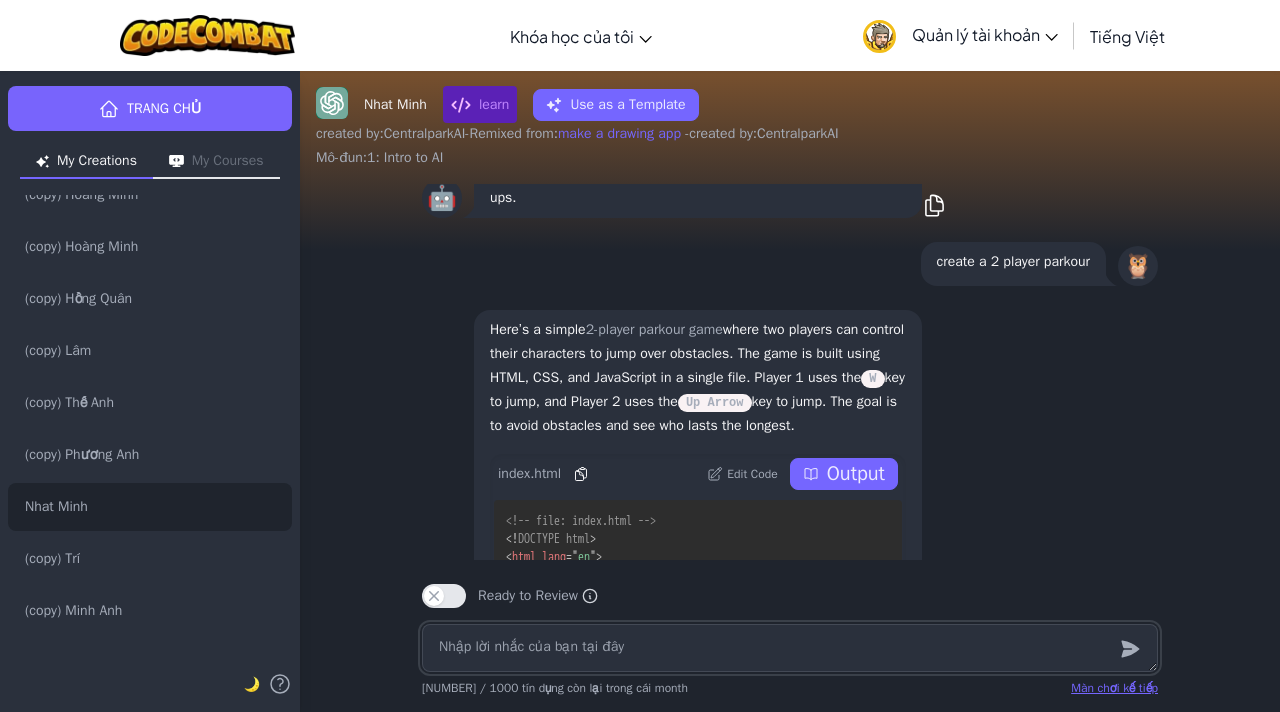 type on "x" 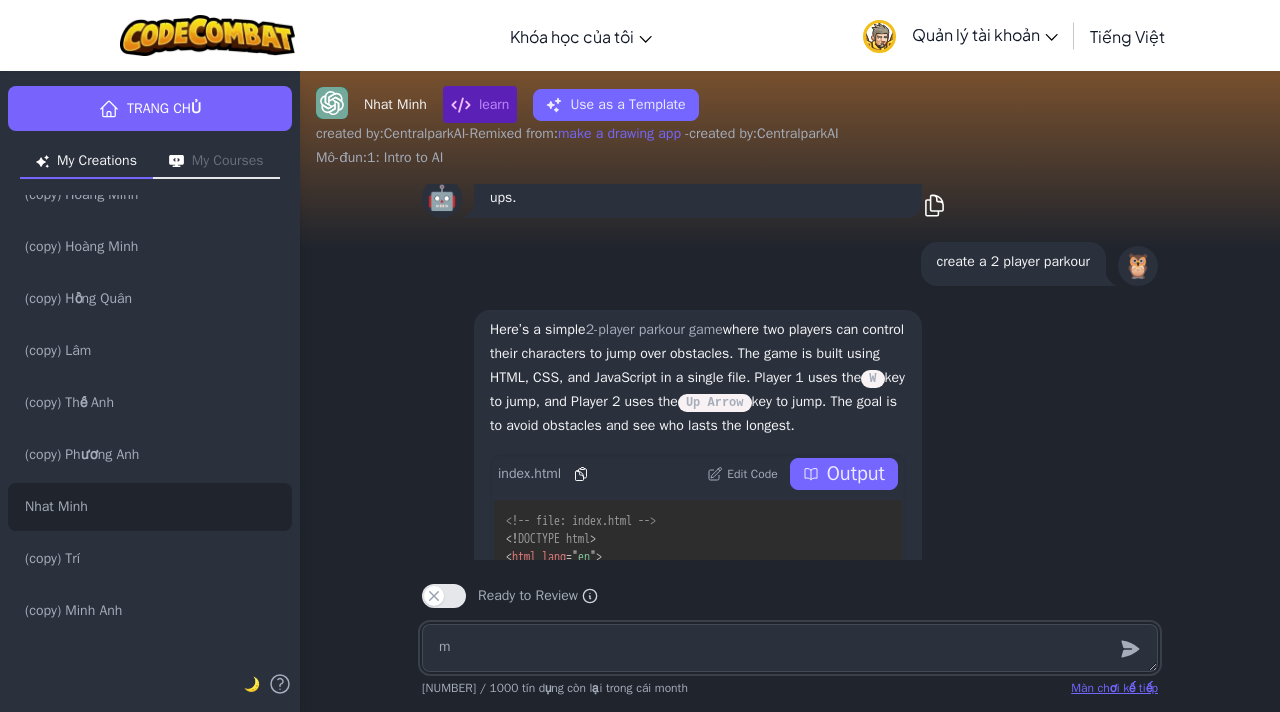 type on "ma" 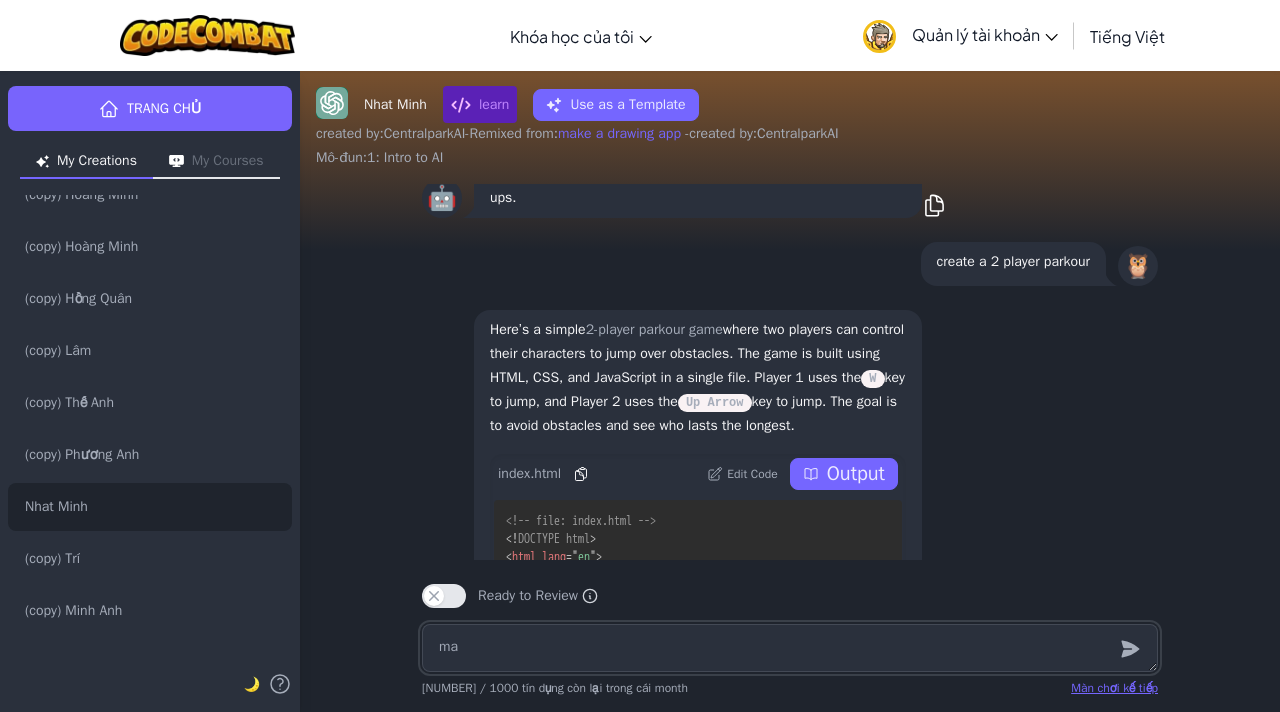 type on "x" 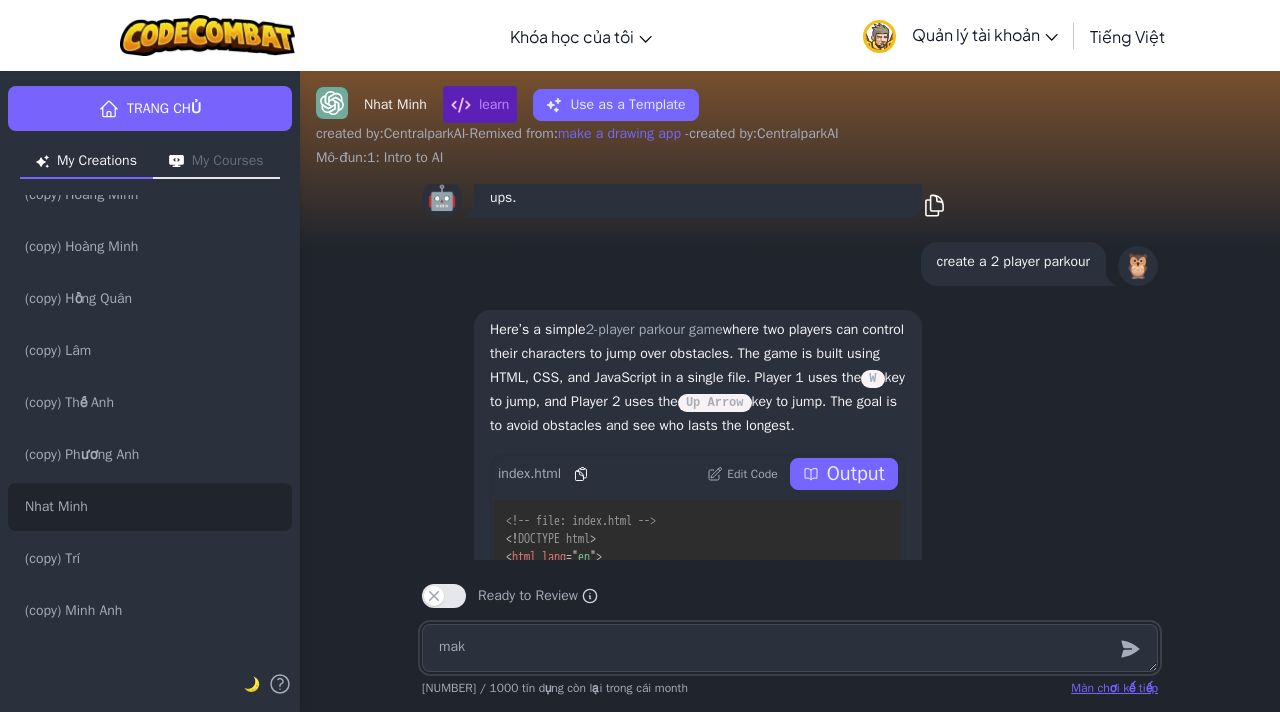type on "x" 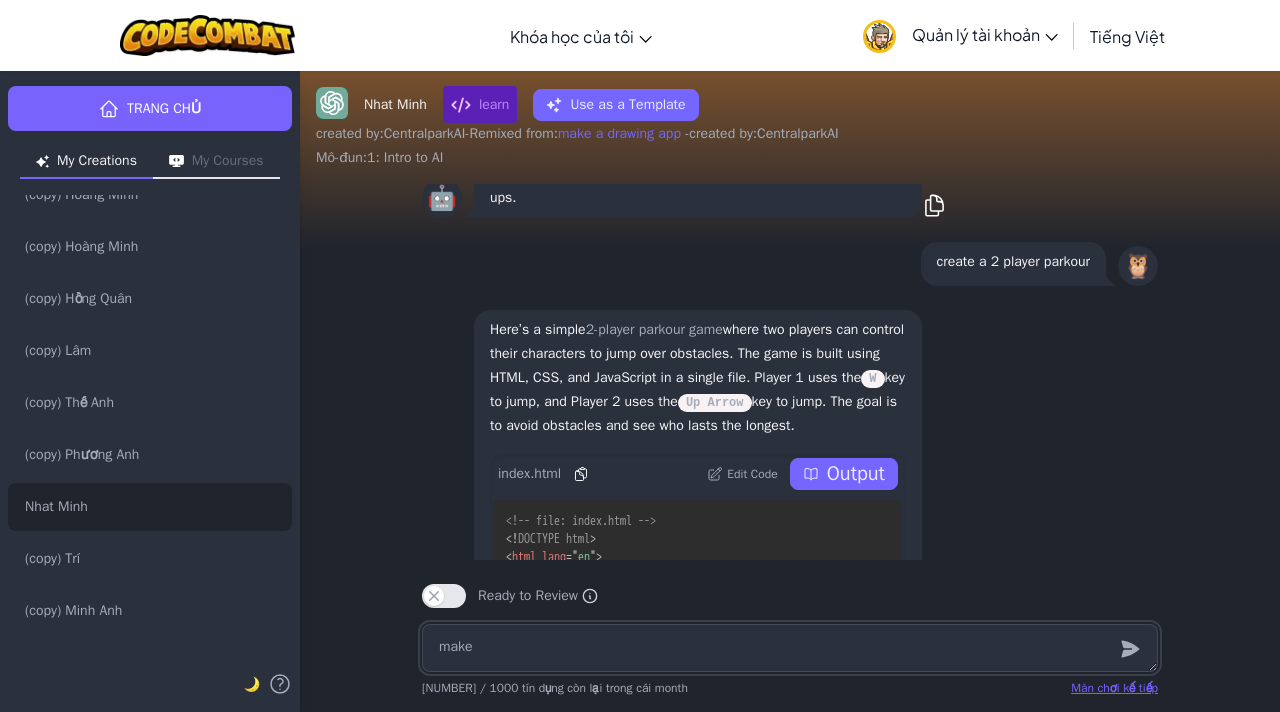 type on "make" 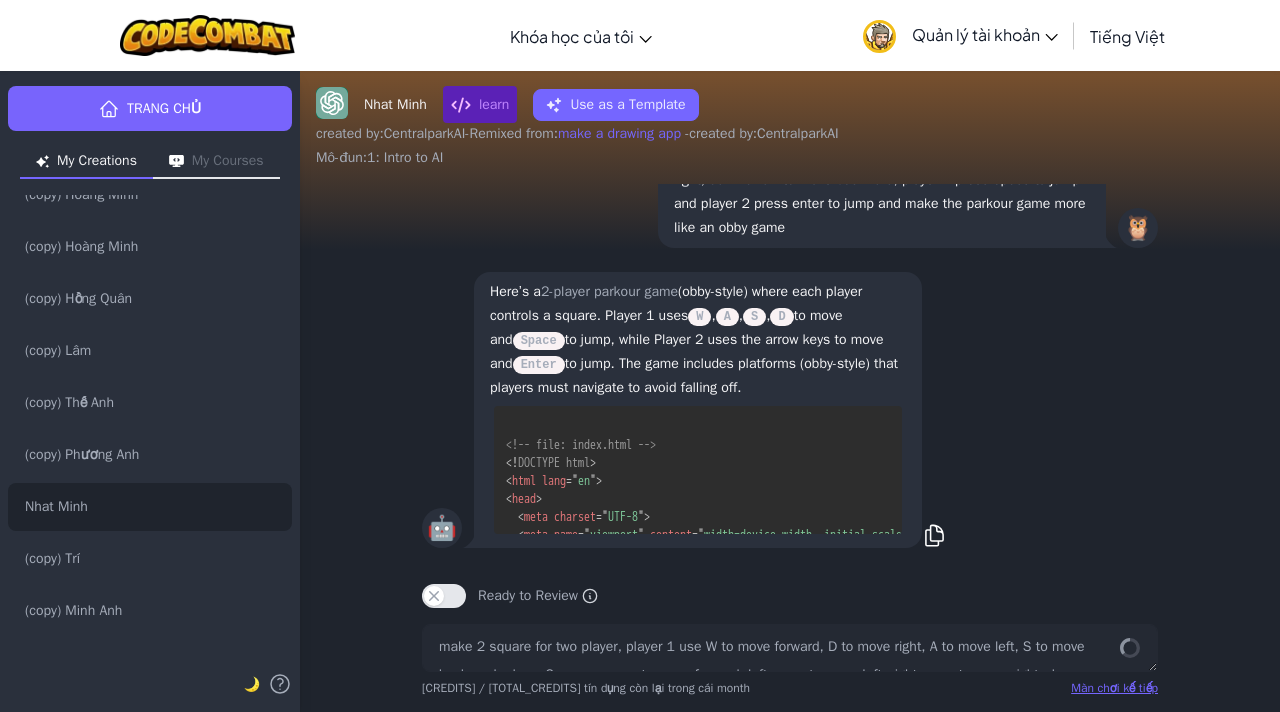 scroll, scrollTop: 0, scrollLeft: 0, axis: both 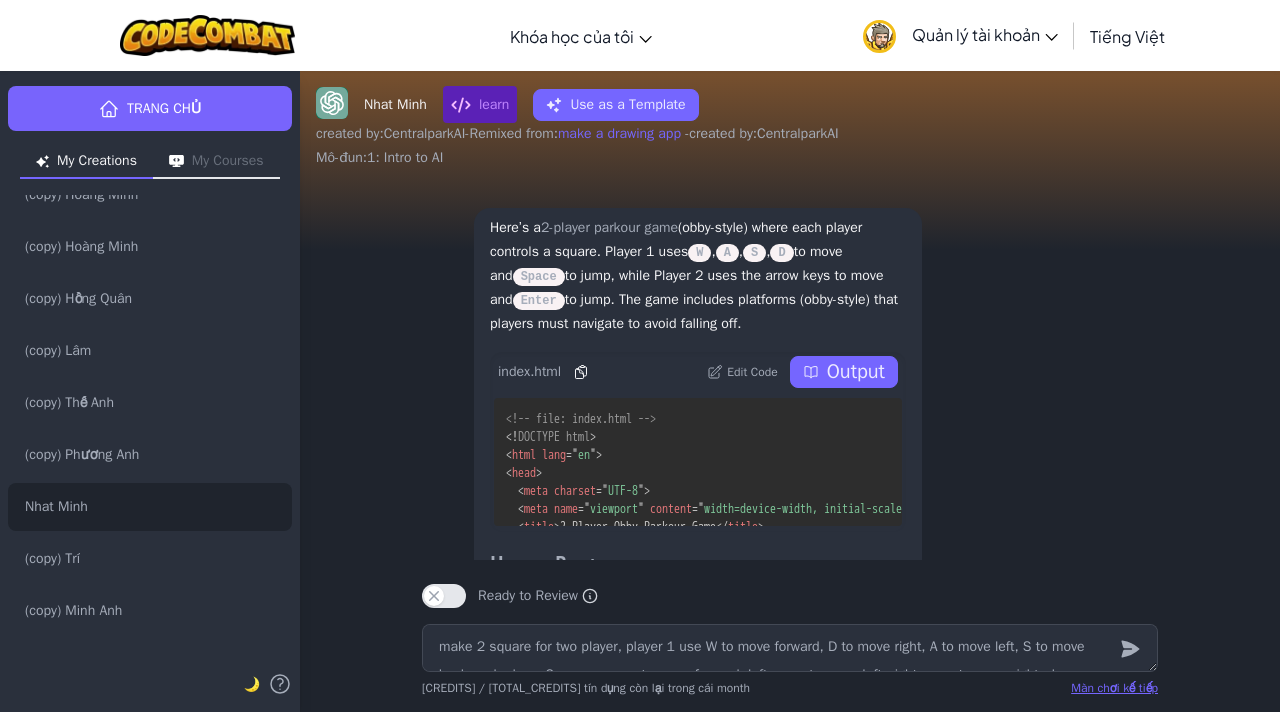 click on "Output" at bounding box center (844, 372) 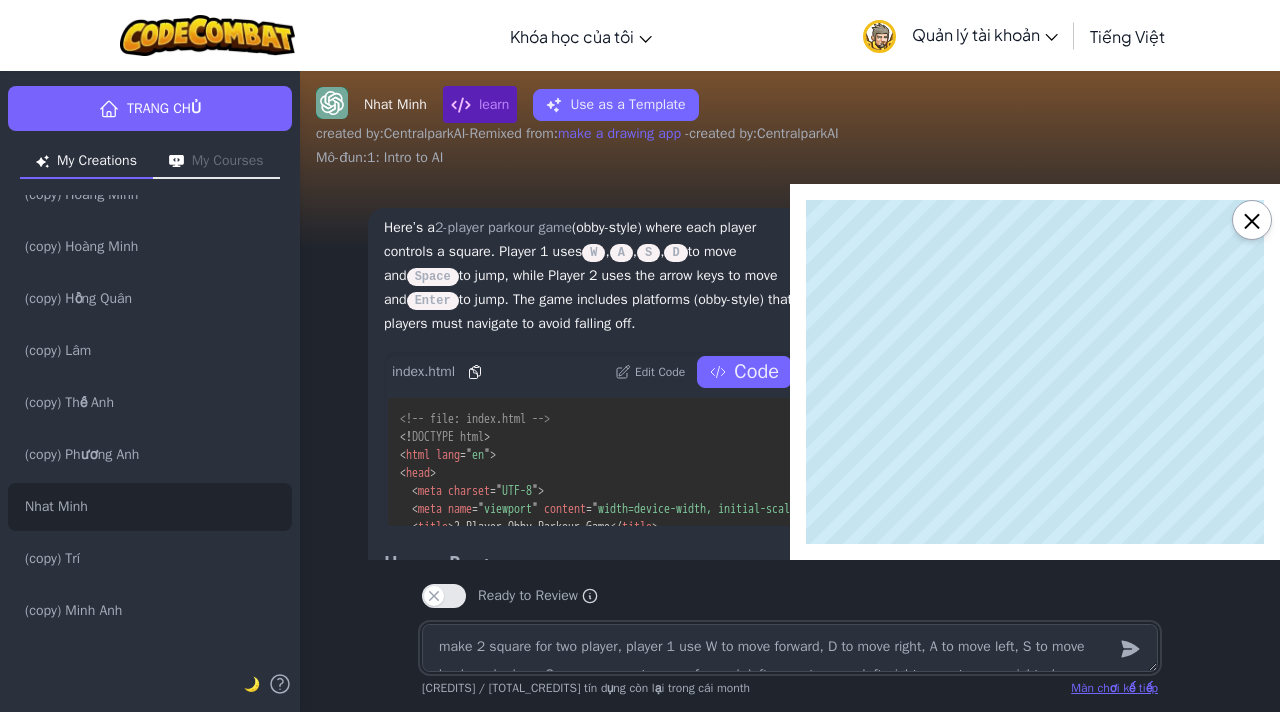 scroll, scrollTop: 0, scrollLeft: 0, axis: both 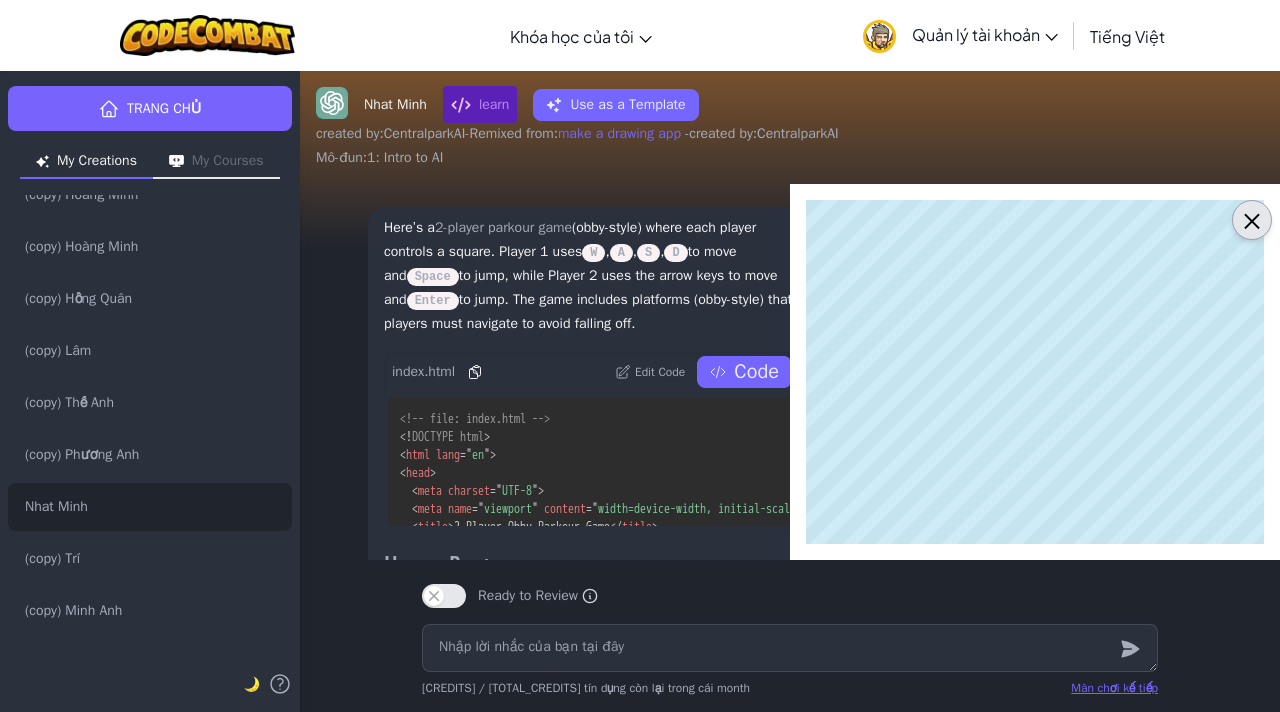 click on "×" at bounding box center [1252, 220] 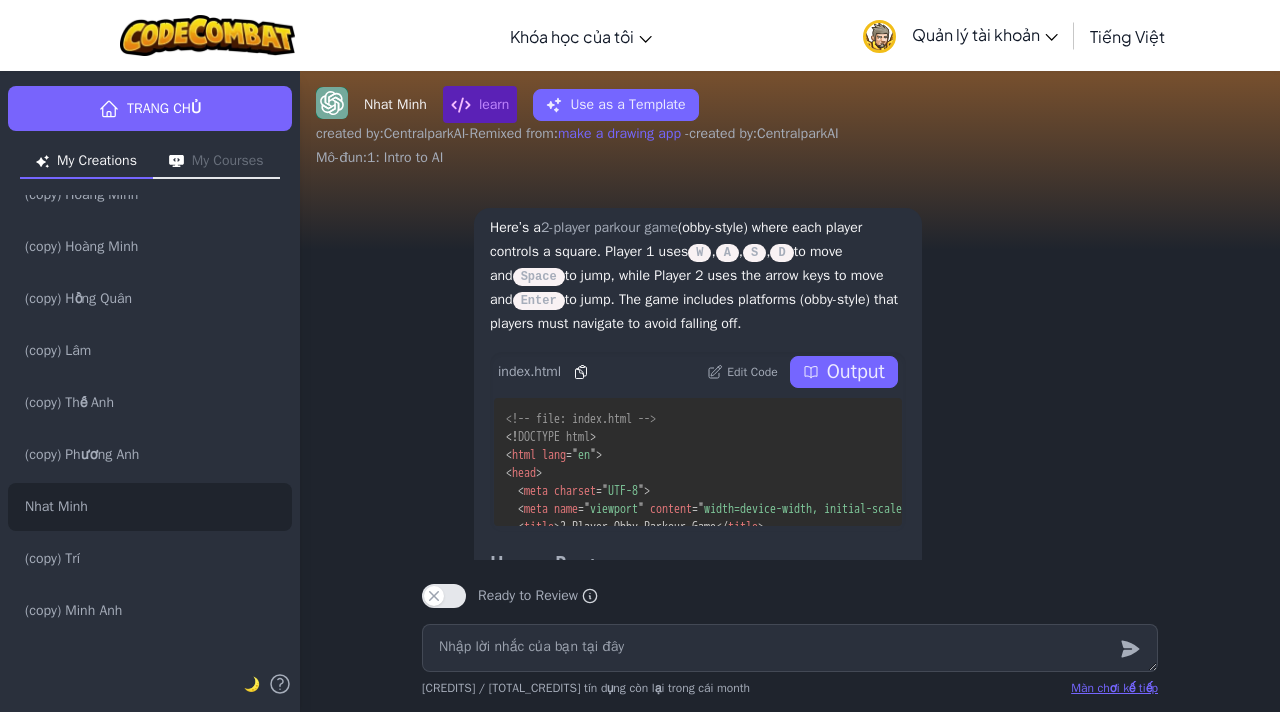 click on "Edit Code" at bounding box center (752, 372) 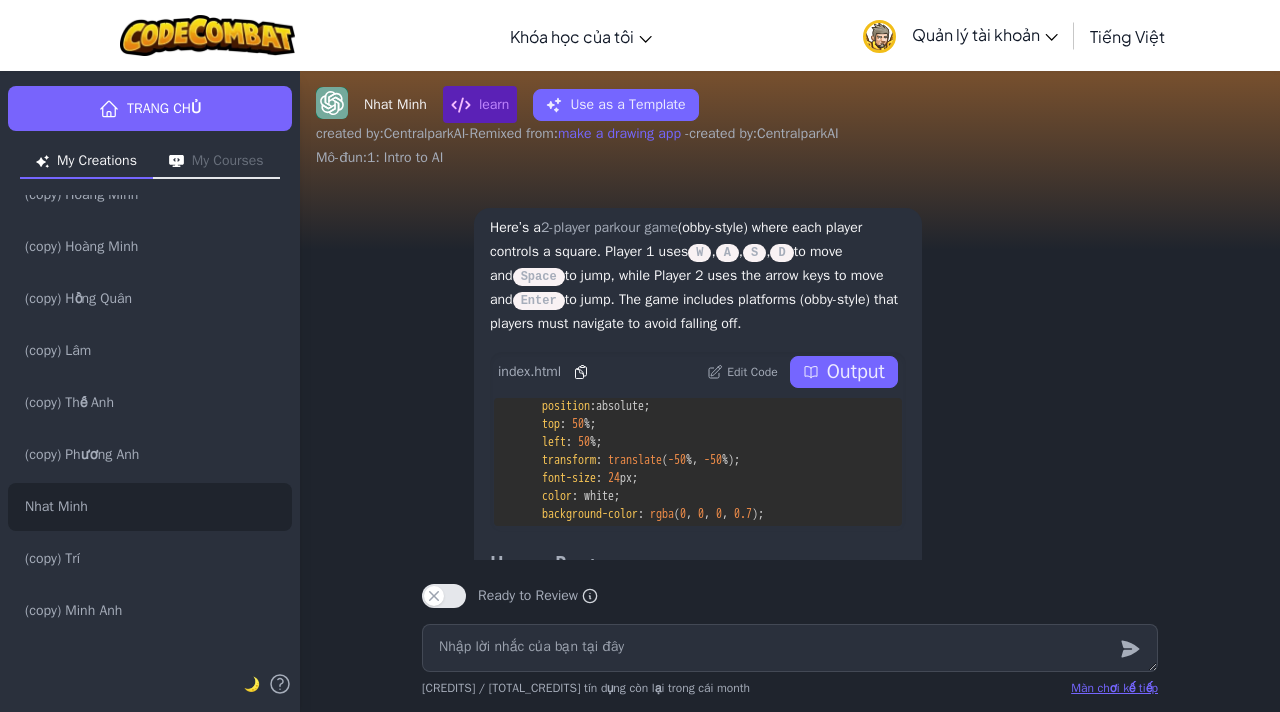scroll, scrollTop: 519, scrollLeft: 0, axis: vertical 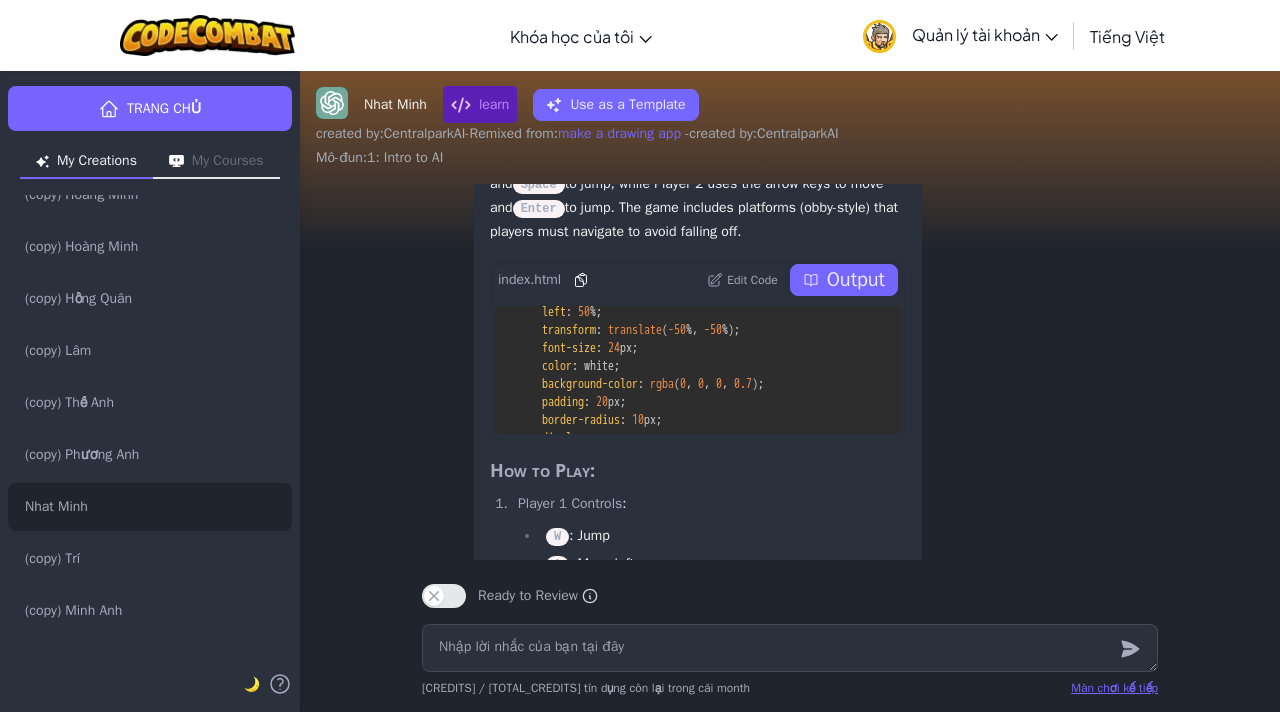 click on "background-color" at bounding box center (590, 384) 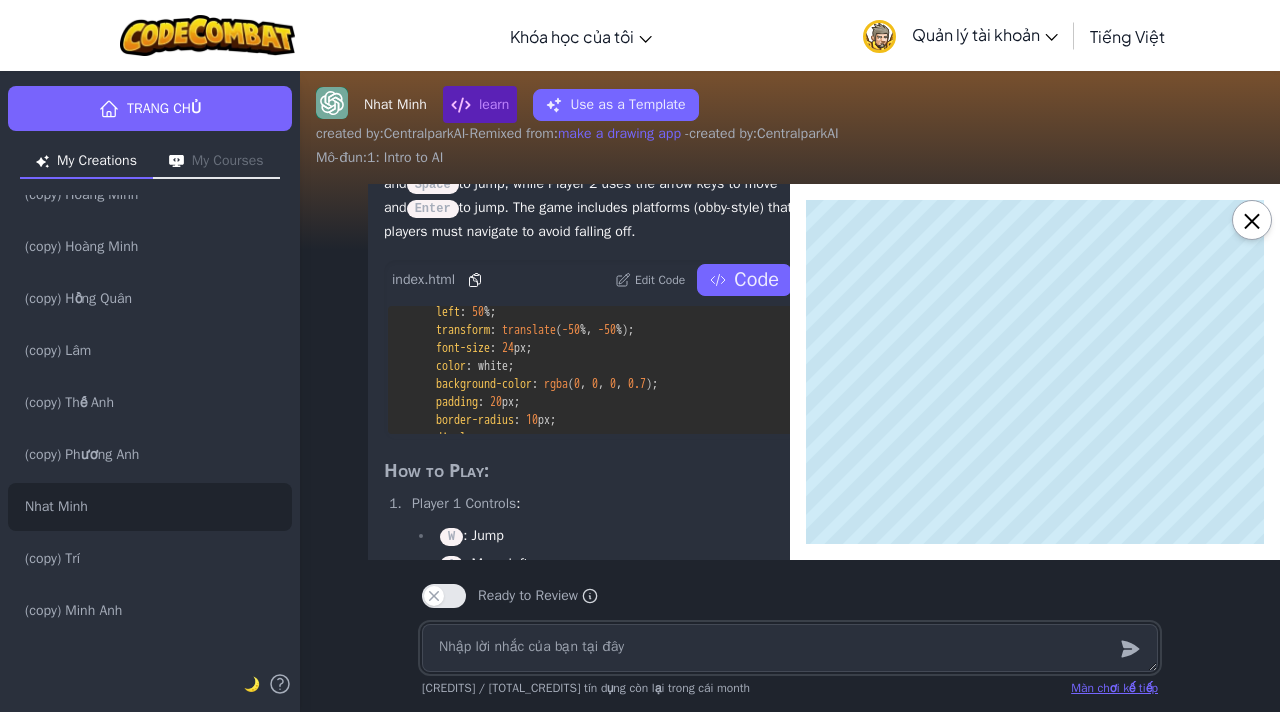 scroll, scrollTop: 0, scrollLeft: 0, axis: both 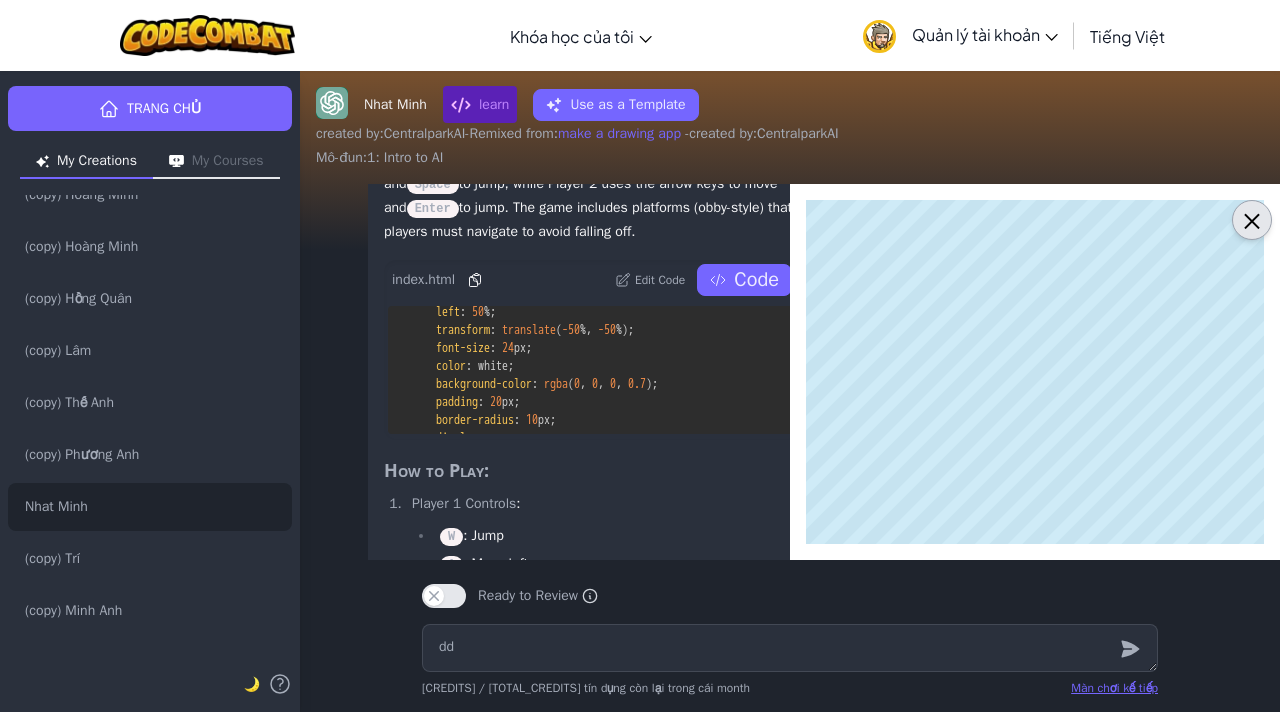 click on "×" at bounding box center (1252, 220) 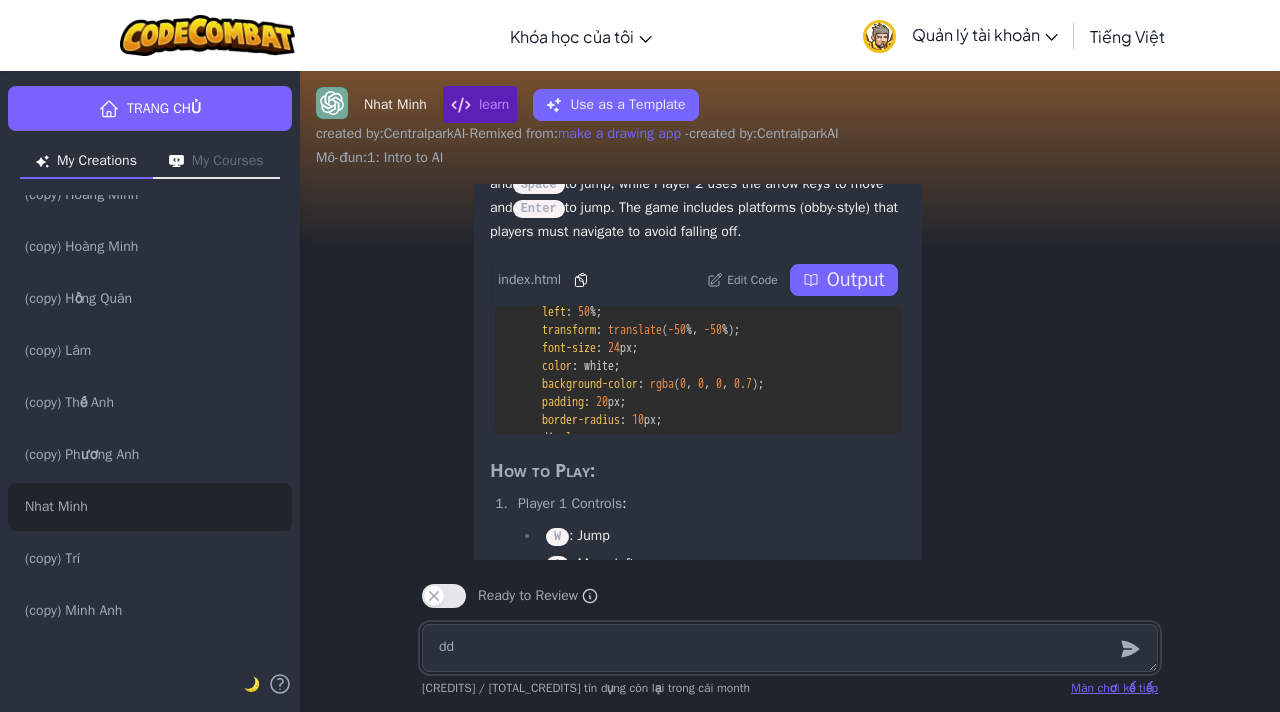 click on "dd" at bounding box center (790, 648) 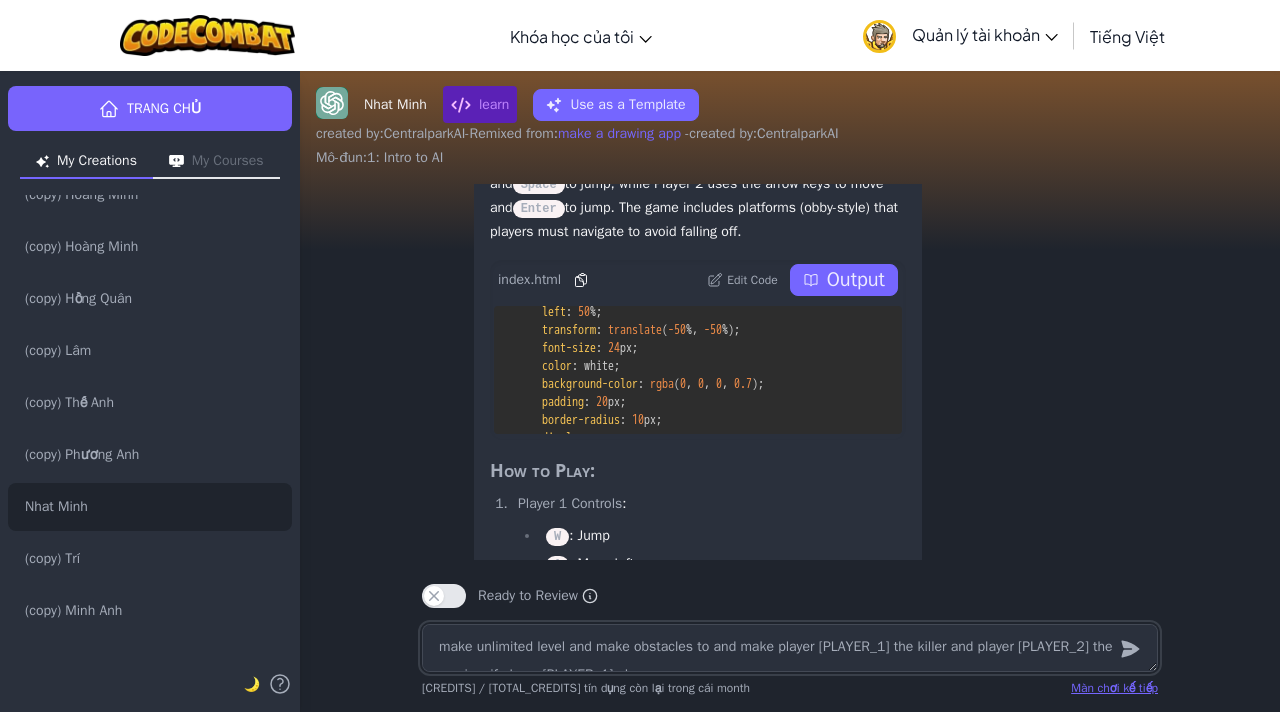 scroll, scrollTop: -413, scrollLeft: 0, axis: vertical 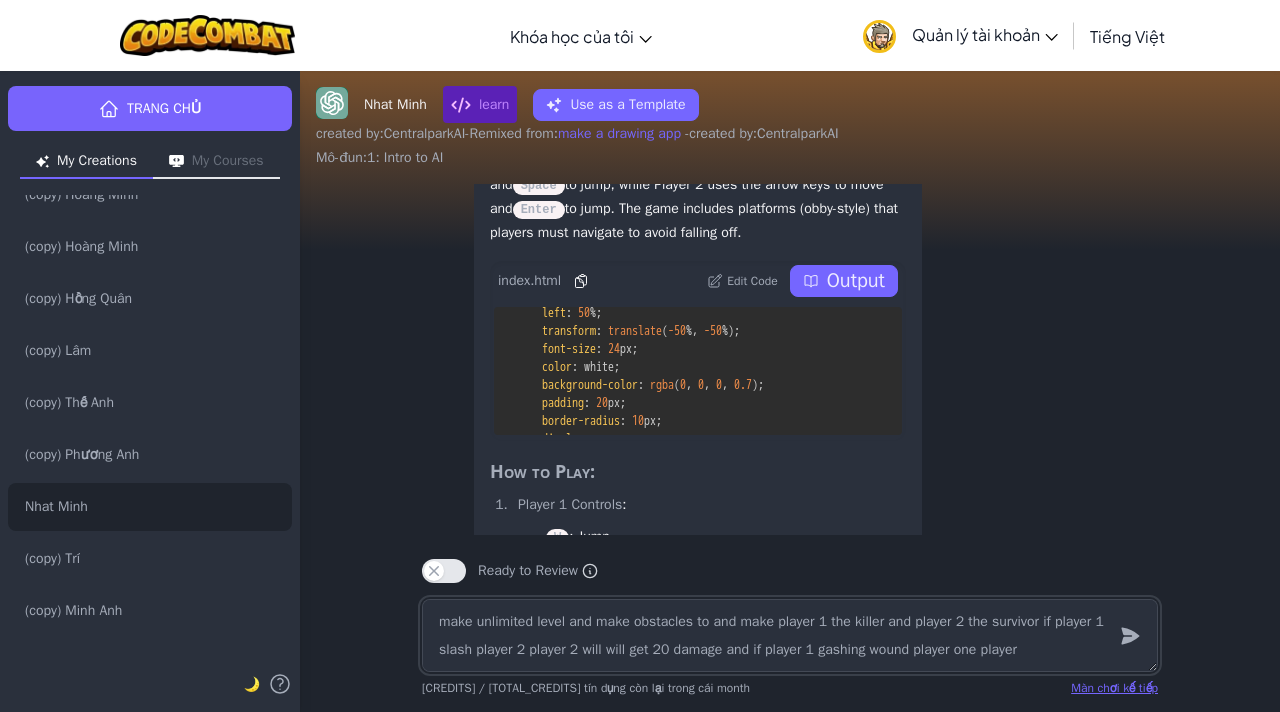 drag, startPoint x: 974, startPoint y: 654, endPoint x: 951, endPoint y: 653, distance: 23.021729 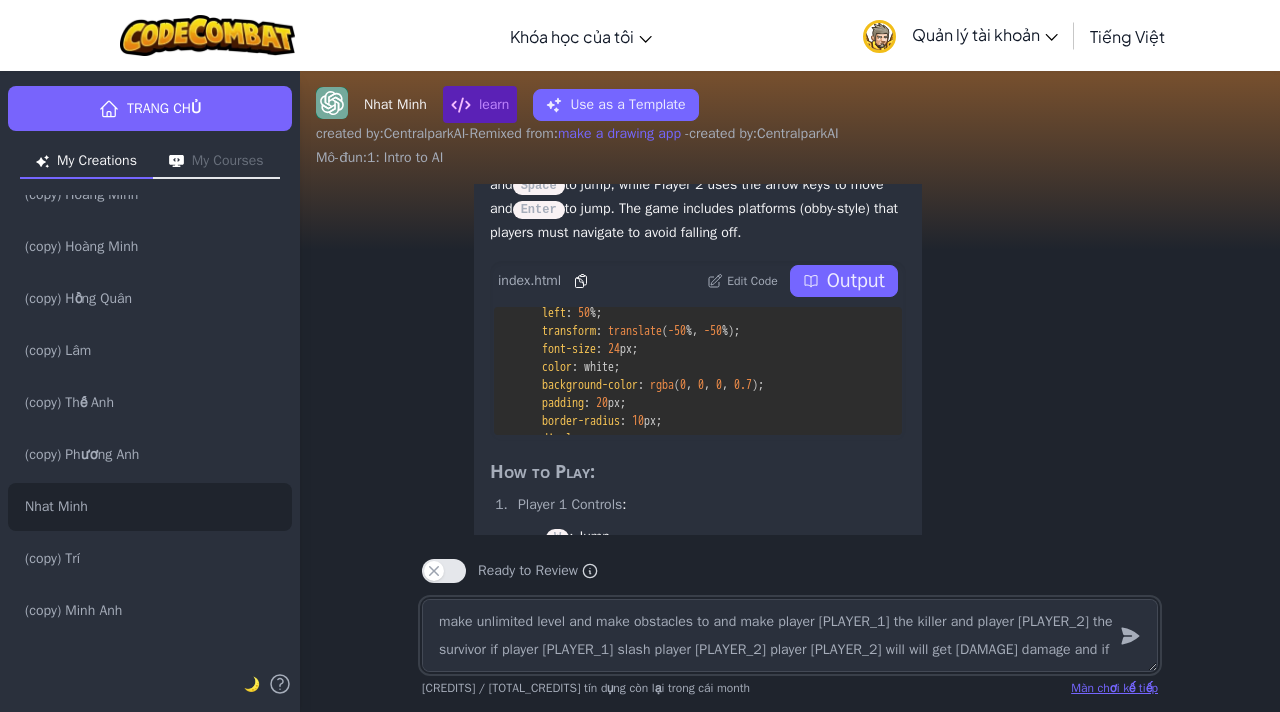 click on "make unlimited level and make obstacles to and make player [PLAYER_1] the killer and player [PLAYER_2] the survivor if player [PLAYER_1] slash player [PLAYER_2] player [PLAYER_2] will will get [DAMAGE] damage and if player [PLAYER_1] gashing wound playere player" at bounding box center (790, 635) 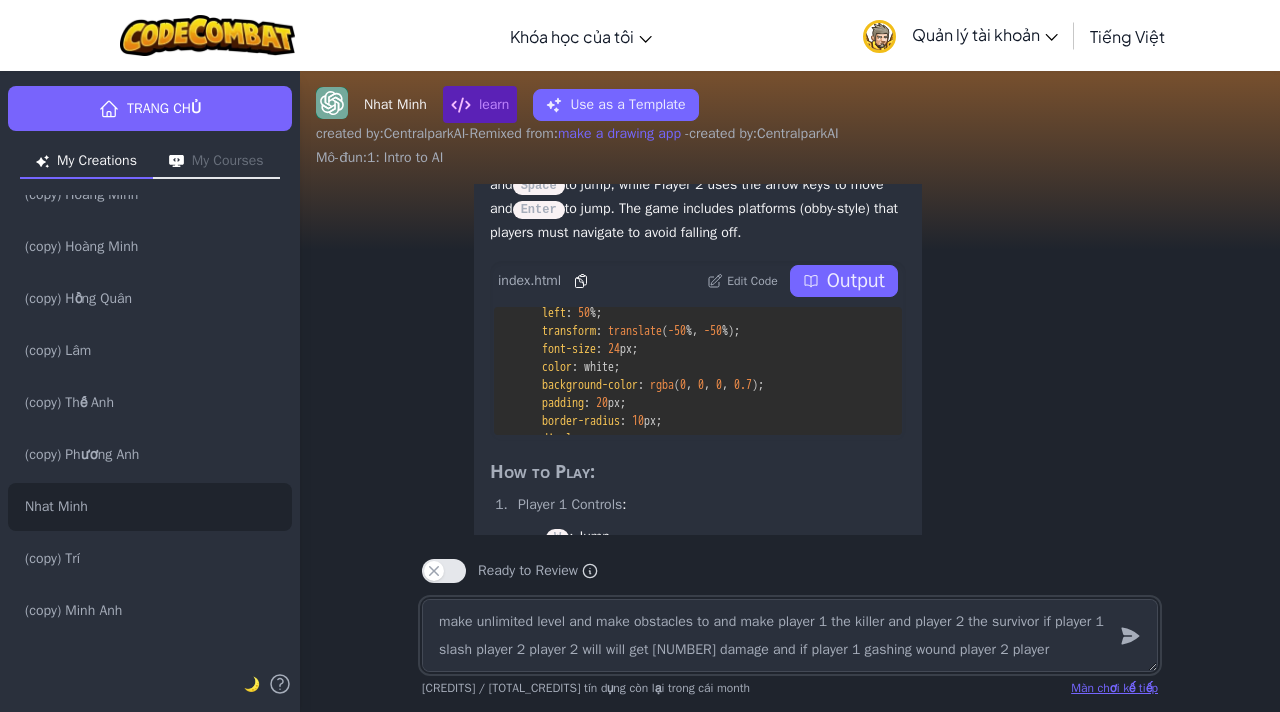 click on "make unlimited level and make obstacles to and make player 1 the killer and player 2 the survivor if player 1 slash player 2 player 2 will will get [NUMBER] damage and if player 1 gashing wound player 2 player" at bounding box center (790, 635) 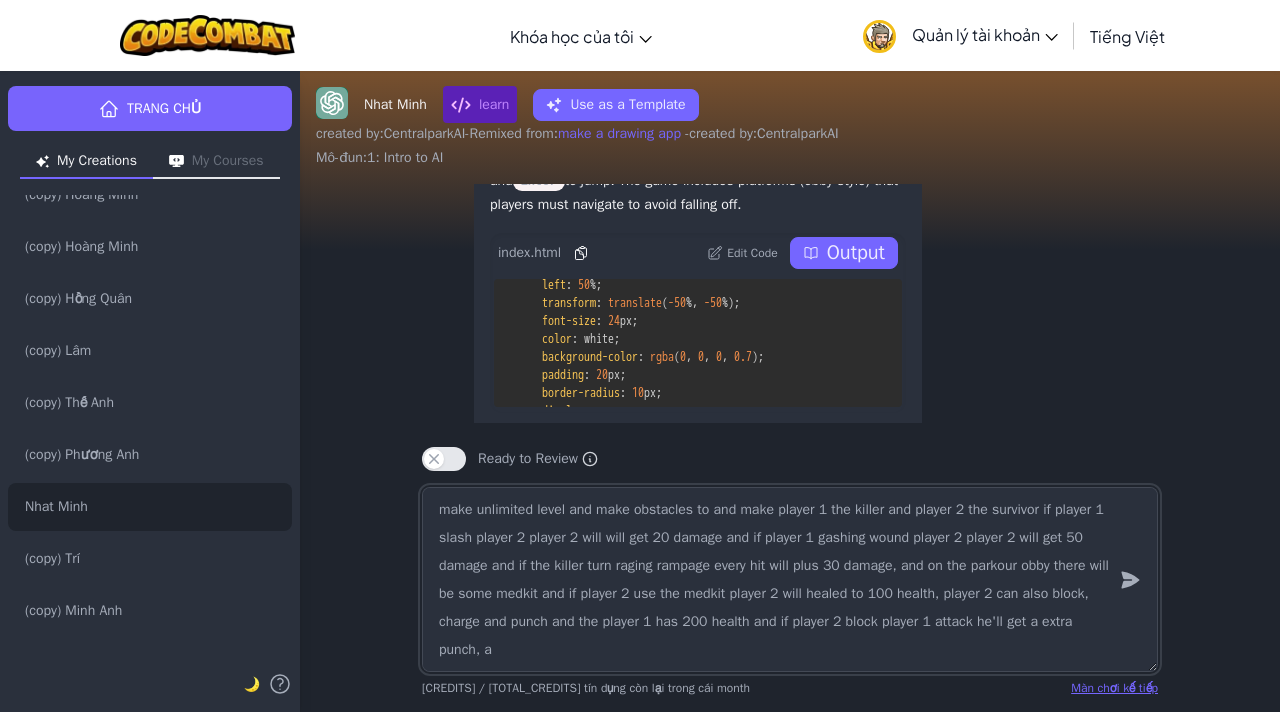 scroll, scrollTop: -525, scrollLeft: 0, axis: vertical 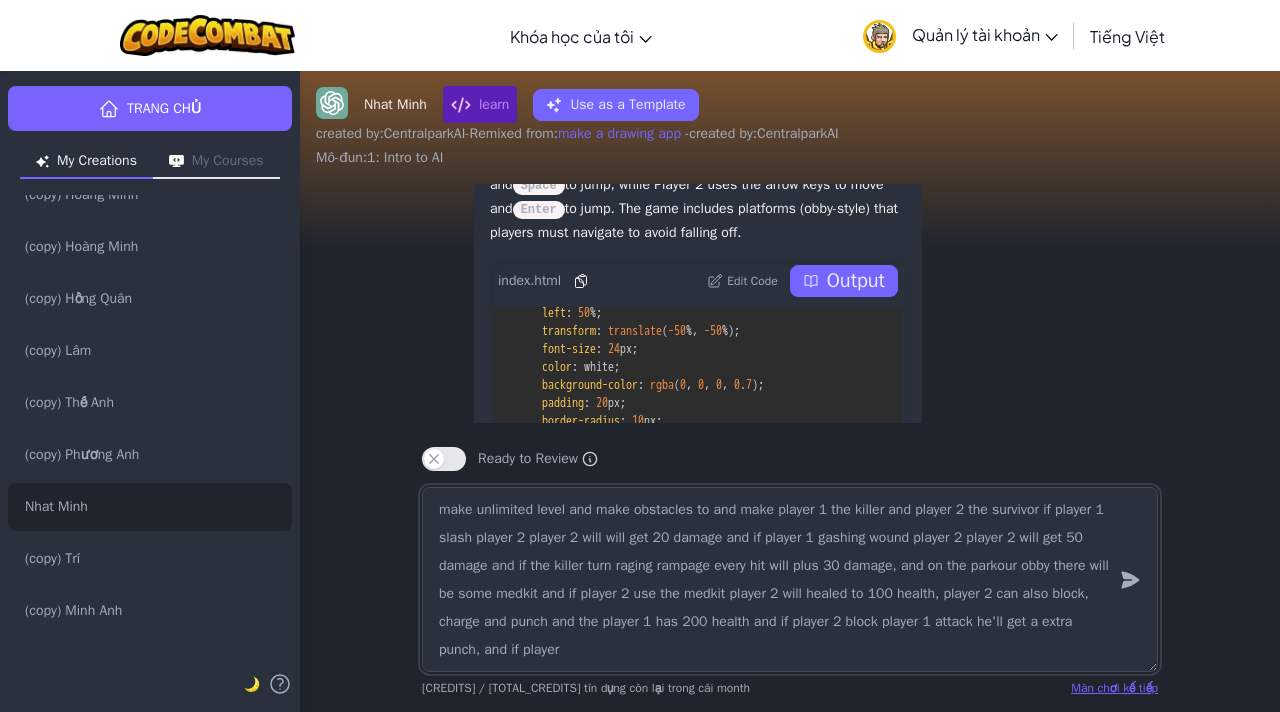 click on "make unlimited level and make obstacles to and make player 1 the killer and player 2 the survivor if player 1 slash player 2 player 2 will will get 20 damage and if player 1 gashing wound player 2 player 2 will get 50 damage and if the killer turn raging rampage every hit will plus 30 damage, and on the parkour obby there will be some medkit and if player 2 use the medkit player 2 will healed to 100 health, player 2 can also block, charge and punch and the player 1 has 200 health and if player 2 block player 1 attack he'll get a extra punch, and if player" at bounding box center [790, 579] 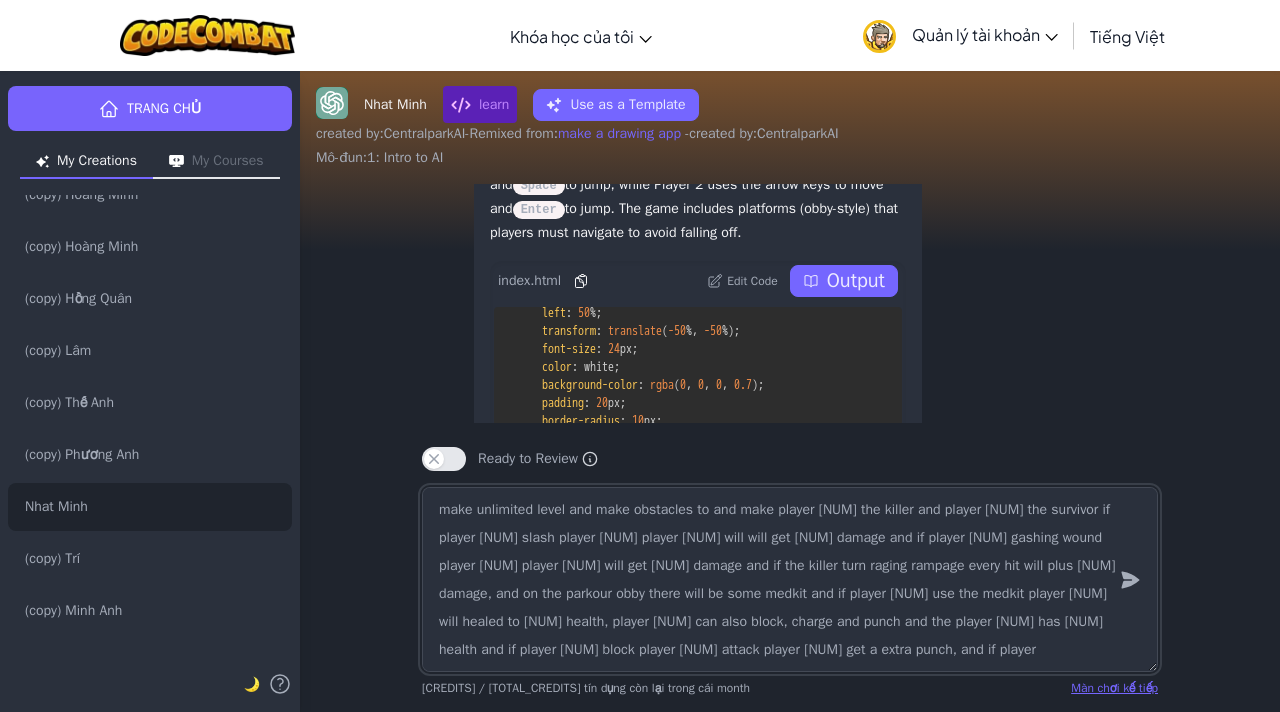 click on "make unlimited level and make obstacles to and make player [NUM] the killer and player [NUM] the survivor if player [NUM] slash player [NUM] player [NUM] will will get [NUM] damage and if player [NUM] gashing wound player [NUM] player [NUM] will get [NUM] damage and if the killer turn raging rampage every hit will plus [NUM] damage, and on the parkour obby there will be some medkit and if player [NUM] use the medkit player [NUM] will healed to [NUM] health, player [NUM] can also block, charge and punch and the player [NUM] has [NUM] health and if player [NUM] block player [NUM] attack player [NUM] get a extra punch, and if player" at bounding box center [790, 579] 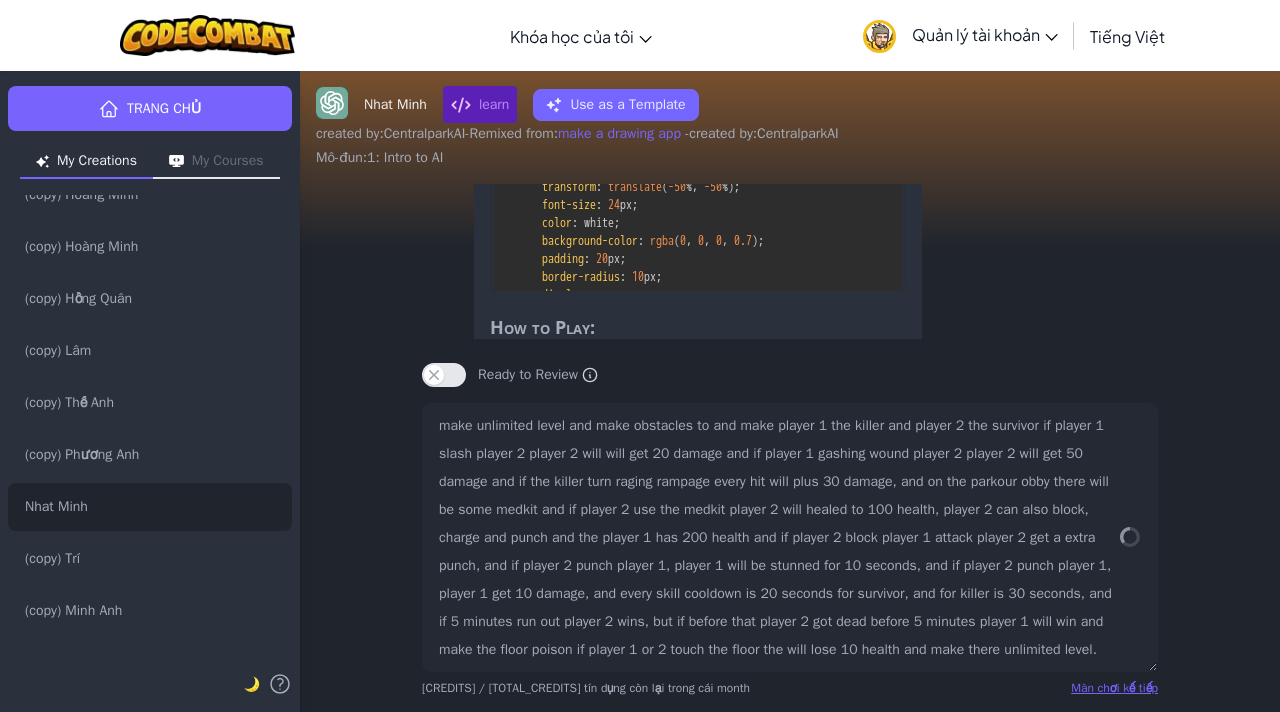 scroll, scrollTop: -464, scrollLeft: 0, axis: vertical 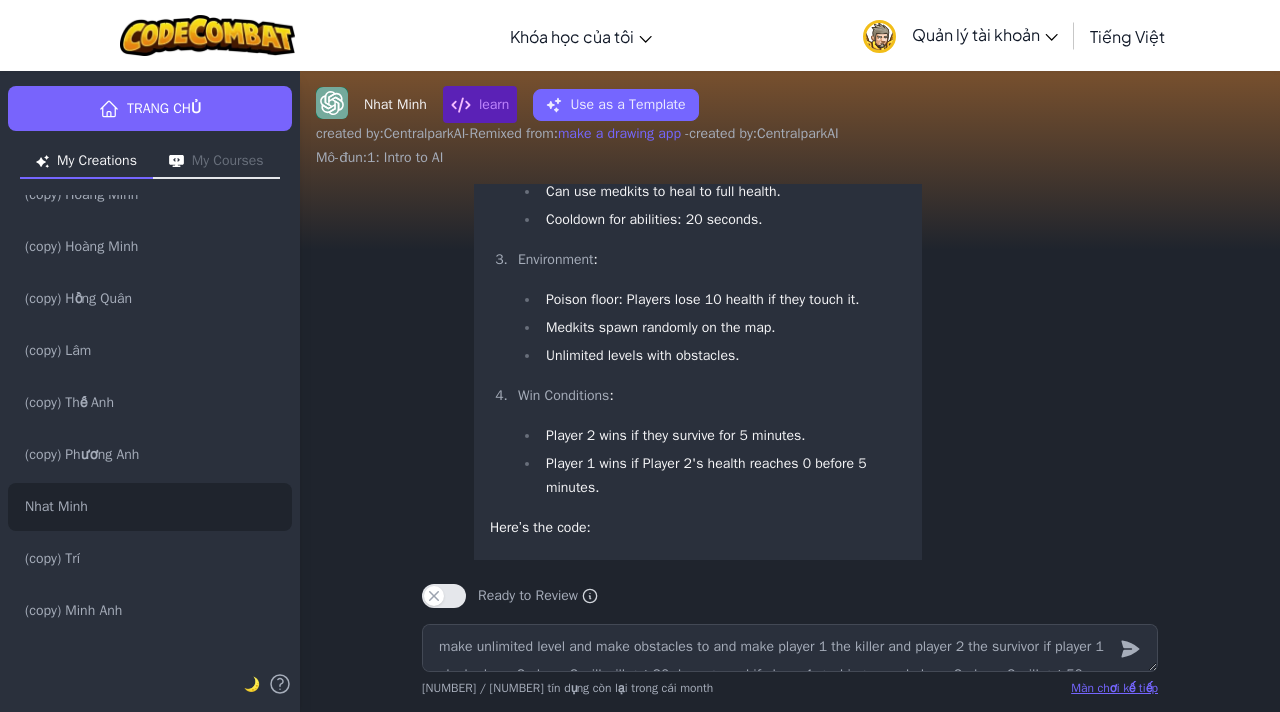 click on "Here’s the code:" at bounding box center [698, -496] 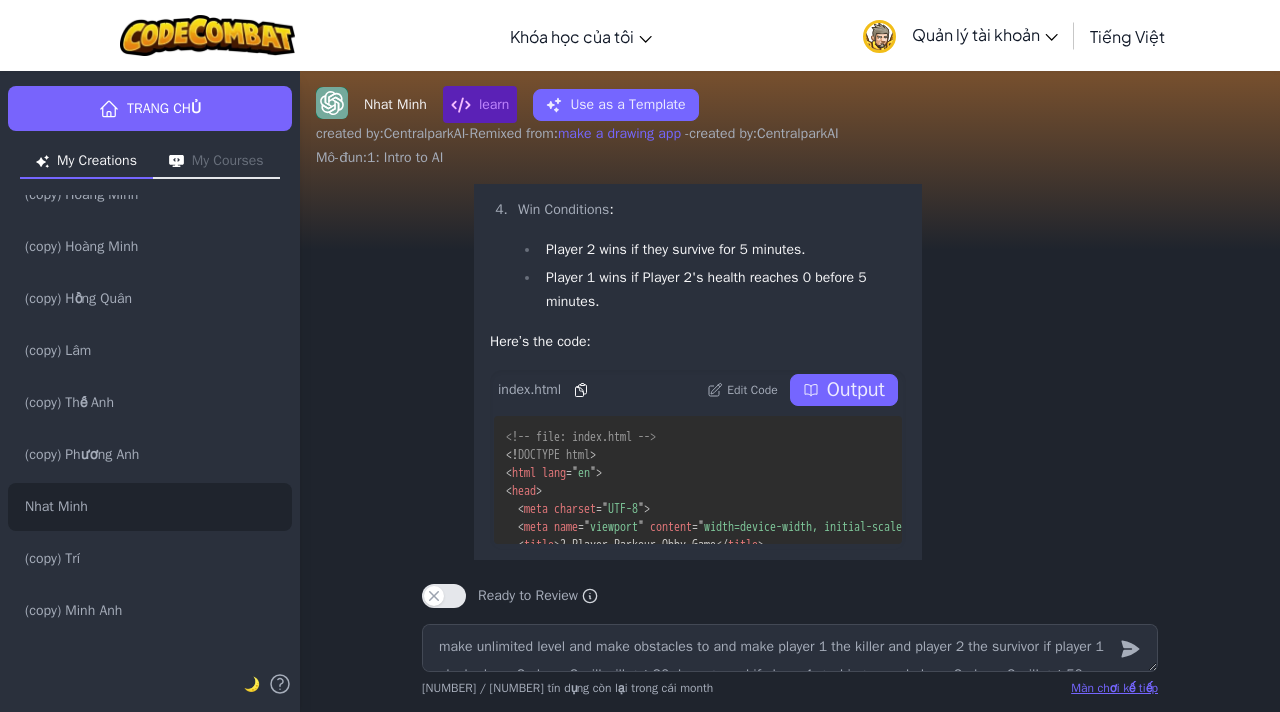 scroll, scrollTop: -644, scrollLeft: 0, axis: vertical 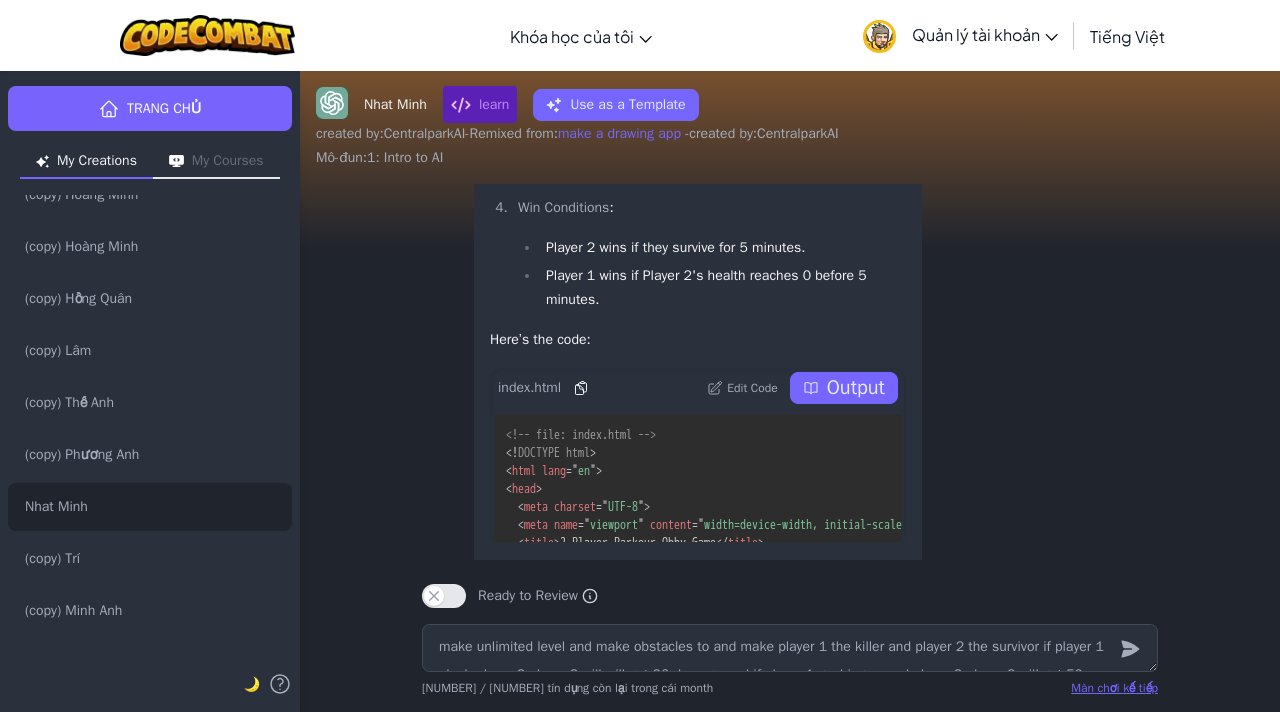click on "Output" at bounding box center [856, 388] 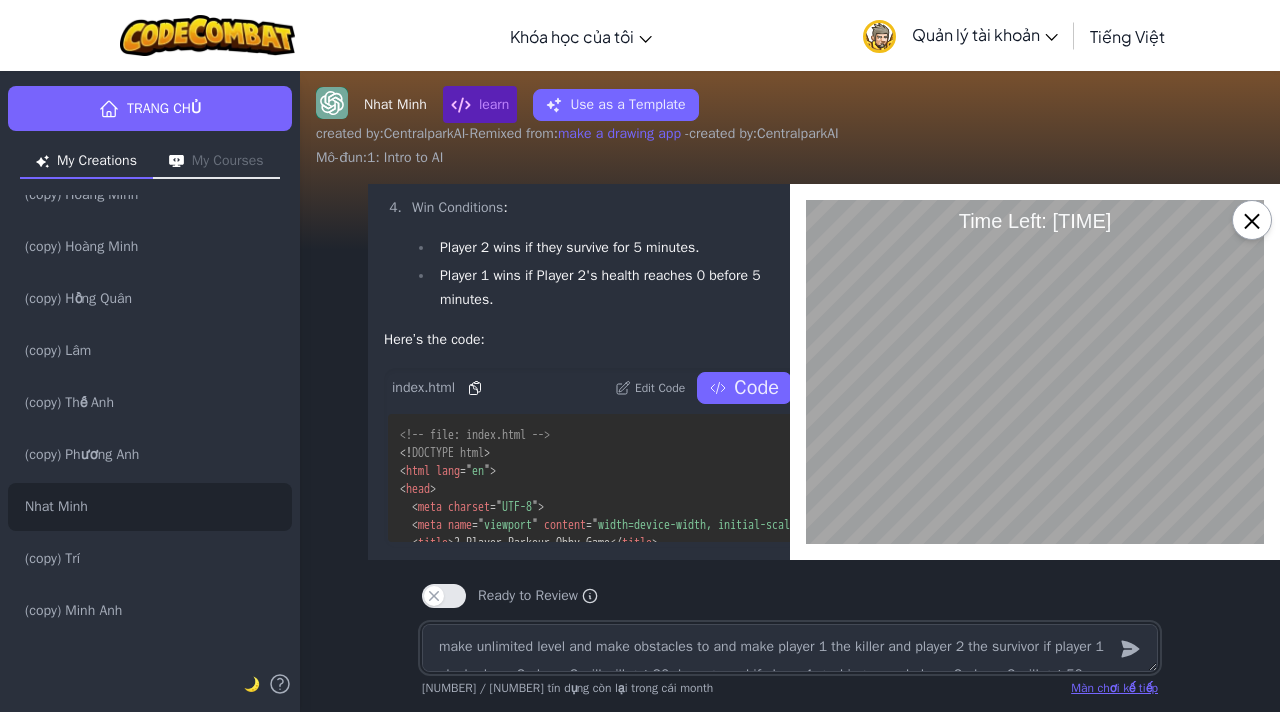 scroll, scrollTop: 0, scrollLeft: 0, axis: both 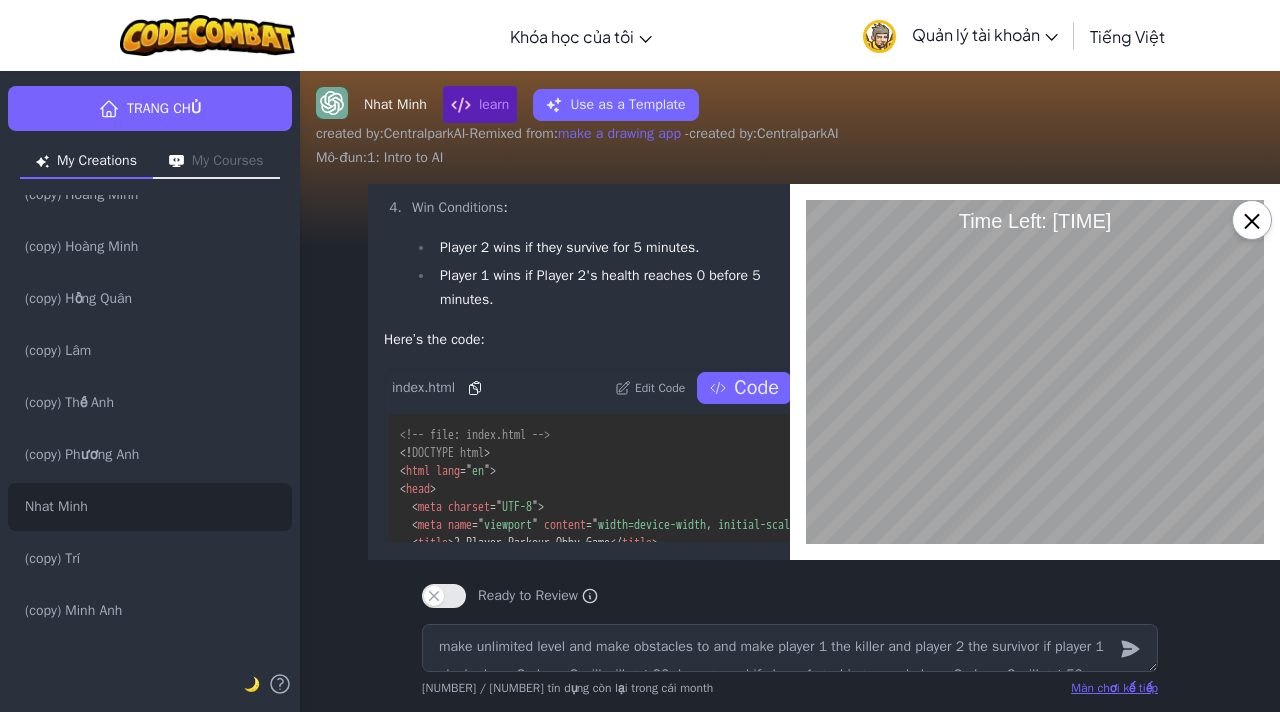 click on "×" at bounding box center [1252, 220] 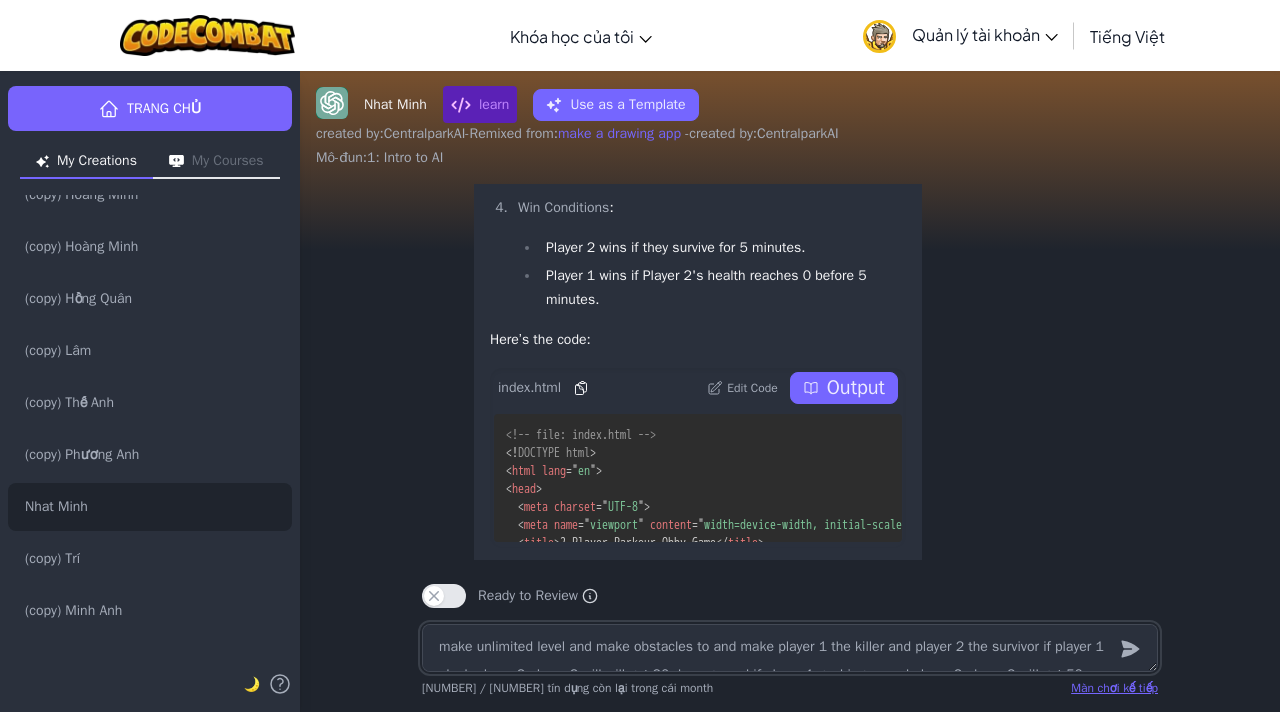 click on "make unlimited level and make obstacles to and make player 1 the killer and player 2 the survivor if player 1 slash player 2 player 2 will will get 20 damage and if player 1 gashing wound player 2 player 2 will get 50 damage and if the killer turn raging rampage every hit will plus 30 damage, and on the parkour obby there will be some medkit and if player 2 use the medkit player 2 will healed to 100 health, player 2 can also block, charge and punch and the player 1 has 200 health and if player 2 block player 1 attack player 2 get a extra punch, and if player 2 punch player 1, player 1 will be stunned for 10 seconds, and if player 2 punch player 1, player 1 get 10 damage, and every skill cooldown is 20 seconds for survivor, and for killer is 30 seconds, and if 5 minutes run out player 2 wins, but if before that player 2 got dead before 5 minutes player 1 will win and make the floor poison if player 1 or 2 touch the floor the will lose 10 health and make there unlimited level." at bounding box center (790, 648) 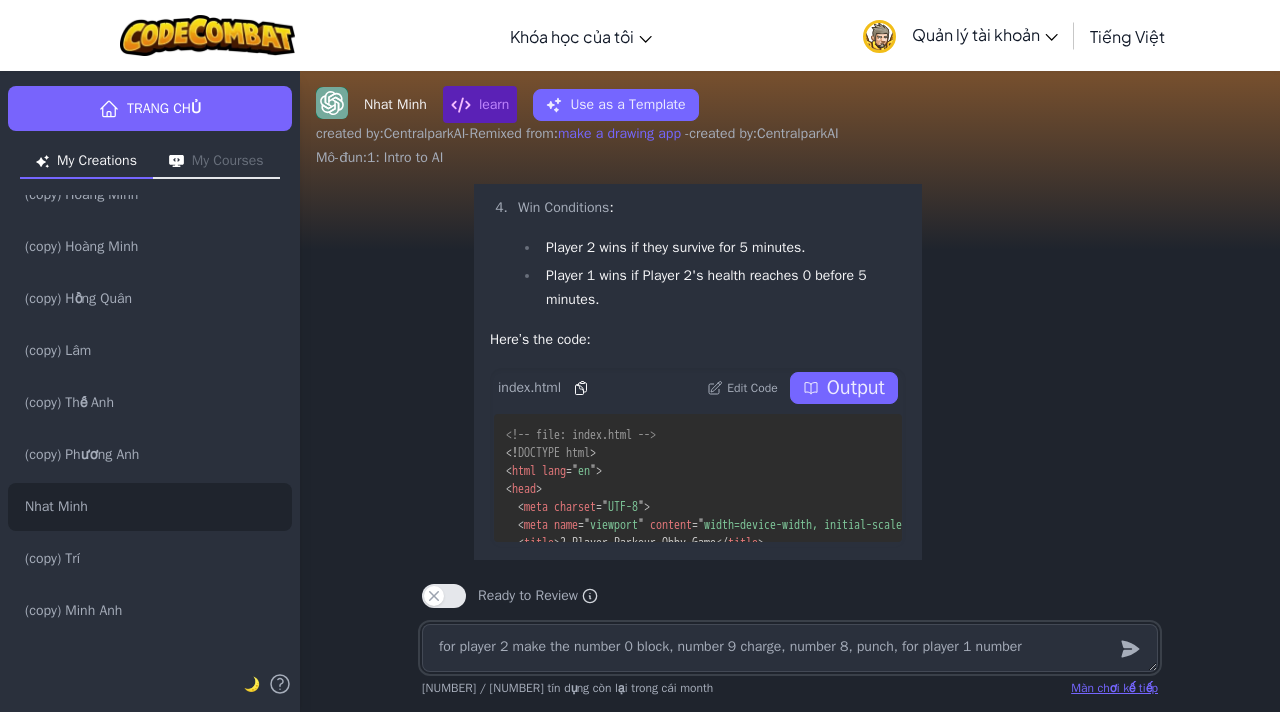 click on "for player 2 make the number 0 block, number 9 charge, number 8, punch, for player 1 number" at bounding box center (790, 648) 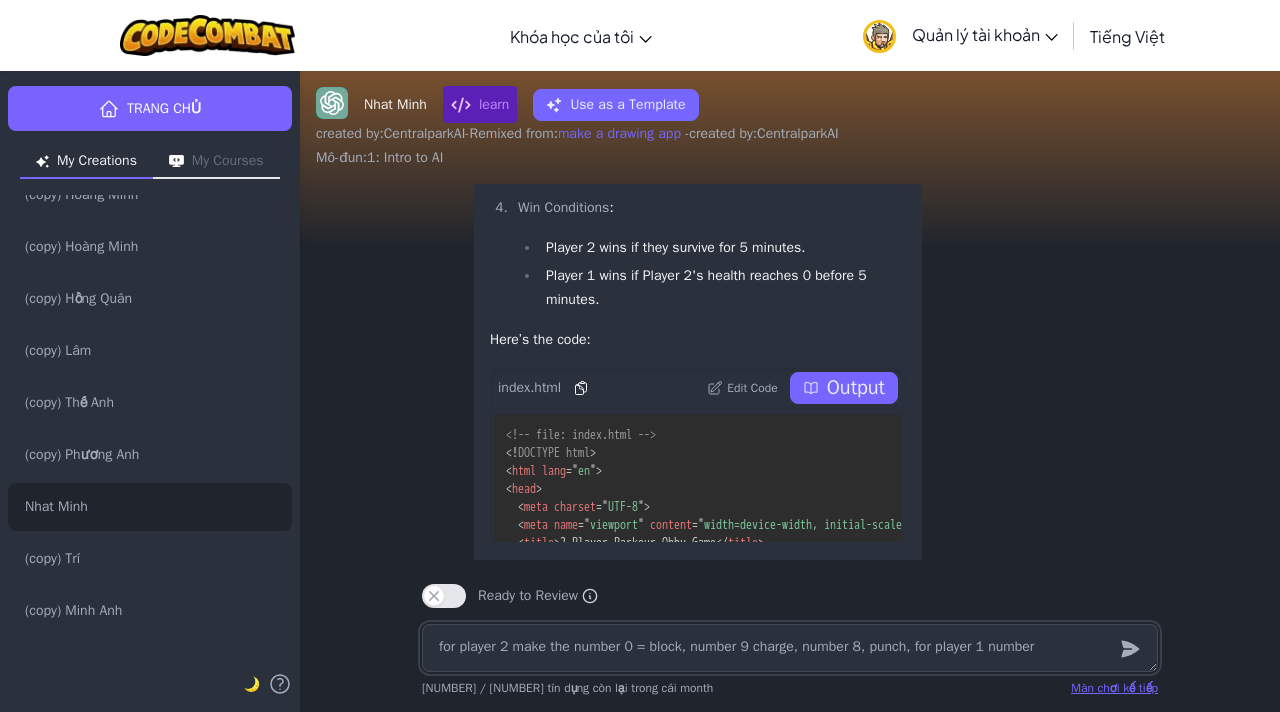 click on "for player 2 make the number 0 = block, number 9 charge, number 8, punch, for player 1 number" at bounding box center [790, 648] 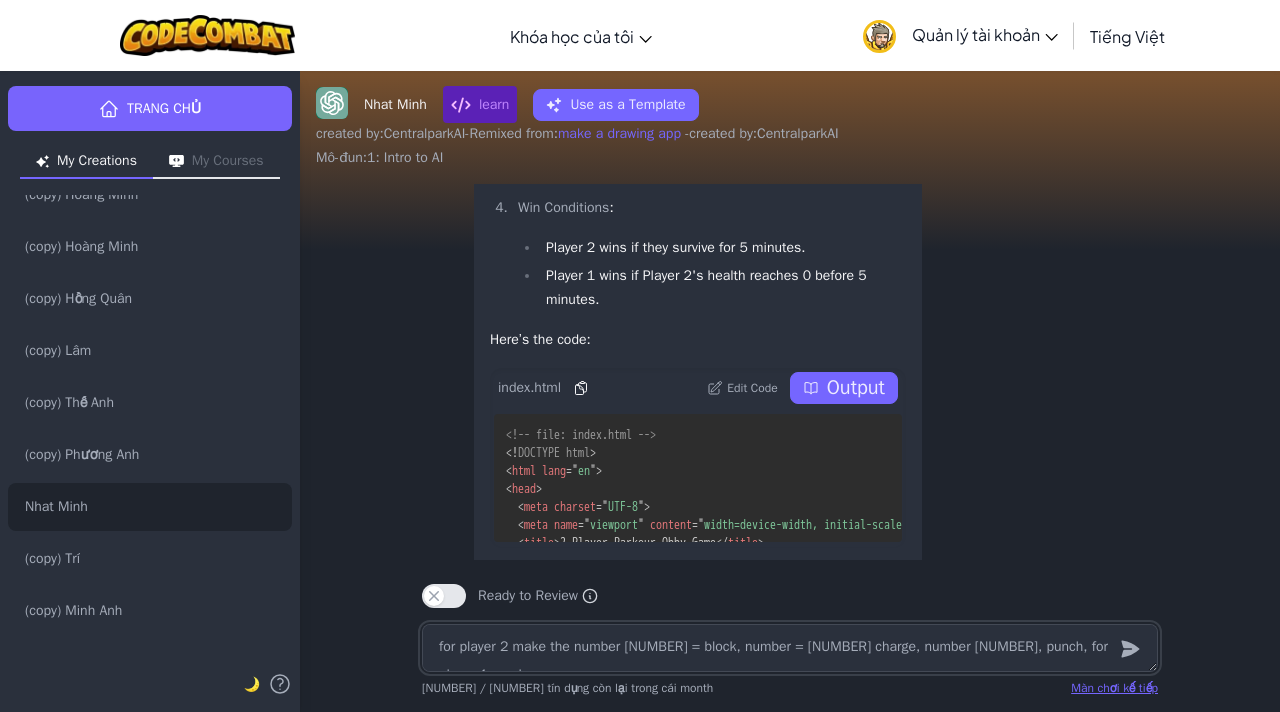 click on "for player 2 make the number [NUMBER] = block, number = [NUMBER] charge, number [NUMBER], punch, for player 1 number" at bounding box center (790, 648) 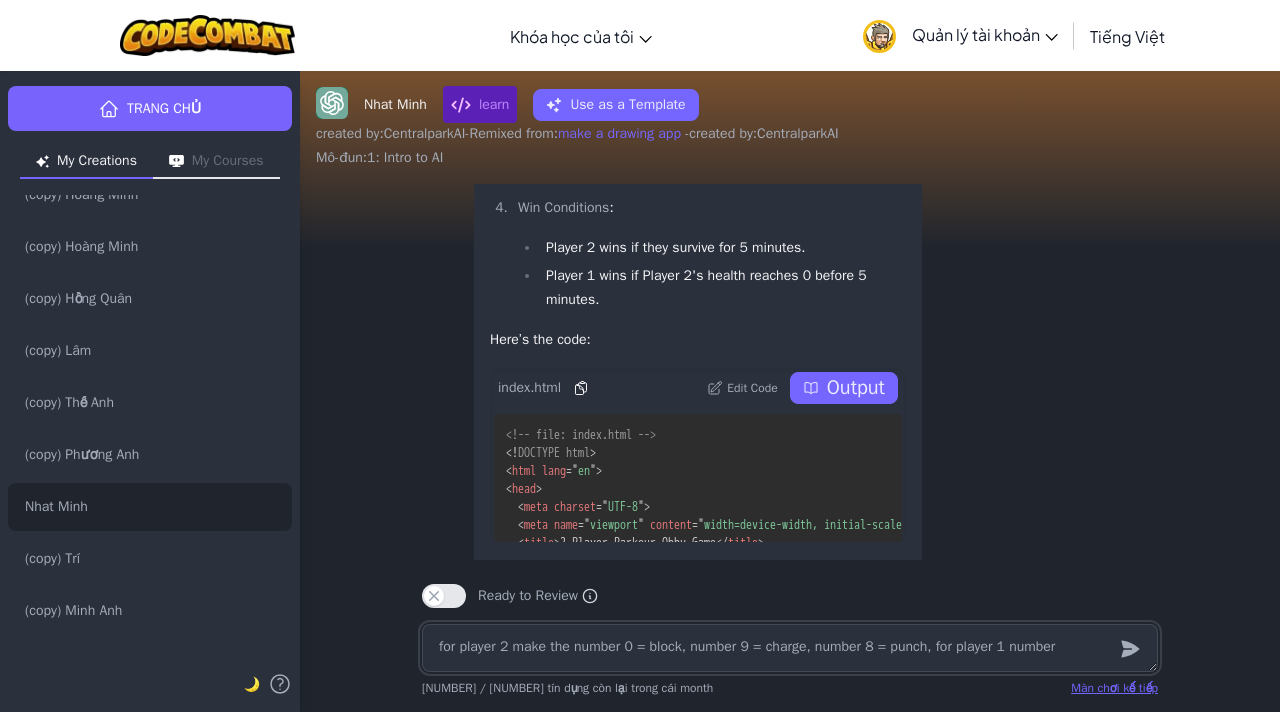 click on "for player 2 make the number 0 = block, number 9 = charge, number 8 = punch, for player 1 number" at bounding box center [790, 648] 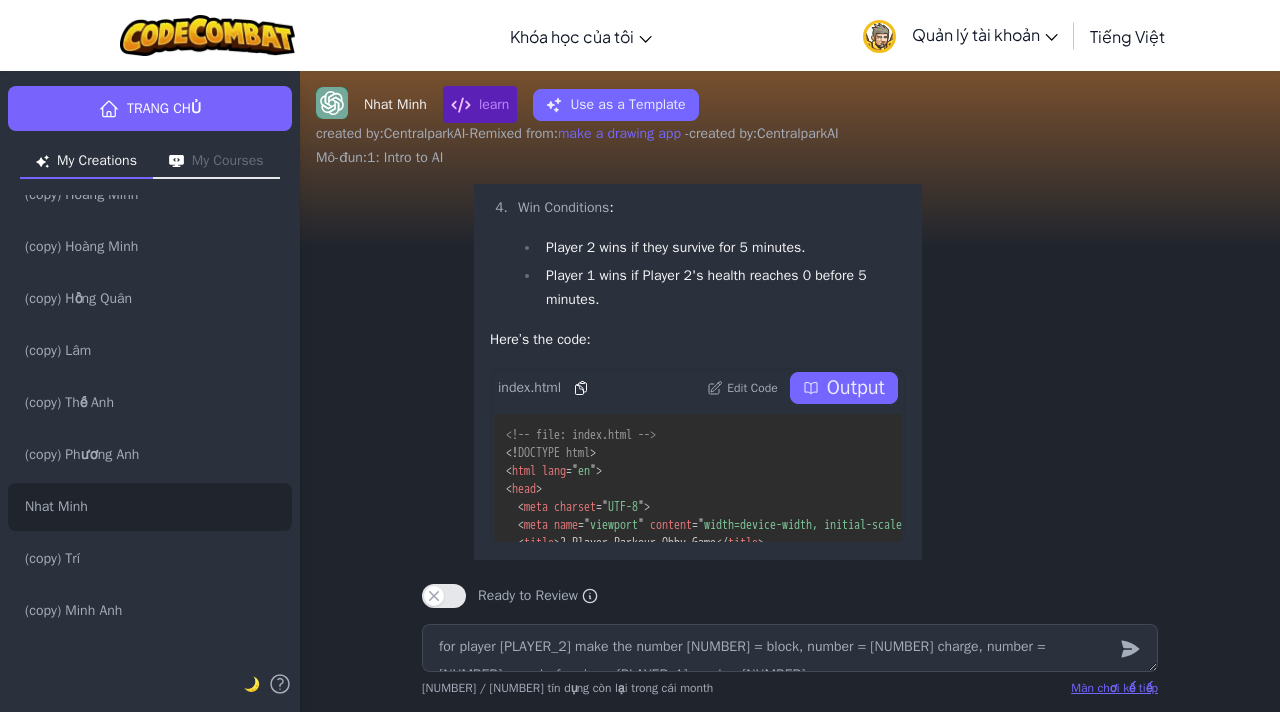 click on "for player [PLAYER_ID] make the number [NUMBER] = block, number = [NUMBER] charge, number = [NUMBER], punch, for player [PLAYER_ID] number [NUMBER] Màn chơi kế tiếp [NUMBER] / [NUMBER] tín dụng còn lại trong cái month" at bounding box center (790, 664) 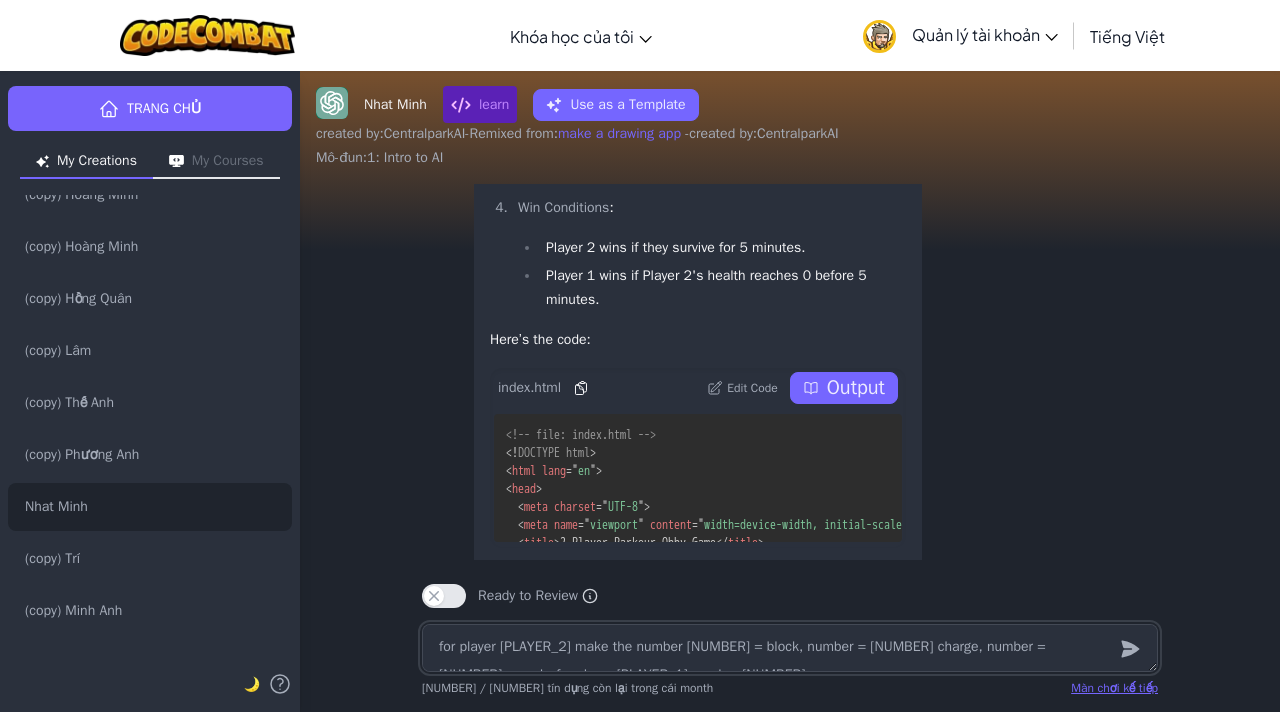 click on "for player [PLAYER_2] make the number [NUMBER] = block, number = [NUMBER] charge, number = [NUMBER], punch, for player [PLAYER_1] number [NUMBER]" at bounding box center [790, 648] 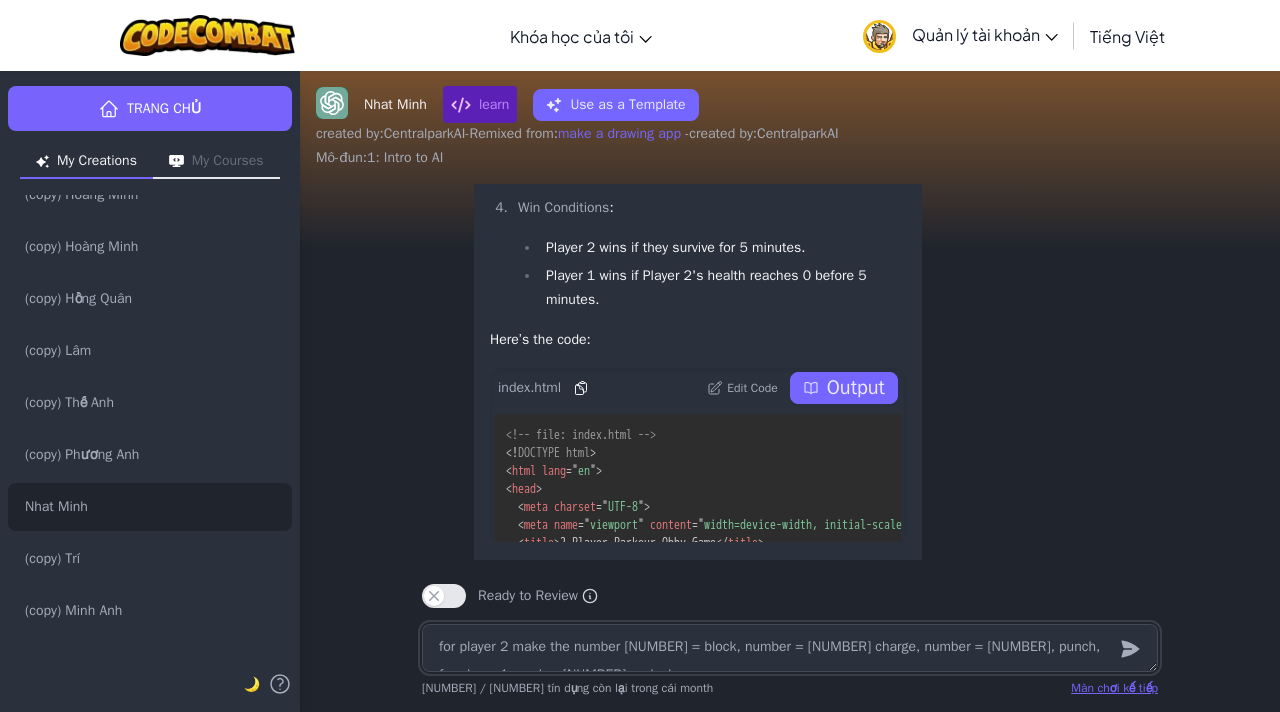 scroll, scrollTop: -669, scrollLeft: 0, axis: vertical 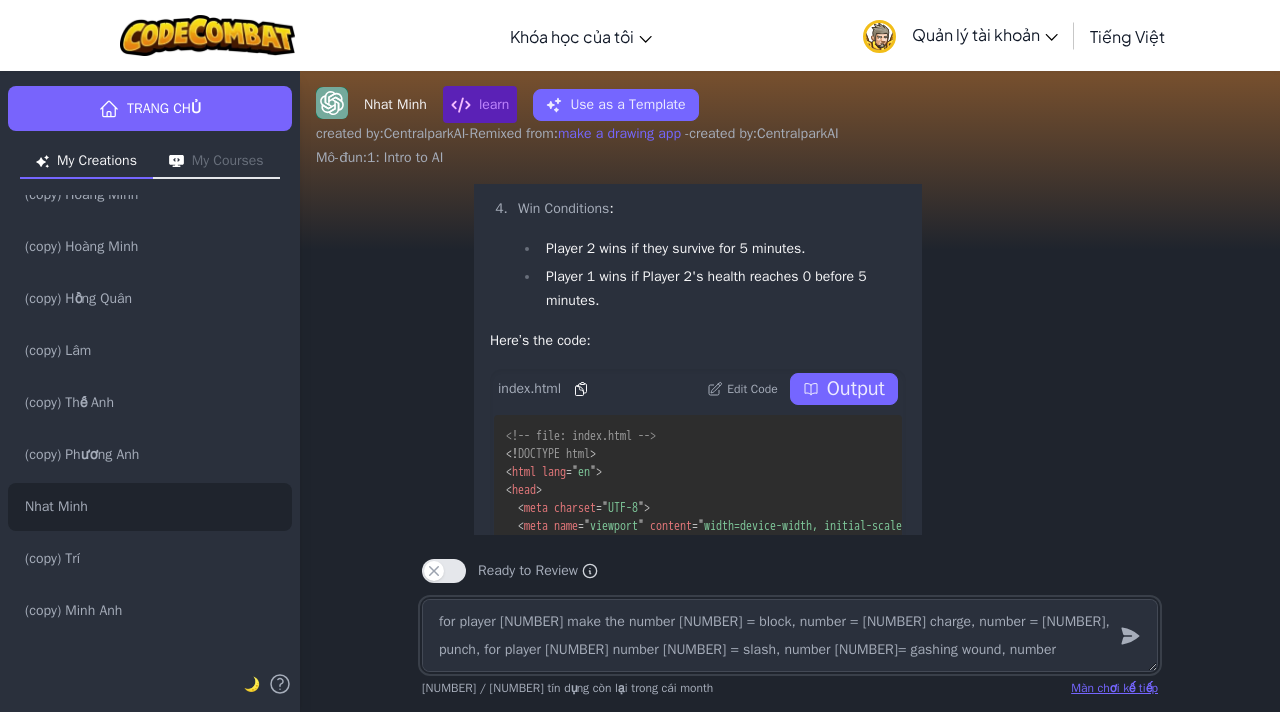 click on "for player [NUMBER] make the number [NUMBER] = block, number = [NUMBER] charge, number = [NUMBER], punch, for player [NUMBER] number [NUMBER] = slash, number [NUMBER]= gashing wound, number [NUMBER]=" at bounding box center [790, 635] 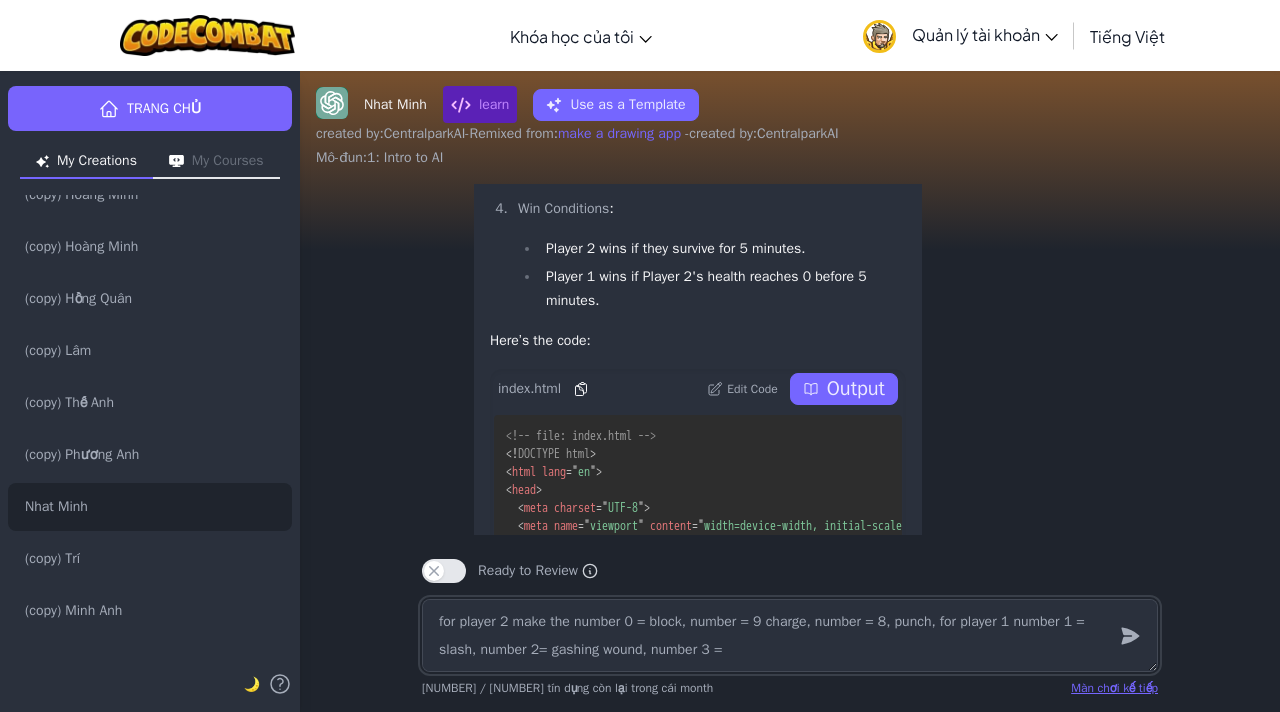 click on "for player 2 make the number 0 = block, number = 9 charge, number = 8, punch, for player 1 number 1 = slash, number 2= gashing wound, number 3 =" at bounding box center [790, 635] 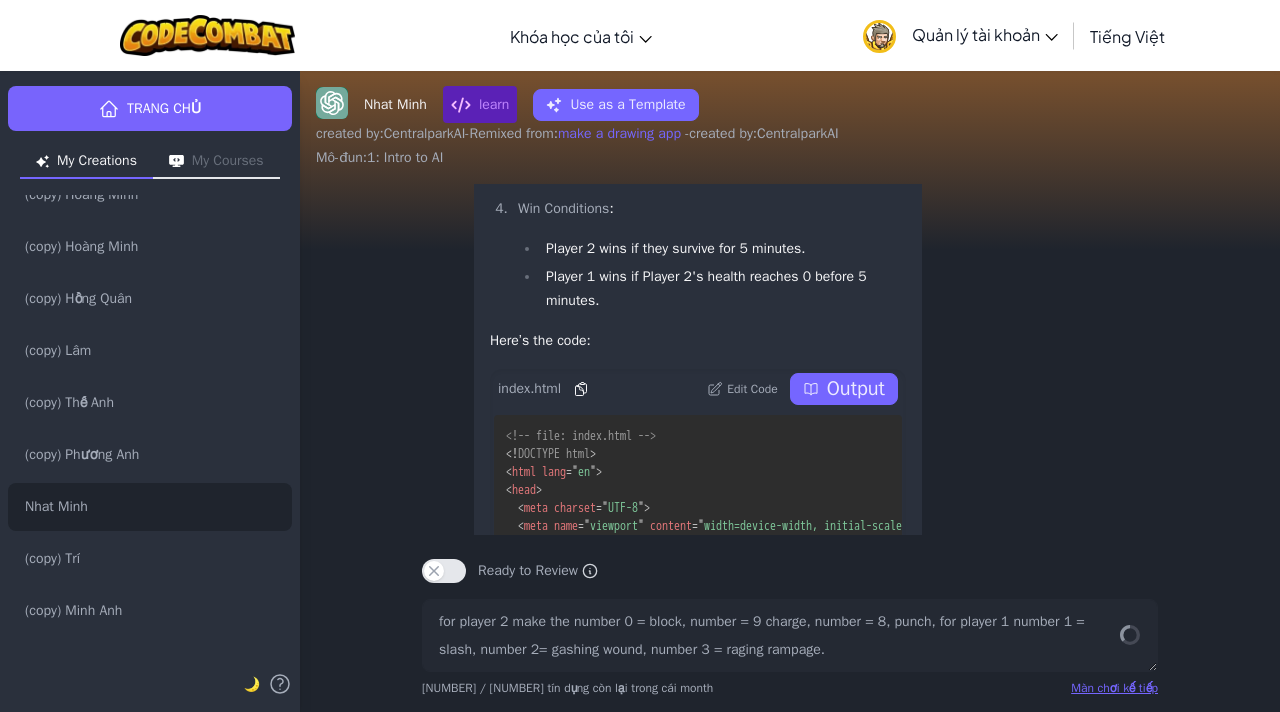 scroll, scrollTop: 0, scrollLeft: 0, axis: both 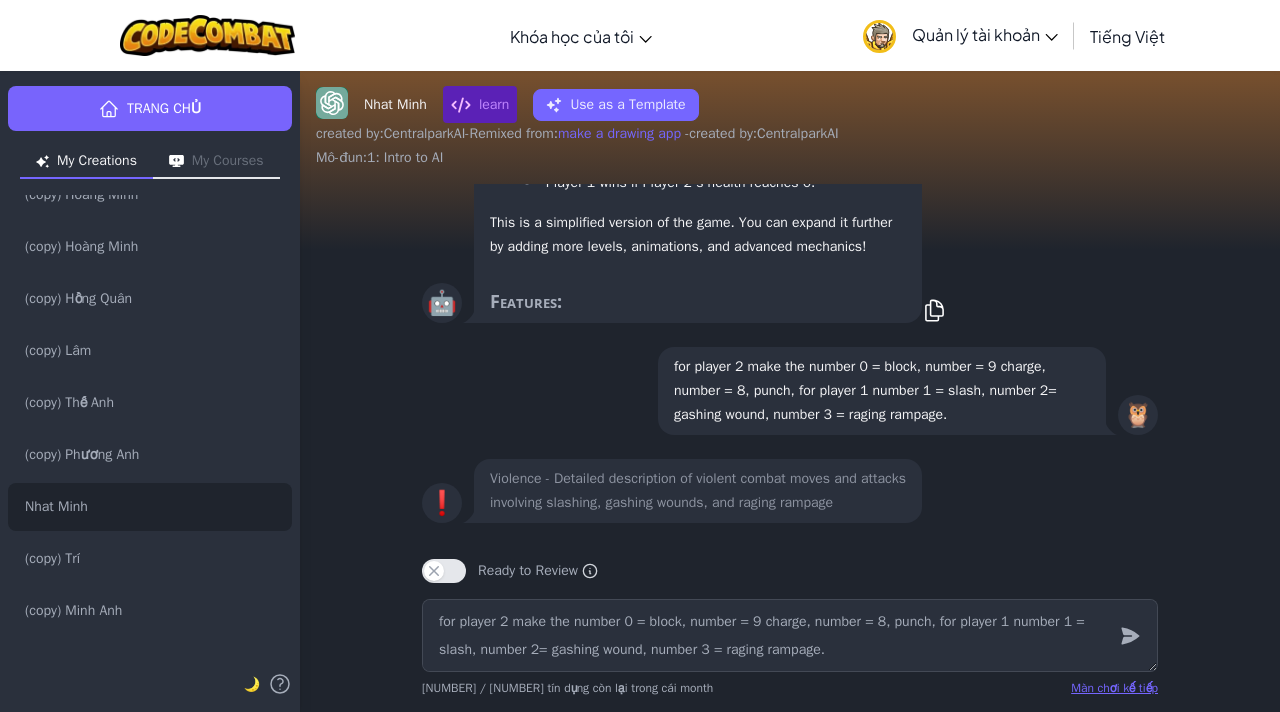 click 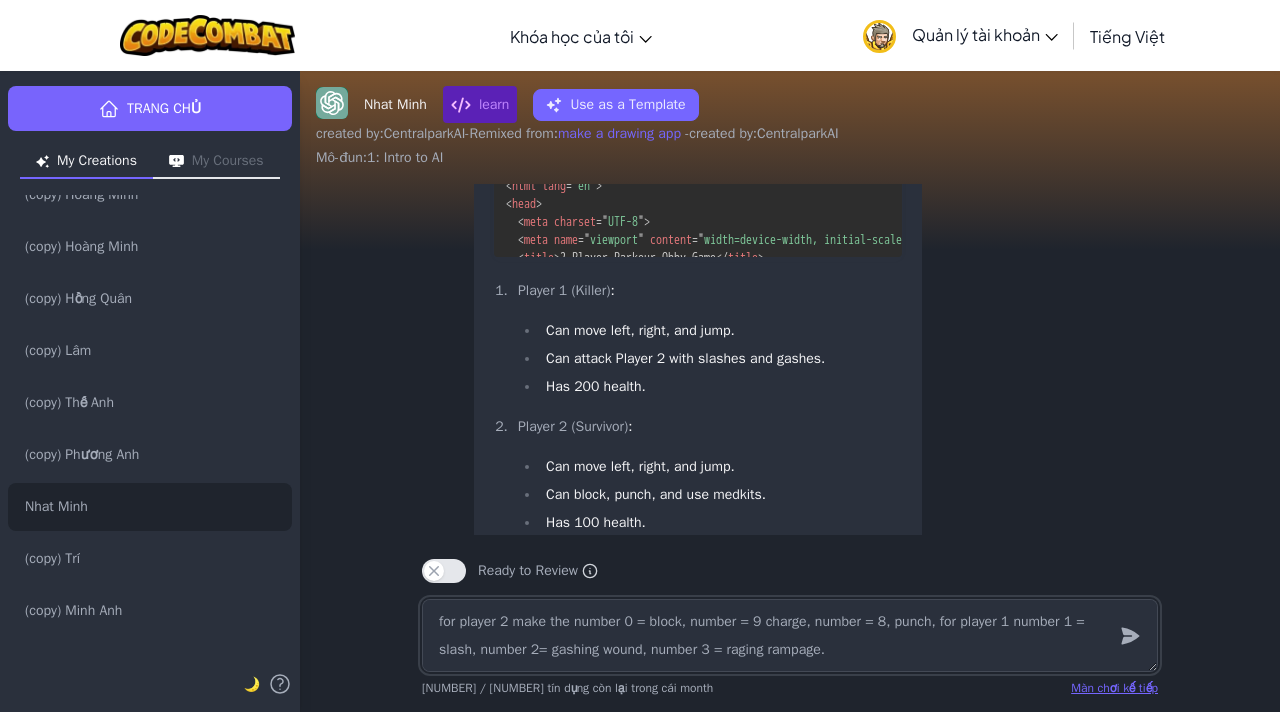 scroll, scrollTop: -784, scrollLeft: 0, axis: vertical 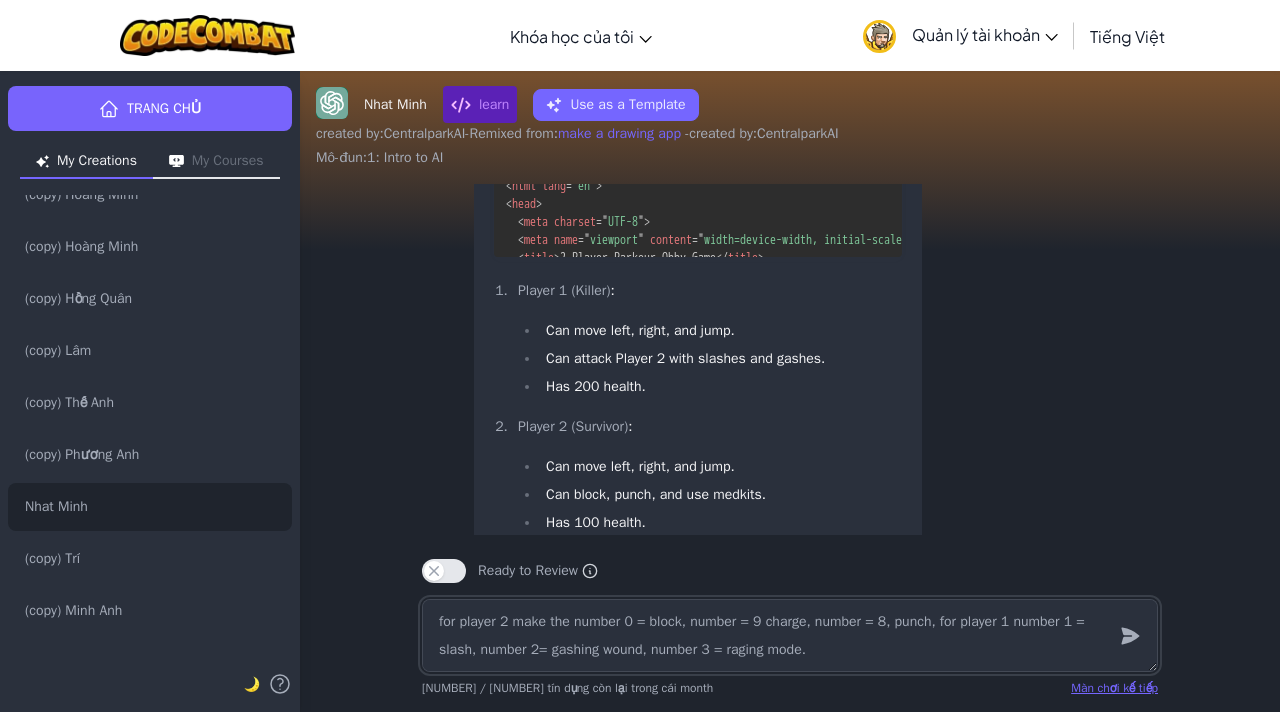 drag, startPoint x: 642, startPoint y: 651, endPoint x: 547, endPoint y: 641, distance: 95.524864 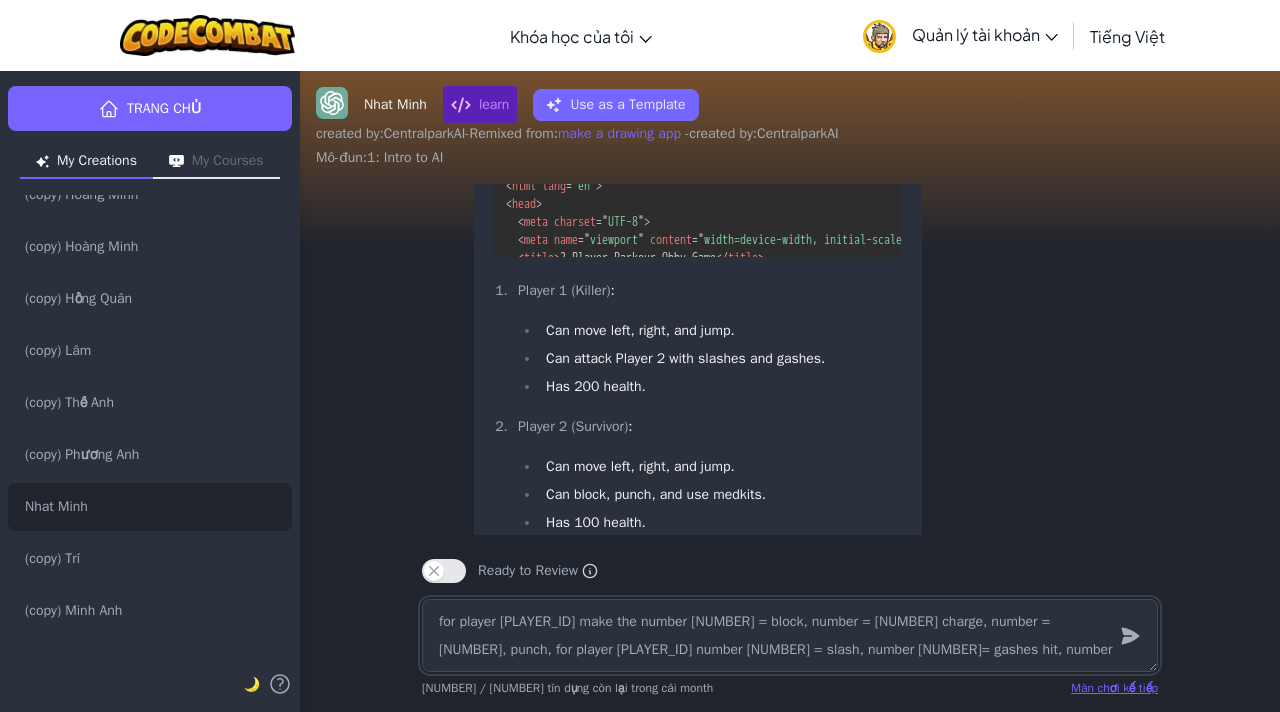 click on "for player [PLAYER_ID] make the number [NUMBER] = block, number = [NUMBER] charge, number = [NUMBER], punch, for player [PLAYER_ID] number [NUMBER] = slash, number [NUMBER]= gashes hit, number [NUMBER] = raging mode." at bounding box center (790, 635) 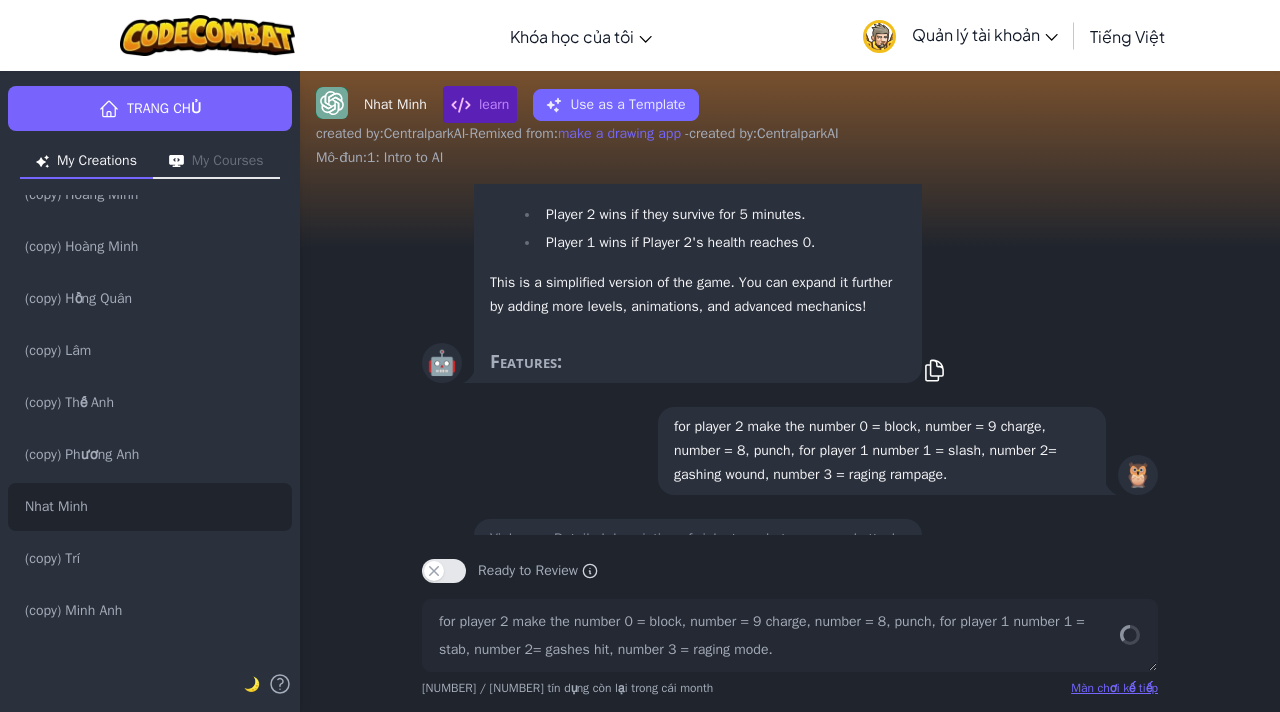 scroll, scrollTop: 0, scrollLeft: 0, axis: both 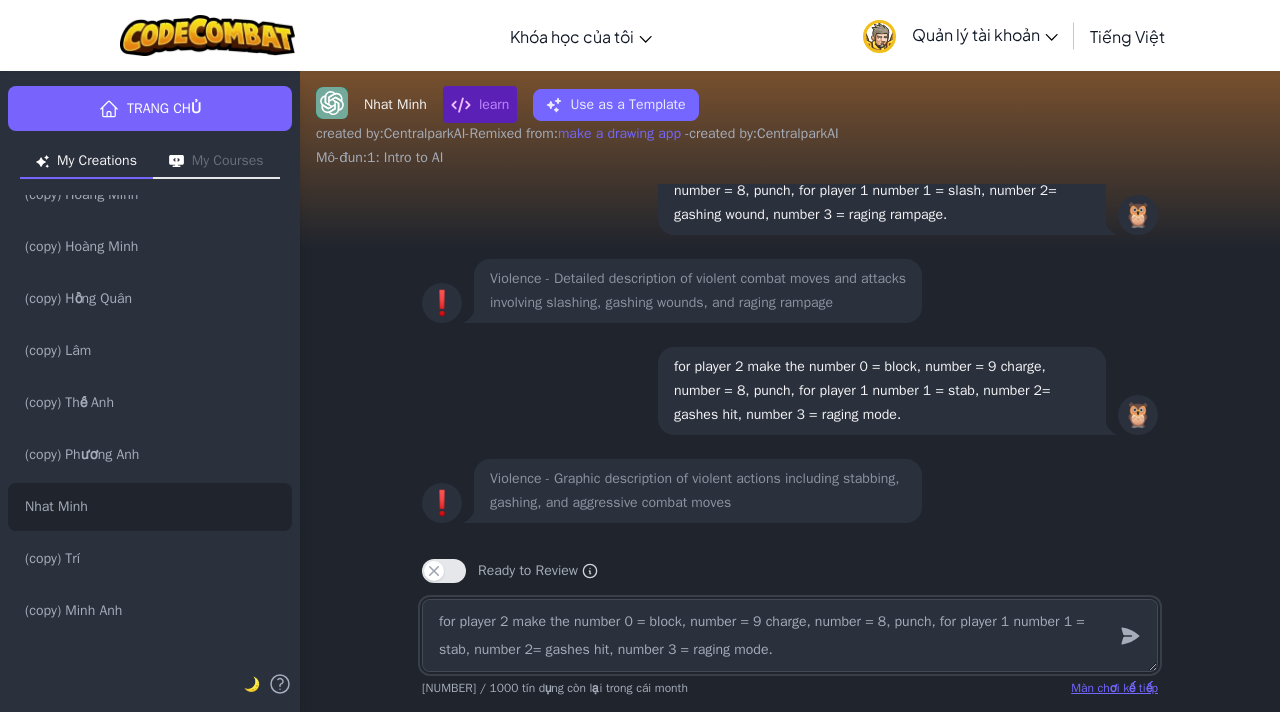 drag, startPoint x: 581, startPoint y: 651, endPoint x: 551, endPoint y: 643, distance: 31.04835 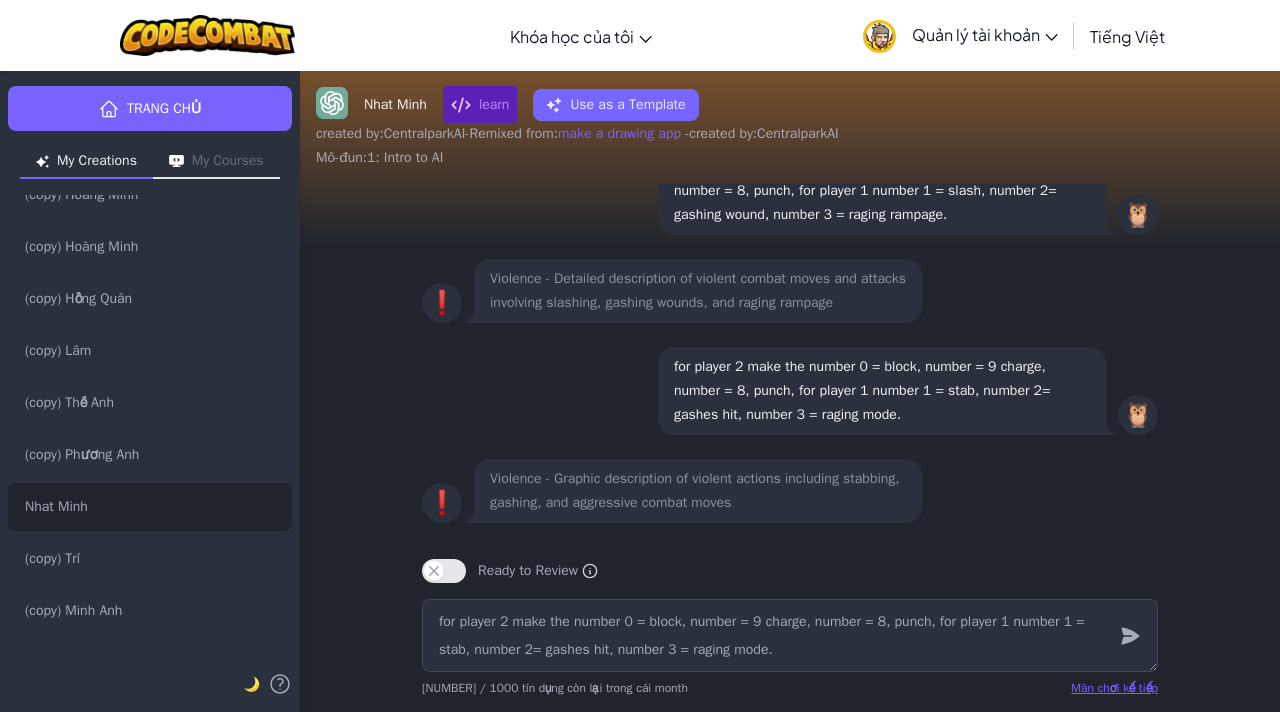 click on "🦉 for player 2 make the number 0 = block, number = 9 charge, number = 8, punch, for player 1 number 1 = stab, number 2= gashes hit, number 3 = raging mode." at bounding box center (790, 391) 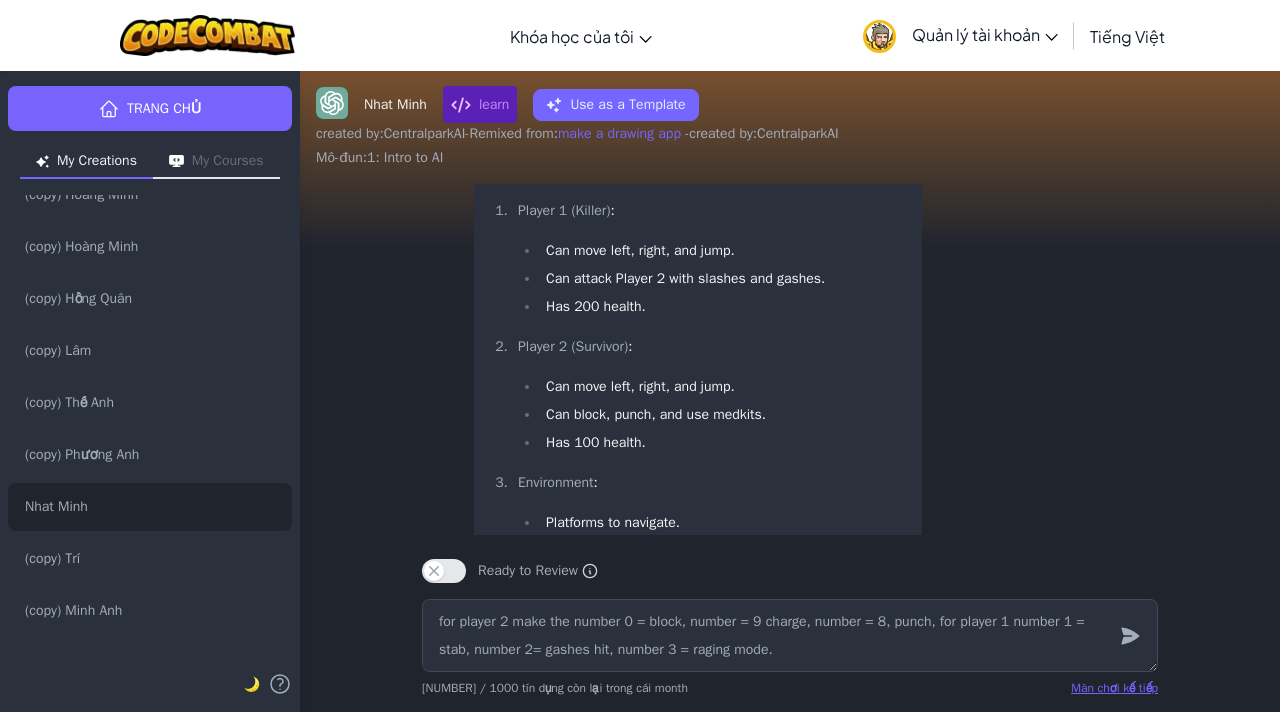 scroll, scrollTop: -905, scrollLeft: 0, axis: vertical 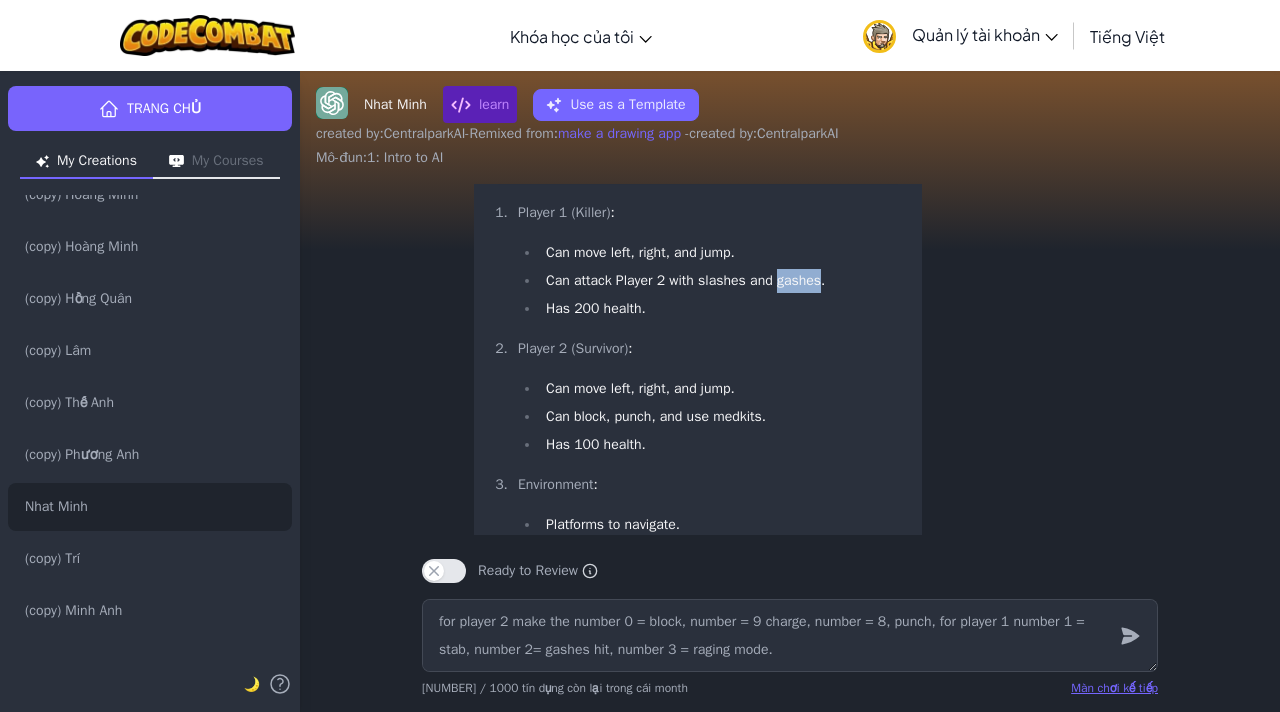 drag, startPoint x: 804, startPoint y: 281, endPoint x: 763, endPoint y: 281, distance: 41 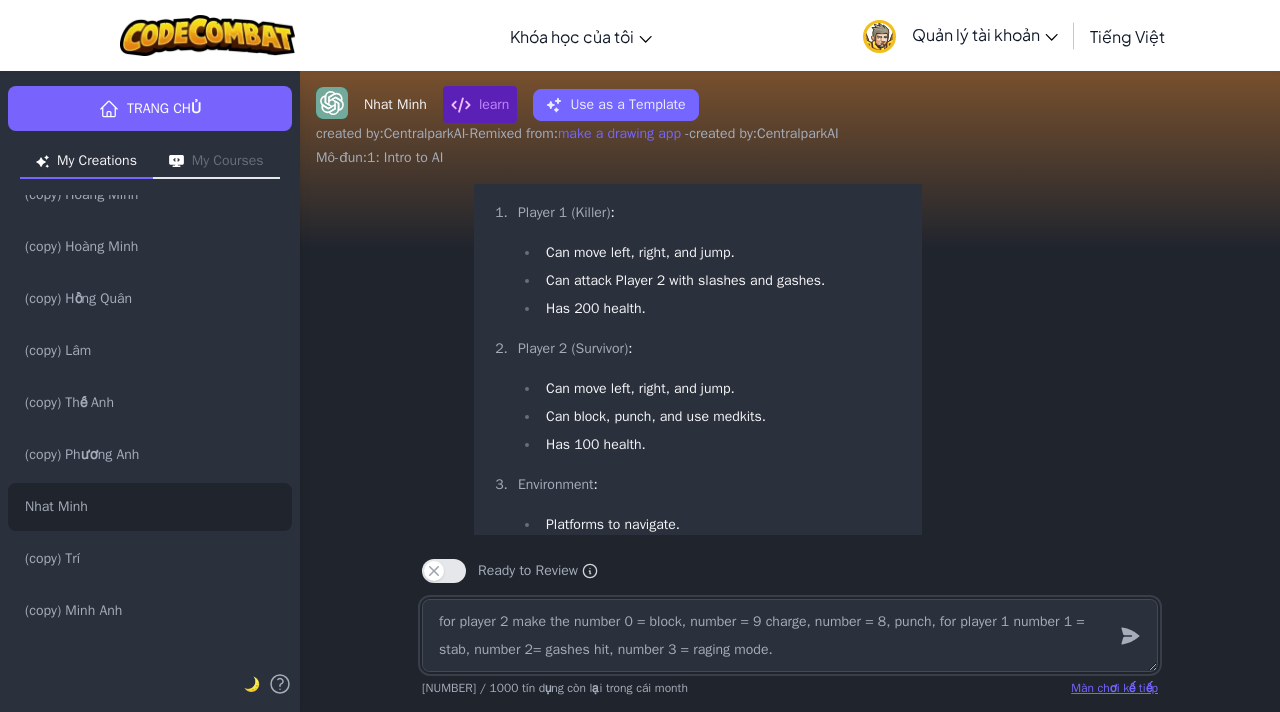 drag, startPoint x: 586, startPoint y: 652, endPoint x: 545, endPoint y: 651, distance: 41.01219 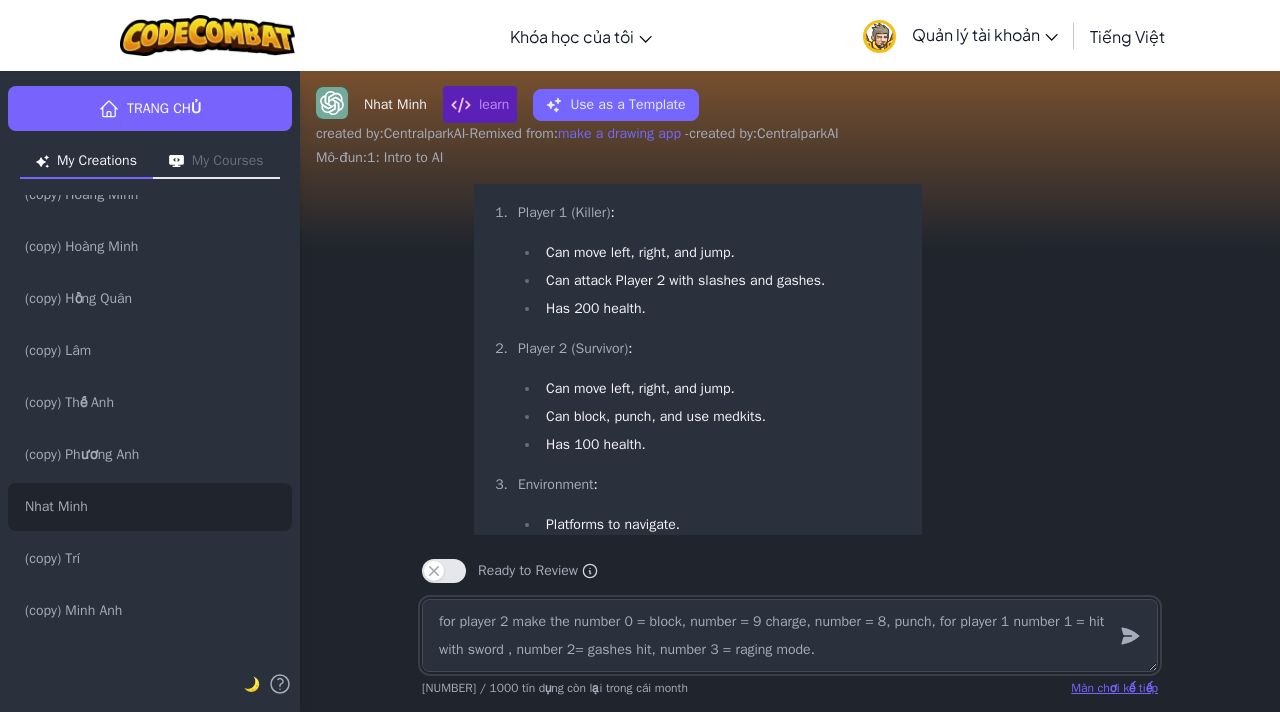 click on "for player 2 make the number 0 = block, number = 9 charge, number = 8, punch, for player 1 number 1 = hit with sword , number 2= gashes hit, number 3 = raging mode." at bounding box center [790, 635] 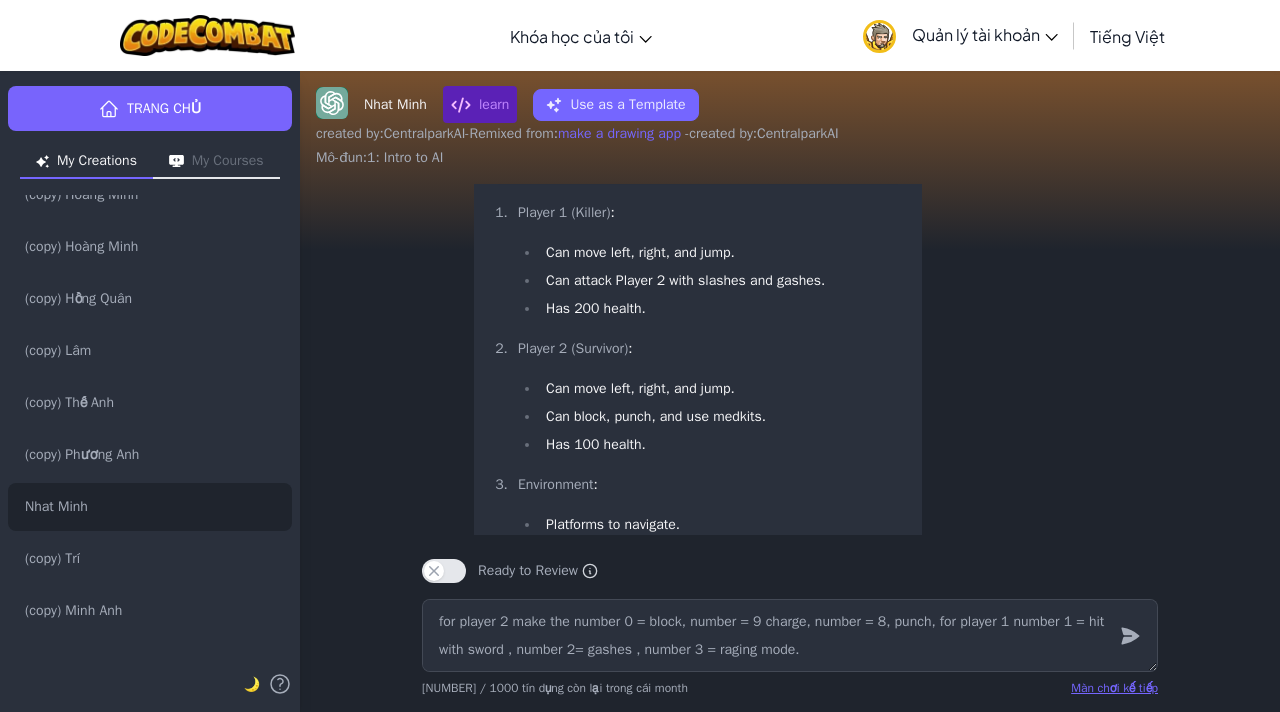 click 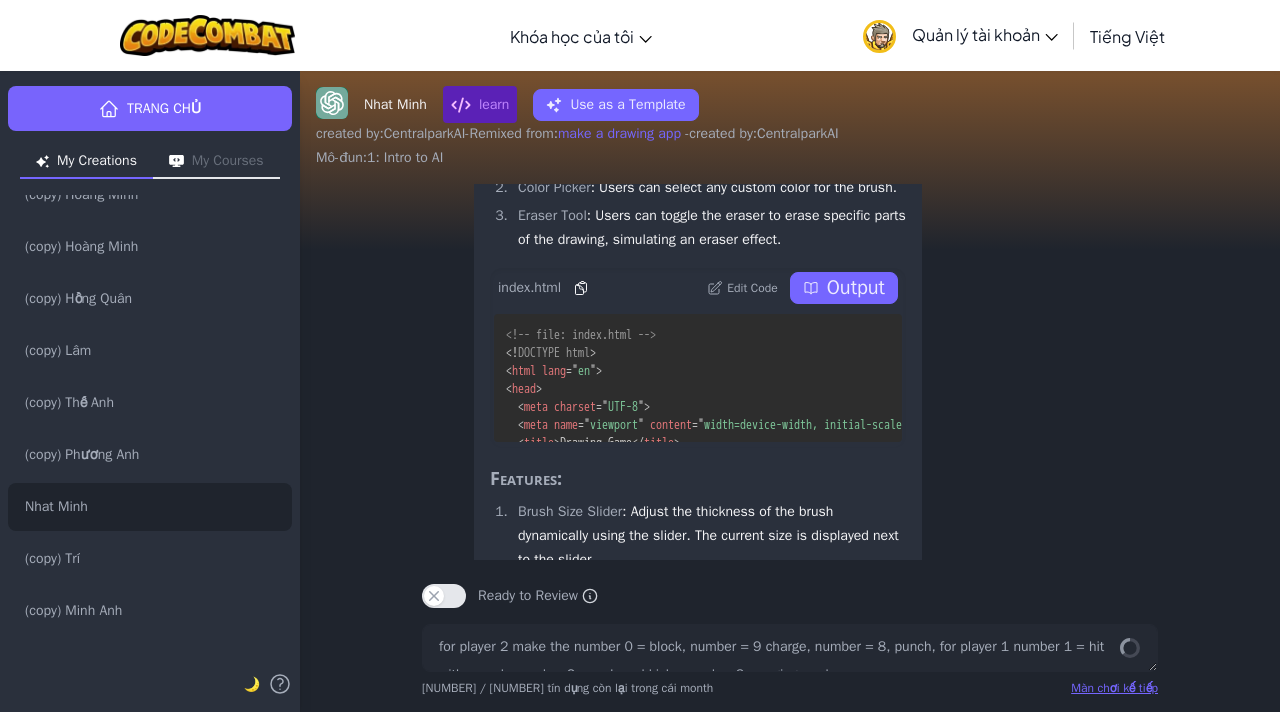 scroll, scrollTop: -20228, scrollLeft: 0, axis: vertical 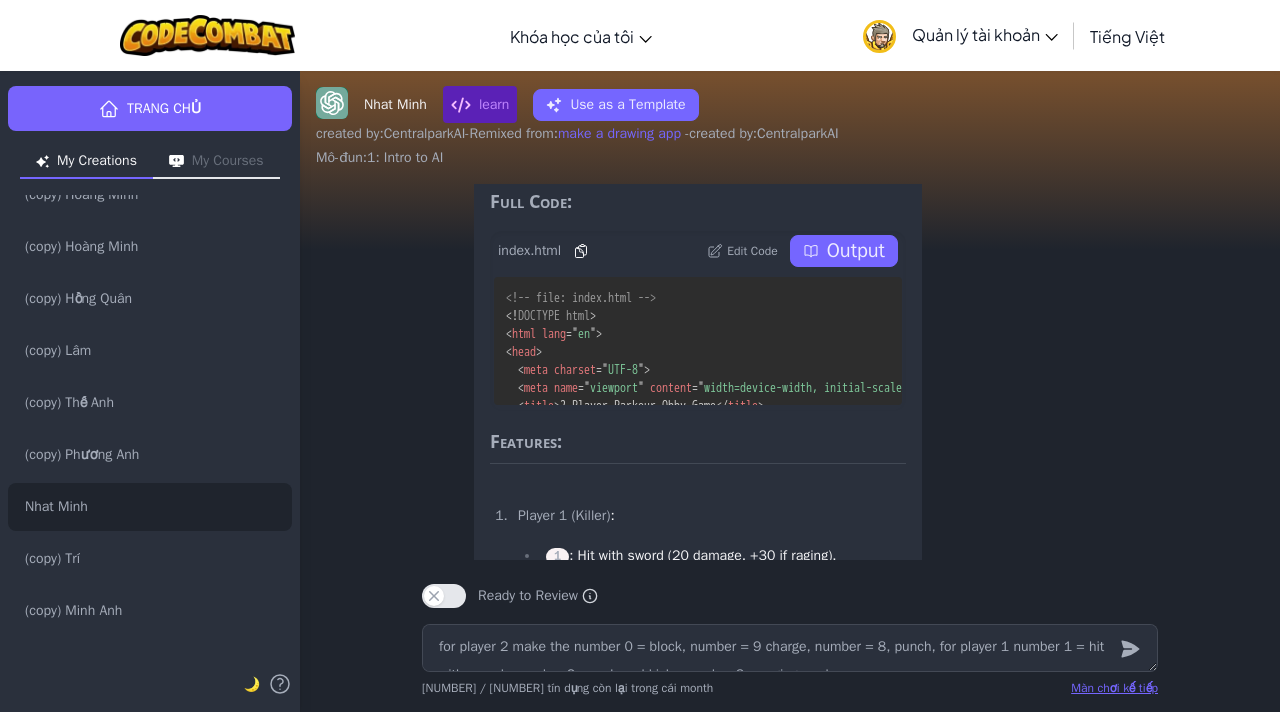 click on "Output" at bounding box center (856, 251) 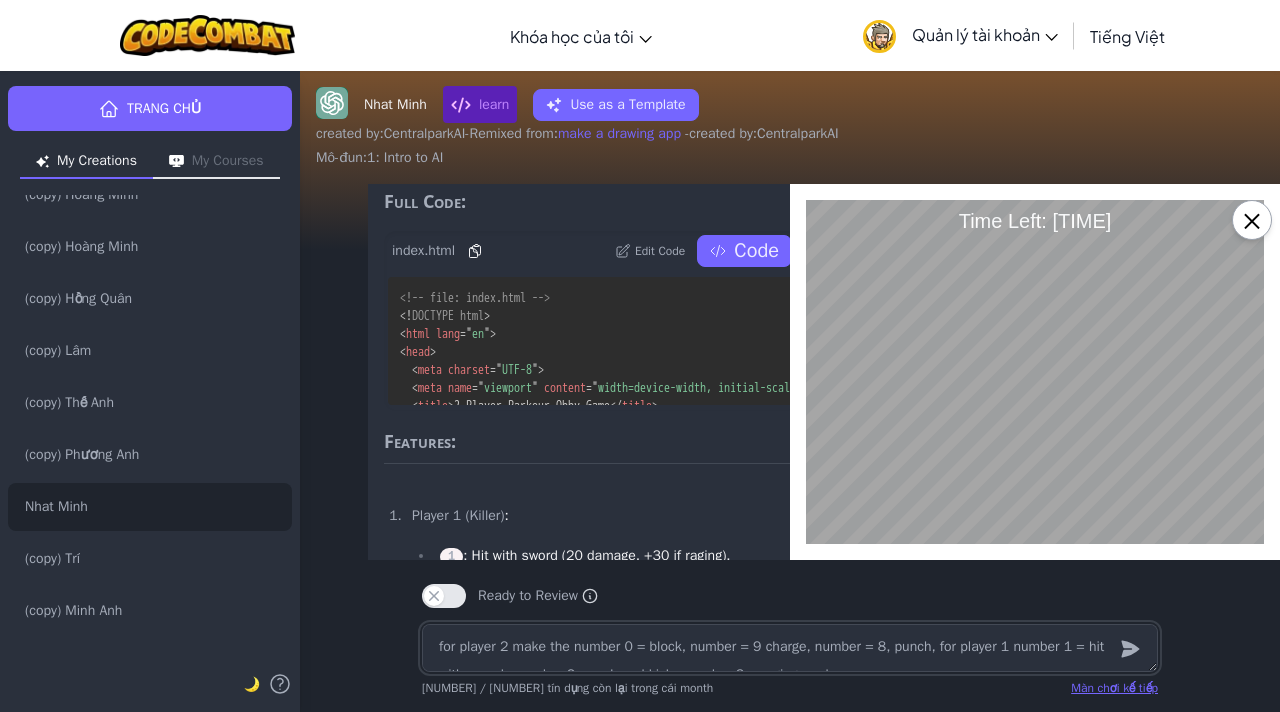 scroll, scrollTop: 0, scrollLeft: 0, axis: both 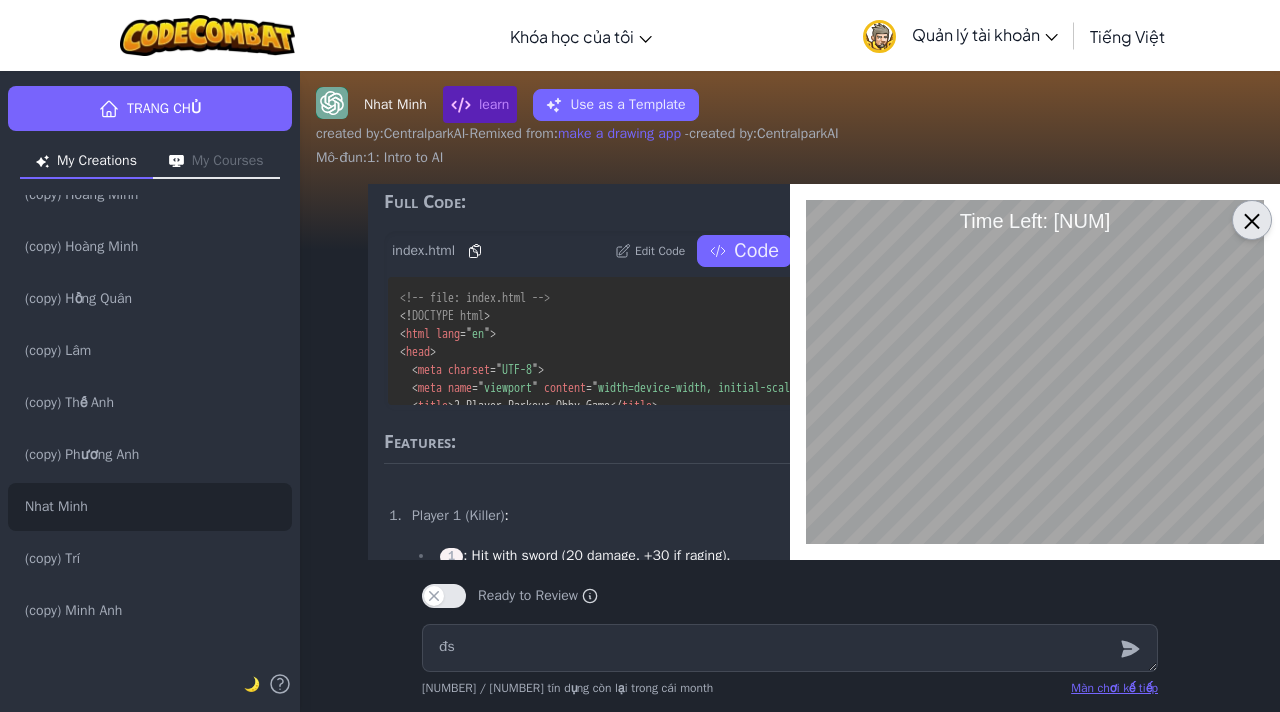 click on "×" at bounding box center [1252, 220] 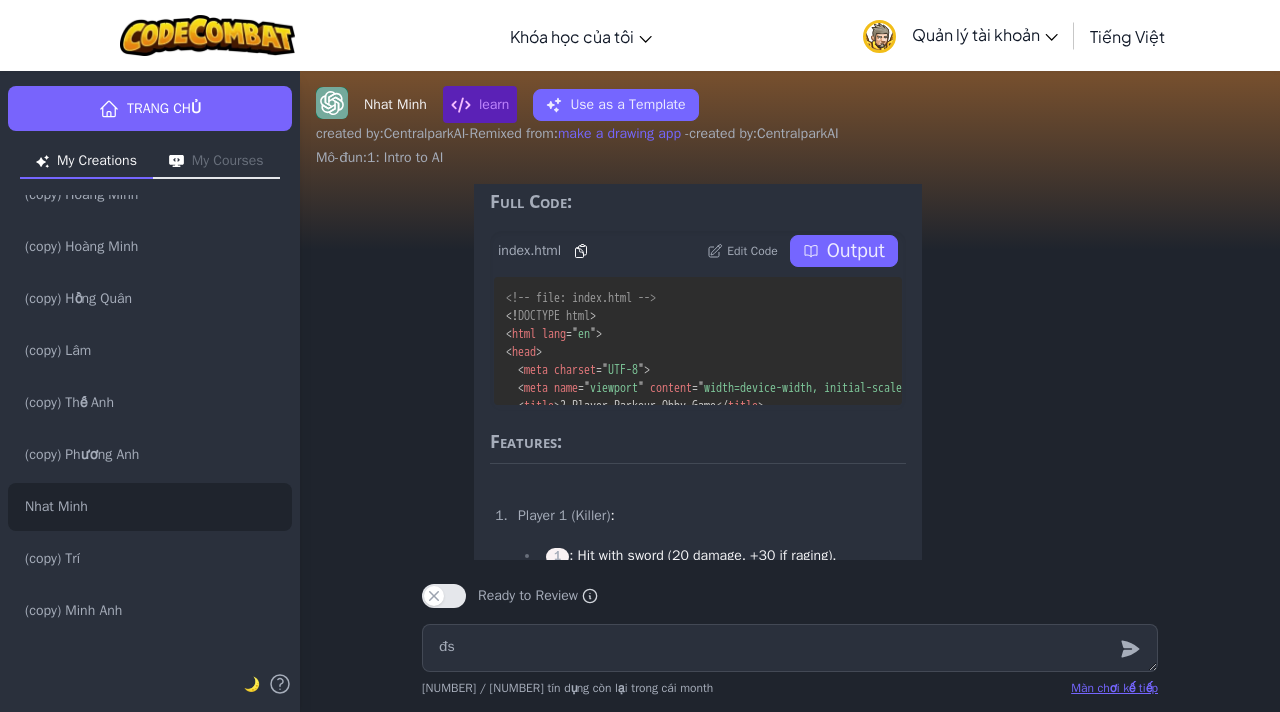 click on "Edit Code" at bounding box center [752, 251] 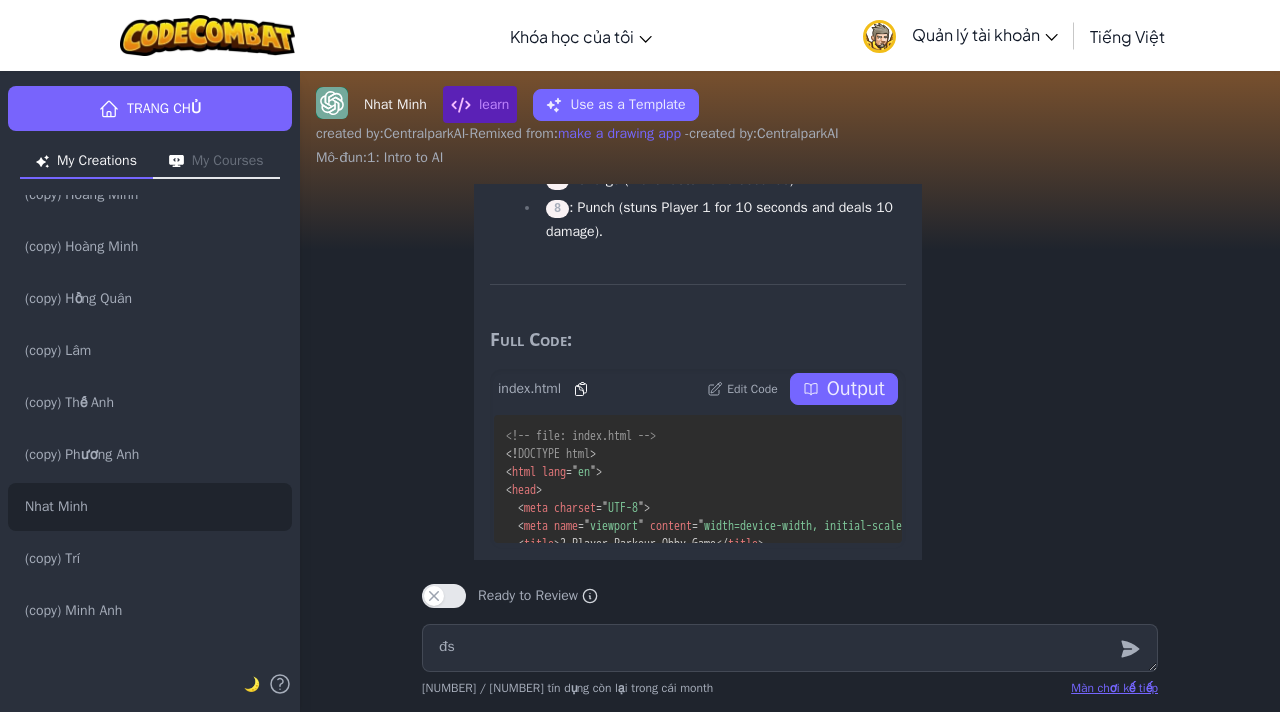 click on "Output" at bounding box center [844, 389] 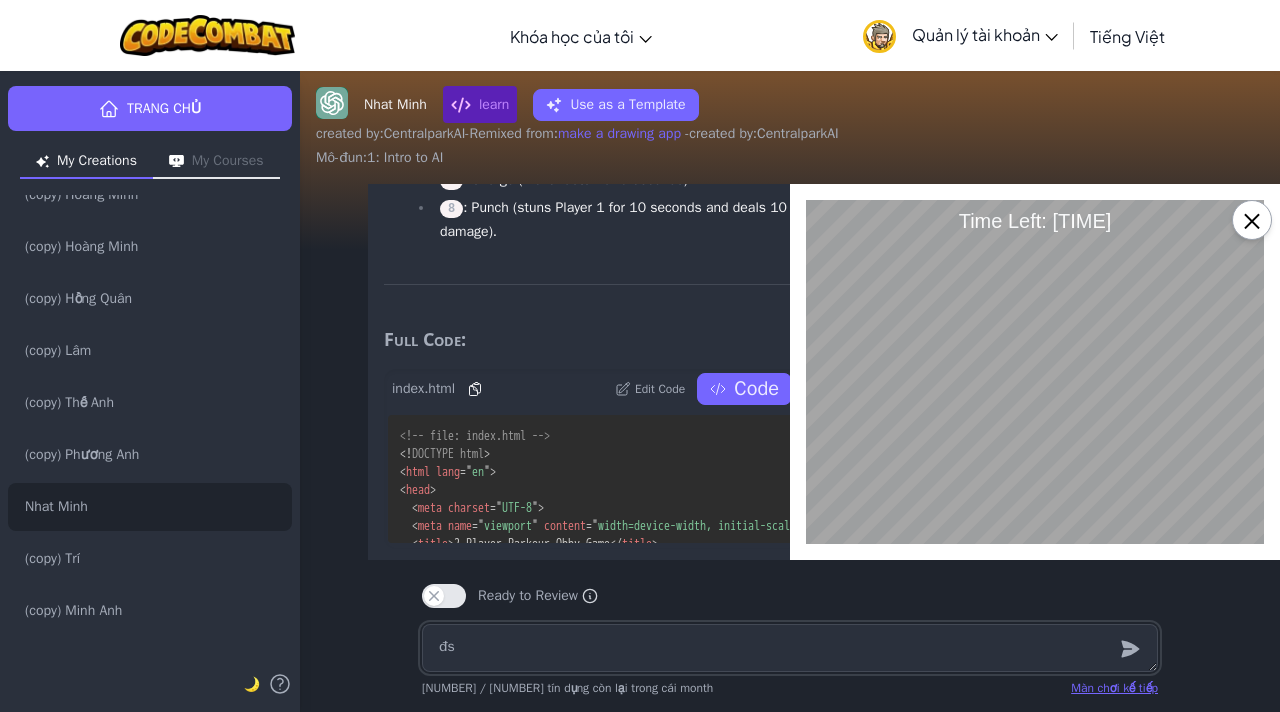 scroll, scrollTop: 0, scrollLeft: 0, axis: both 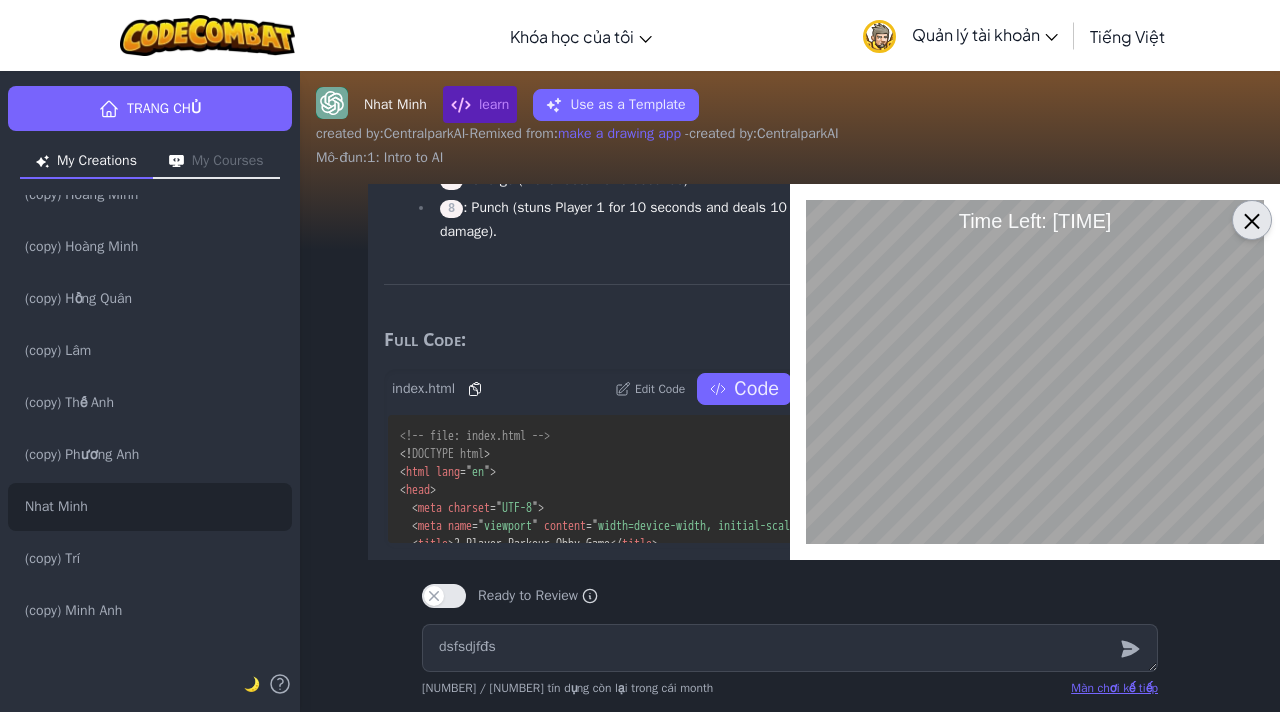 click on "×" at bounding box center (1252, 220) 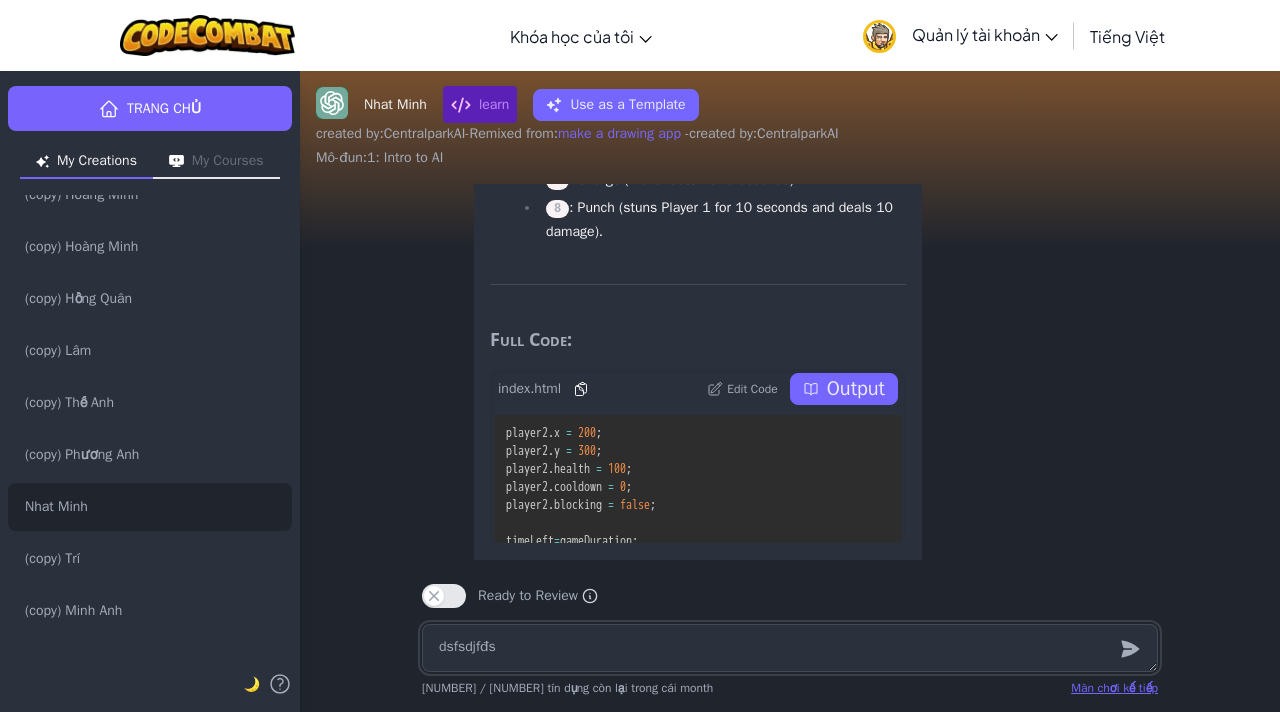 scroll, scrollTop: 2144, scrollLeft: 0, axis: vertical 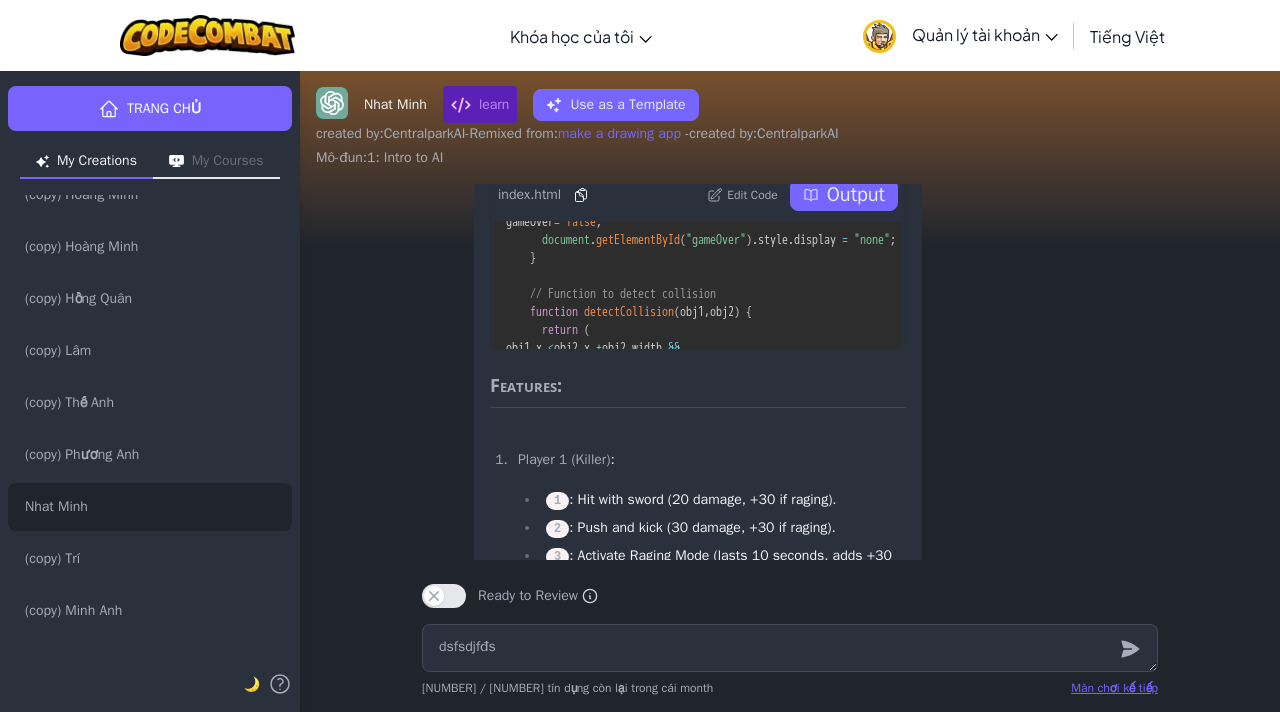 click on "Output" at bounding box center (856, 195) 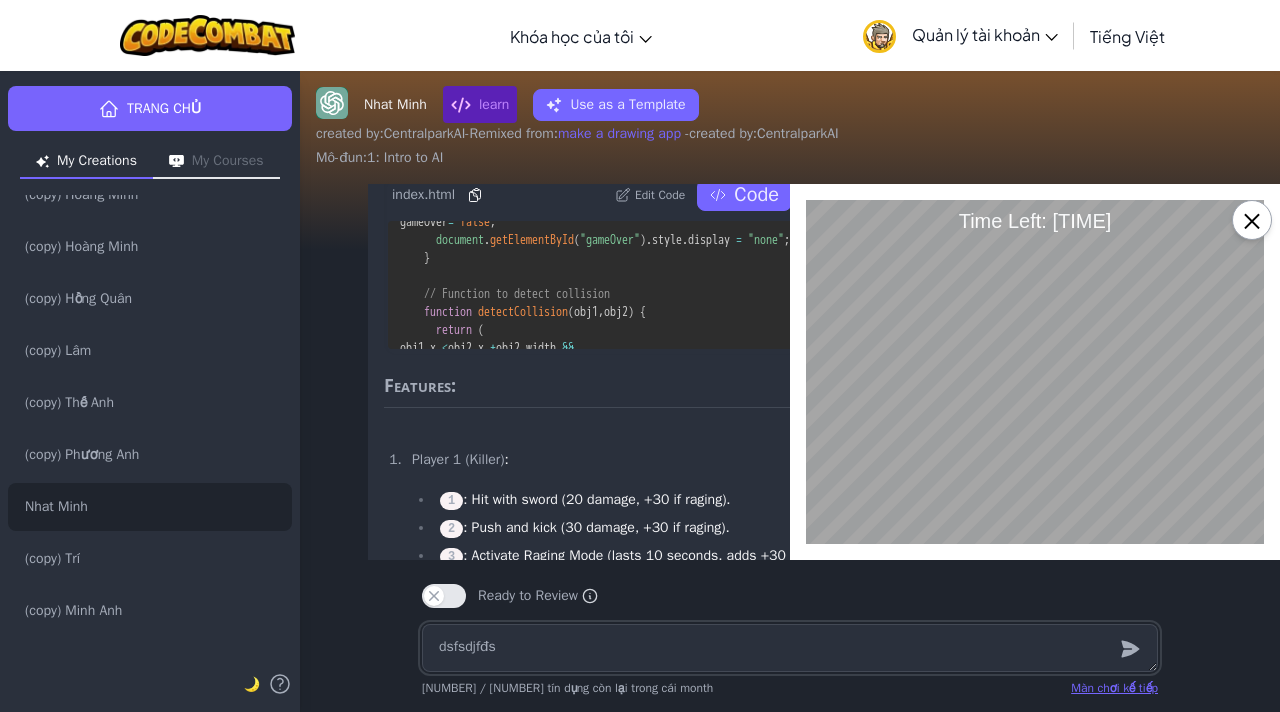 scroll, scrollTop: 0, scrollLeft: 0, axis: both 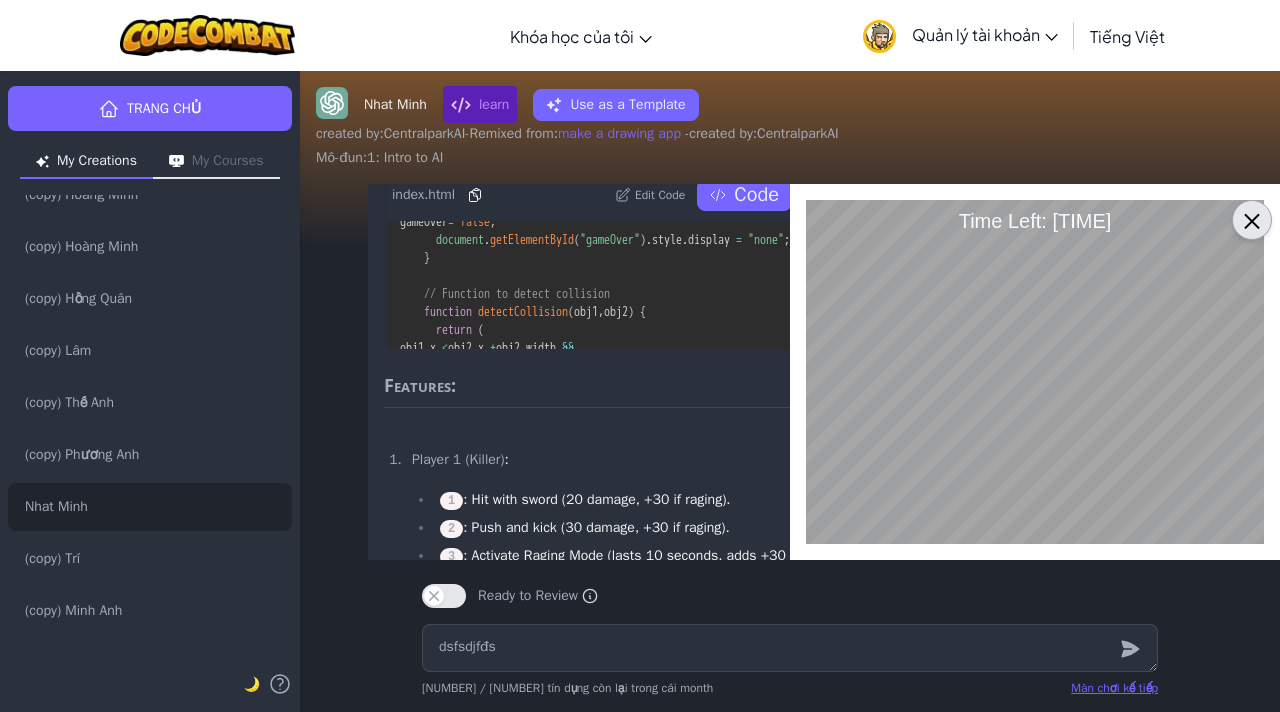 click on "×" at bounding box center (1252, 220) 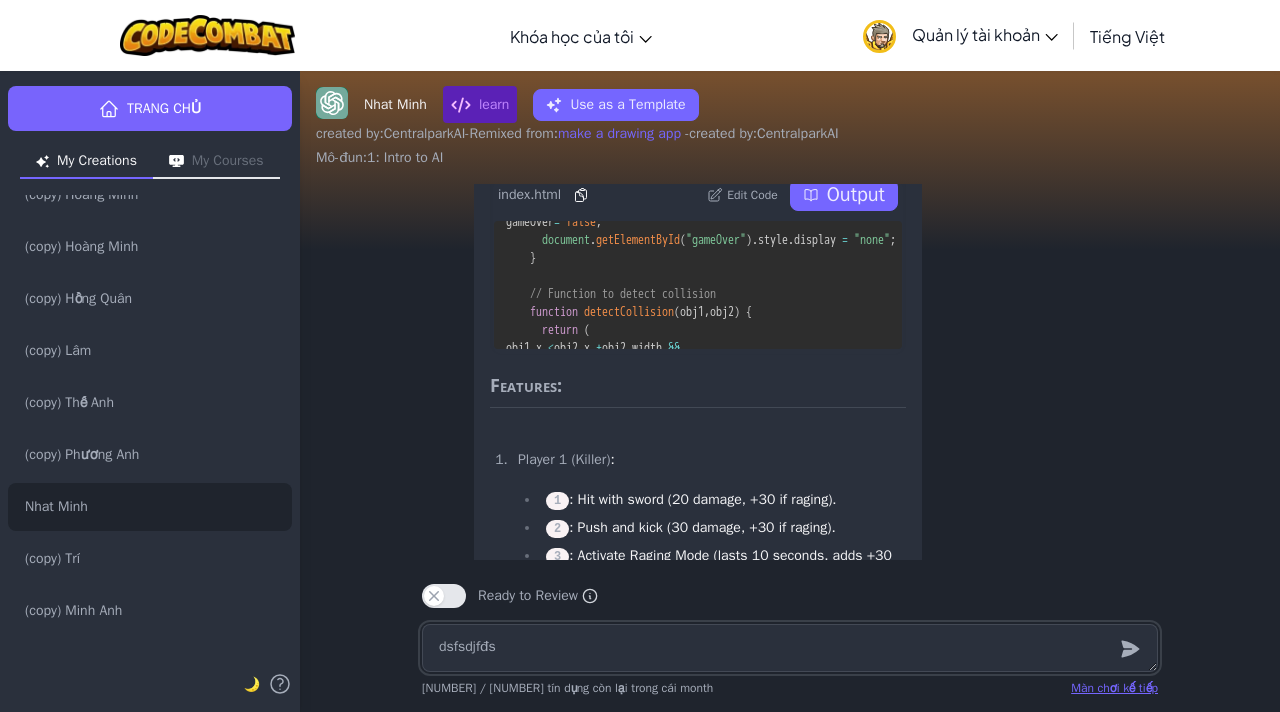 click on "dsfsdjfđs" at bounding box center (790, 648) 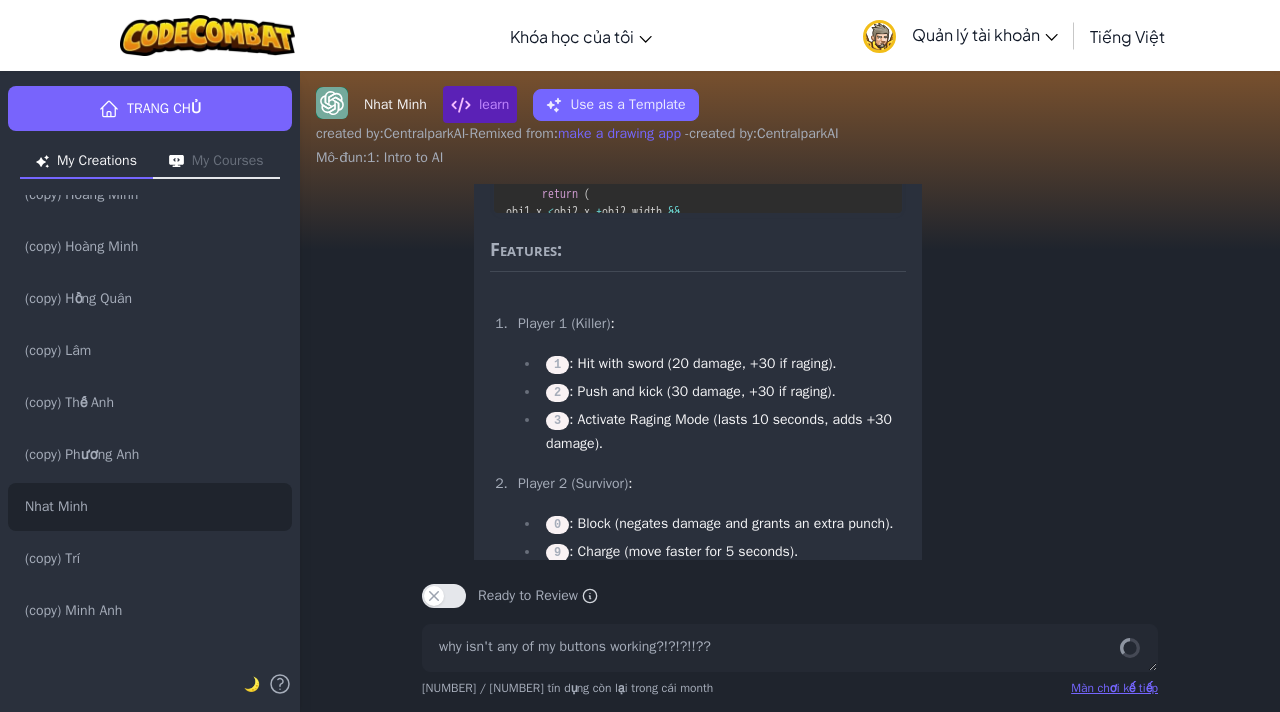 scroll, scrollTop: 0, scrollLeft: 0, axis: both 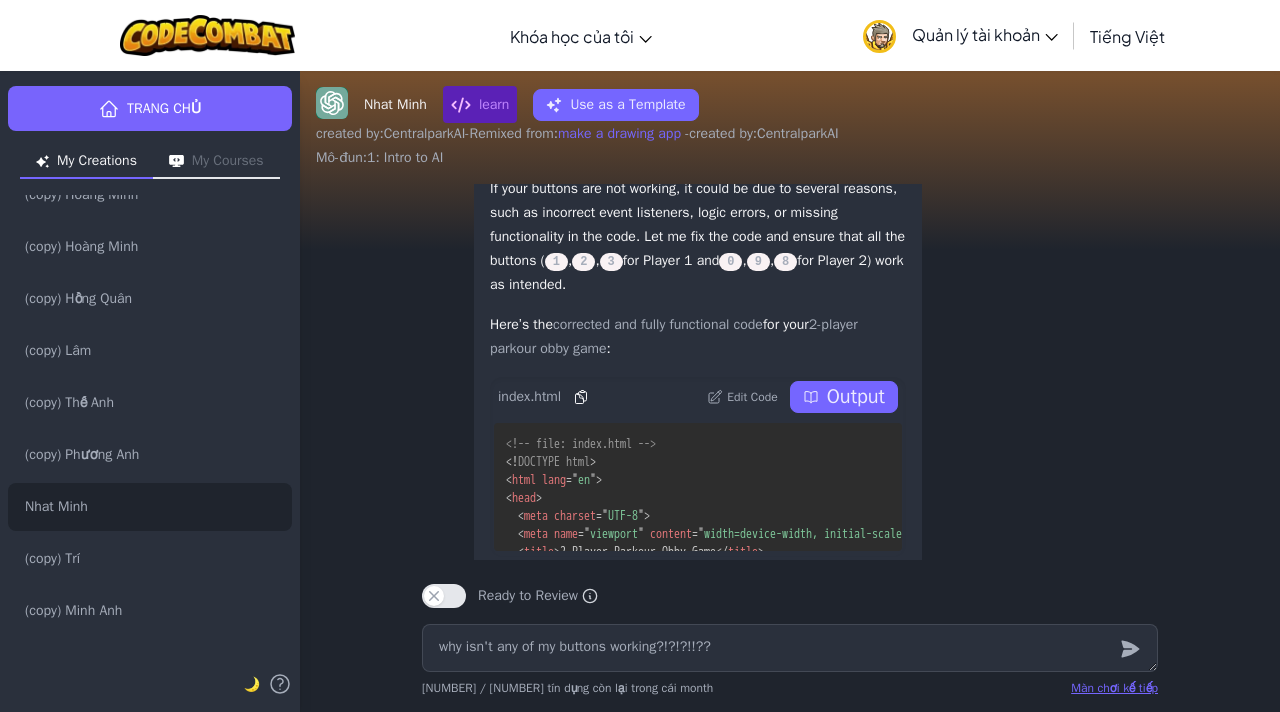 click on "Output" at bounding box center (856, 397) 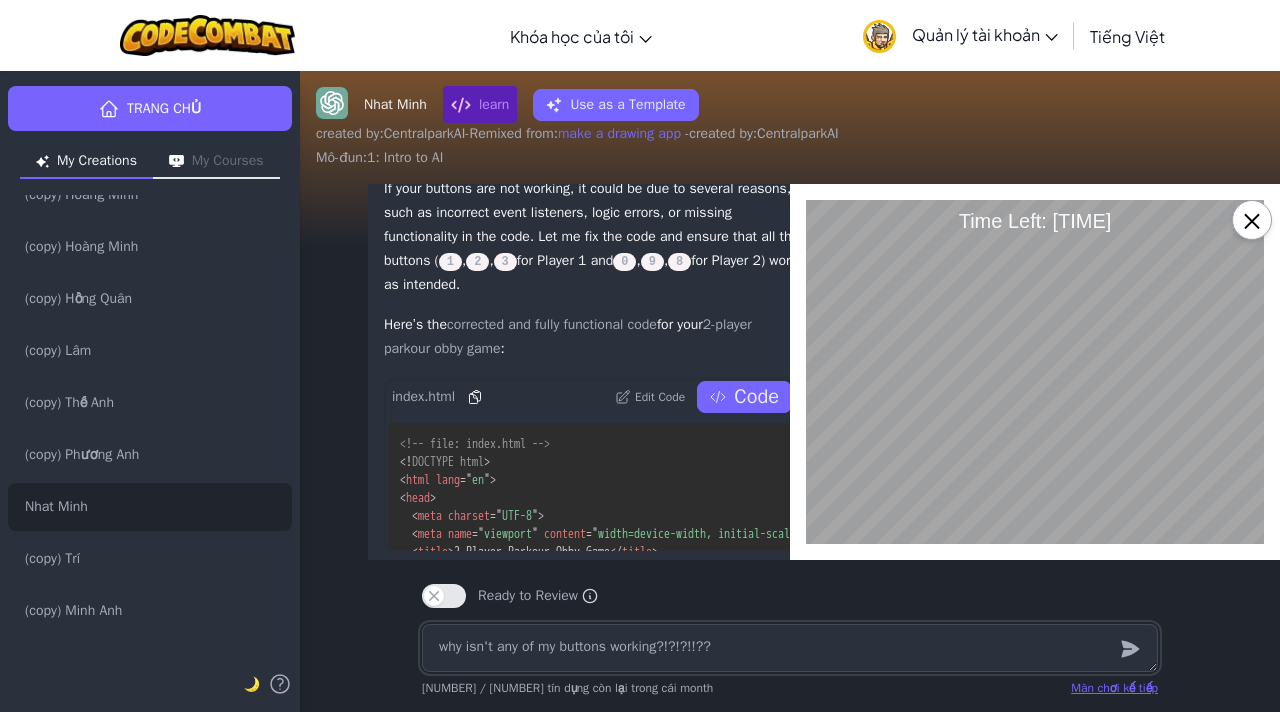 scroll, scrollTop: 0, scrollLeft: 0, axis: both 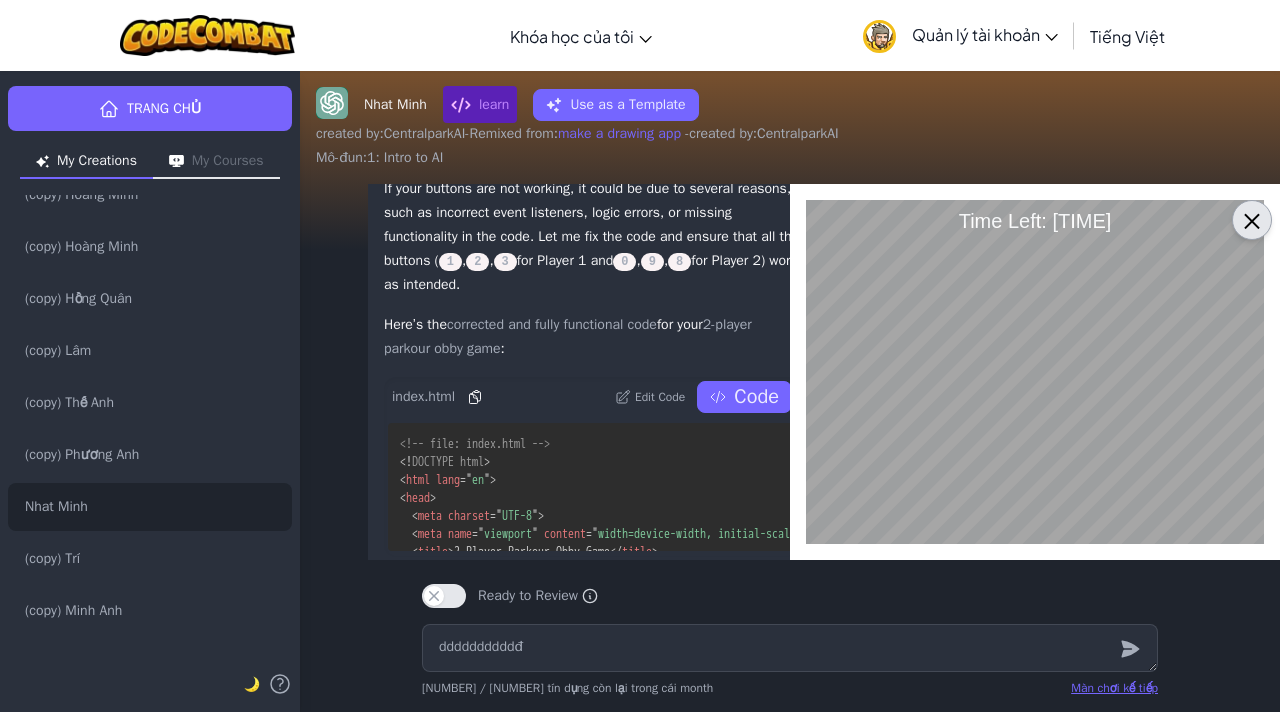 click on "×" at bounding box center [1252, 220] 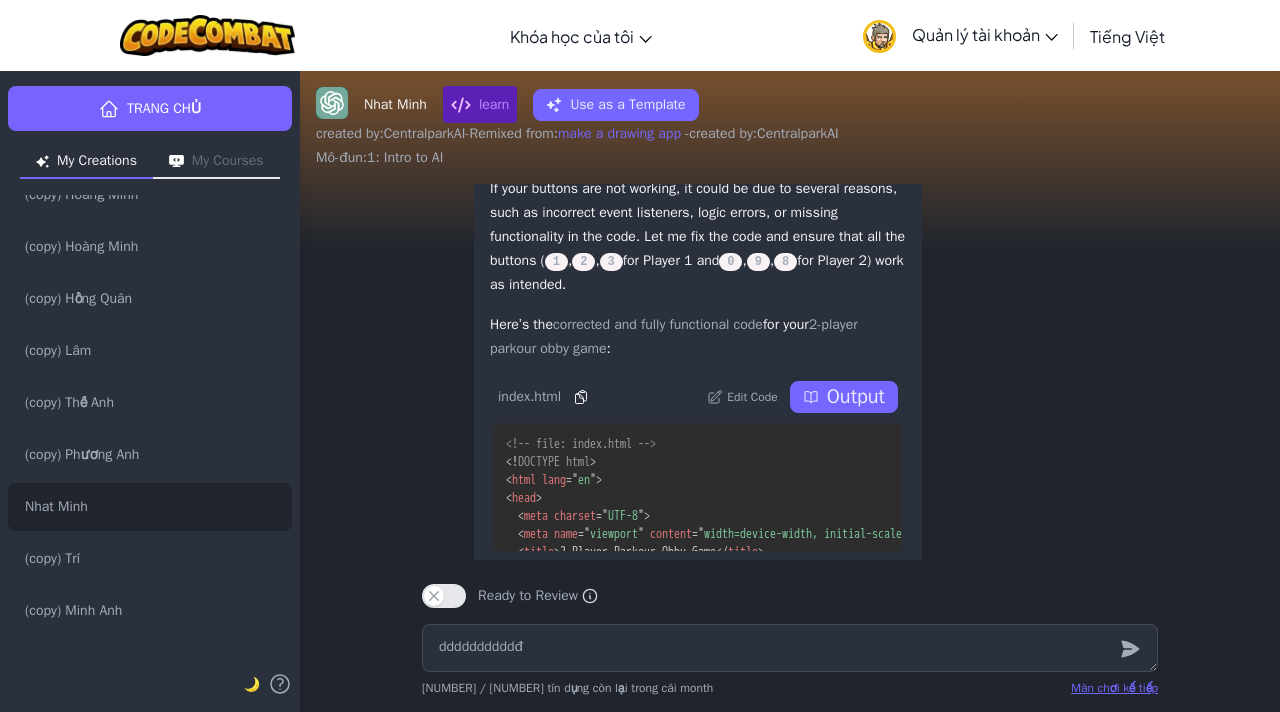click on "Edit Code" at bounding box center (752, 397) 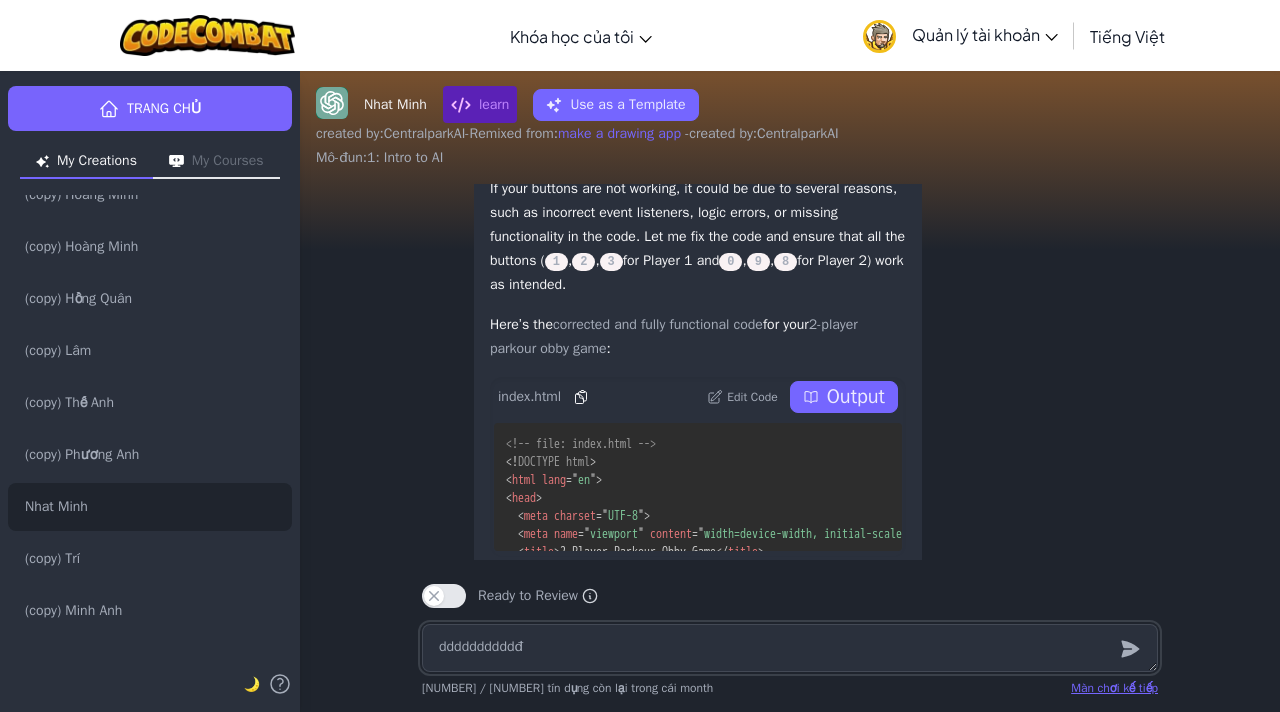 drag, startPoint x: 624, startPoint y: 645, endPoint x: 302, endPoint y: 623, distance: 322.75067 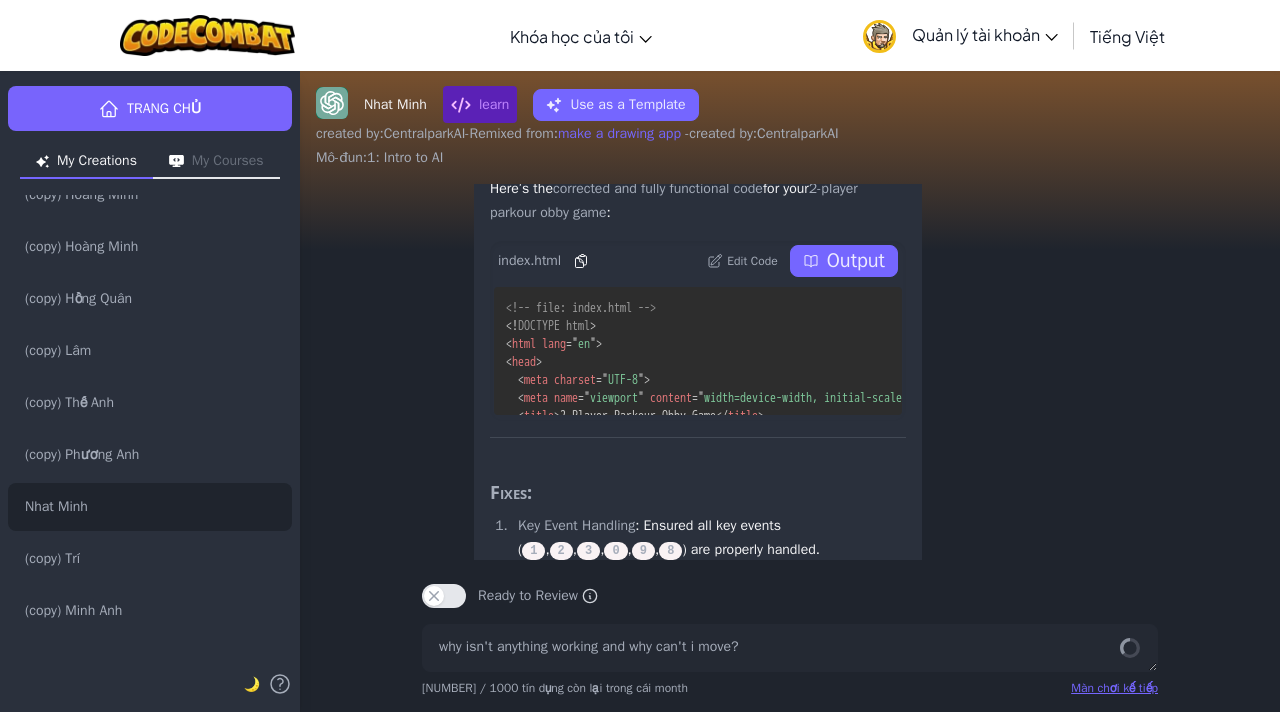 scroll, scrollTop: 0, scrollLeft: 0, axis: both 